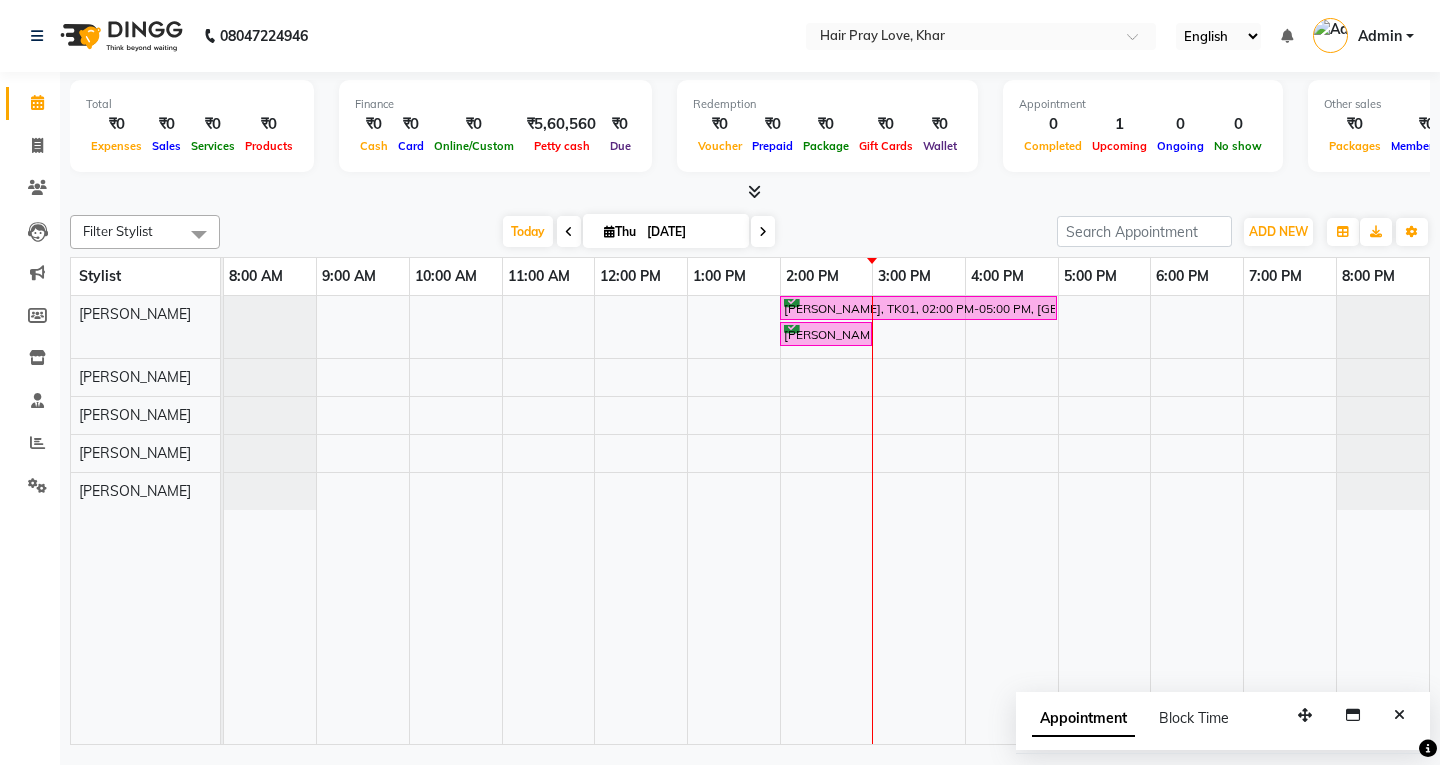 scroll, scrollTop: 0, scrollLeft: 0, axis: both 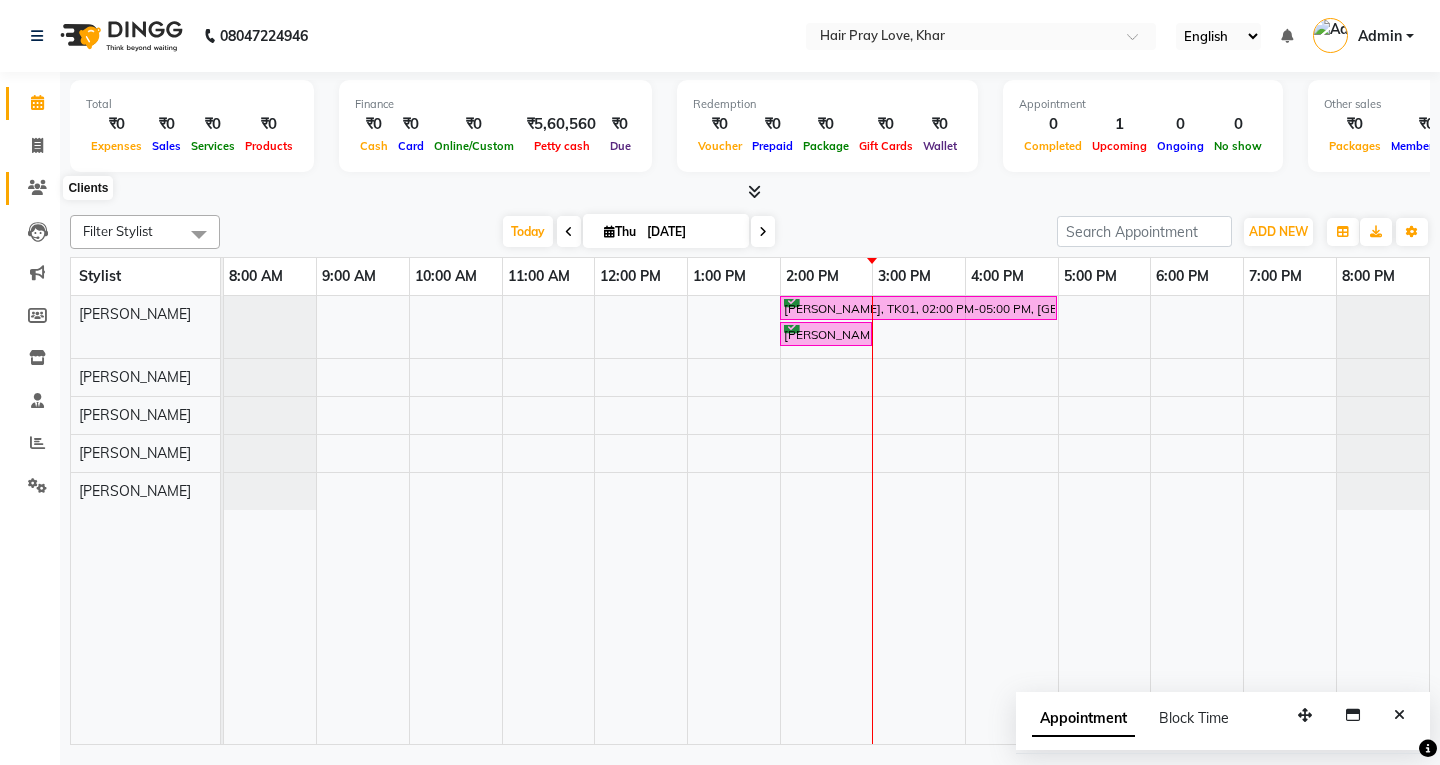 click 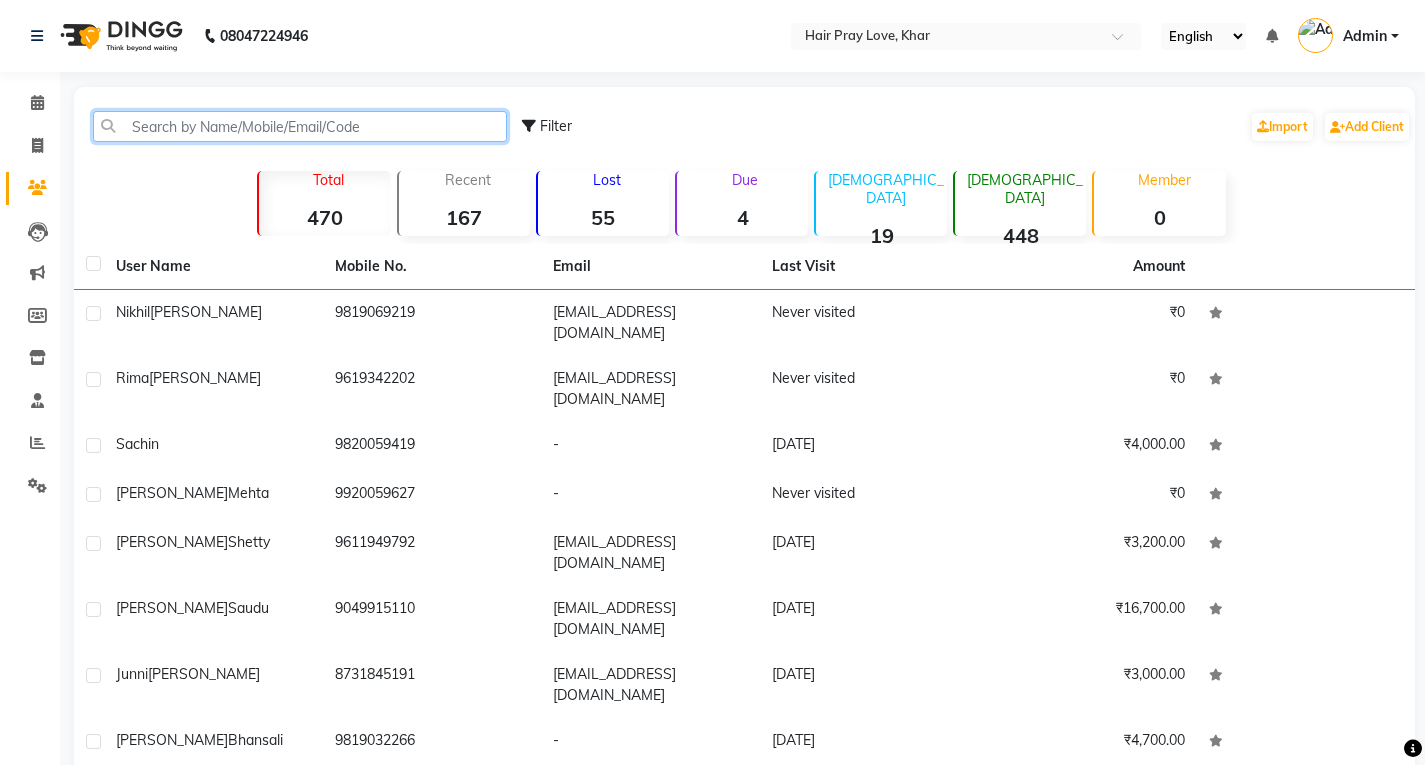 click 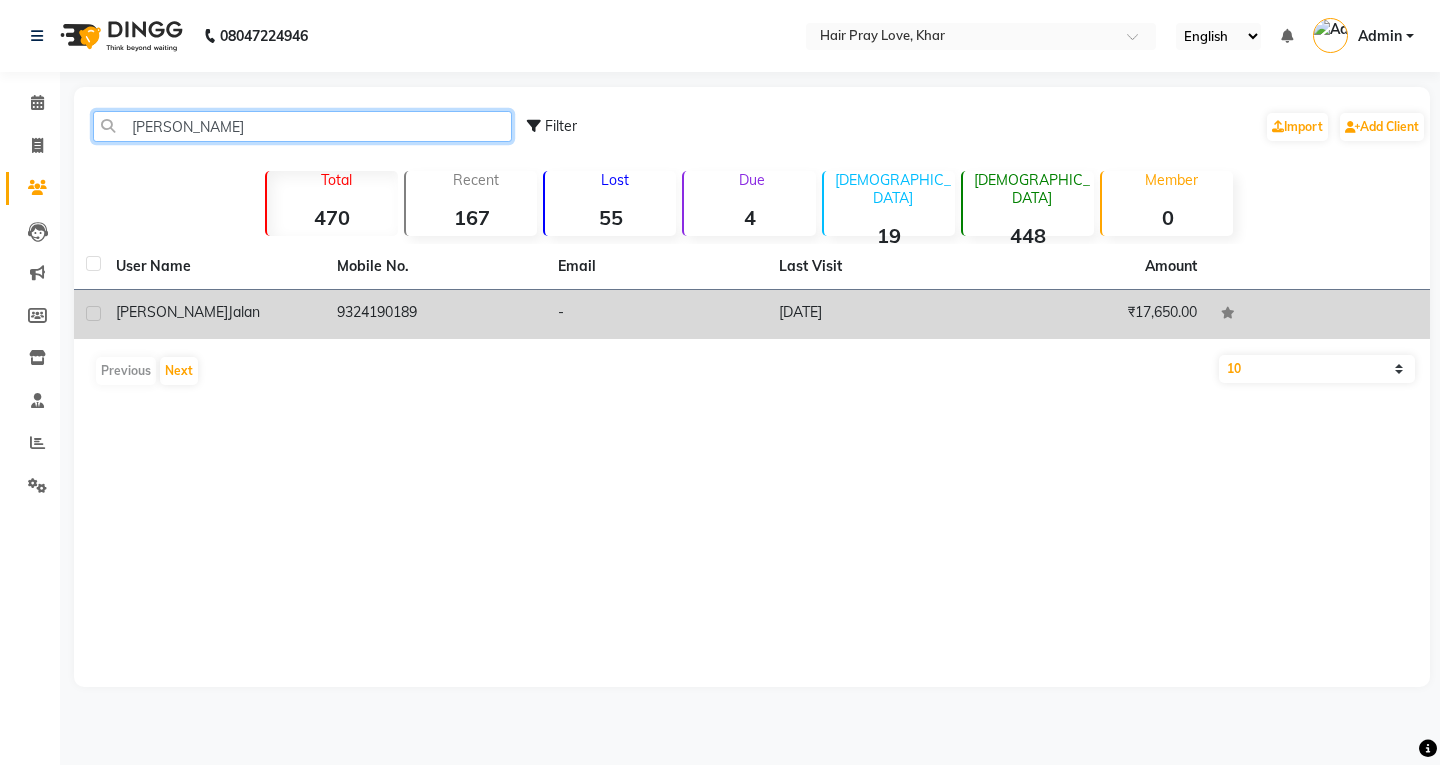 type on "[PERSON_NAME]" 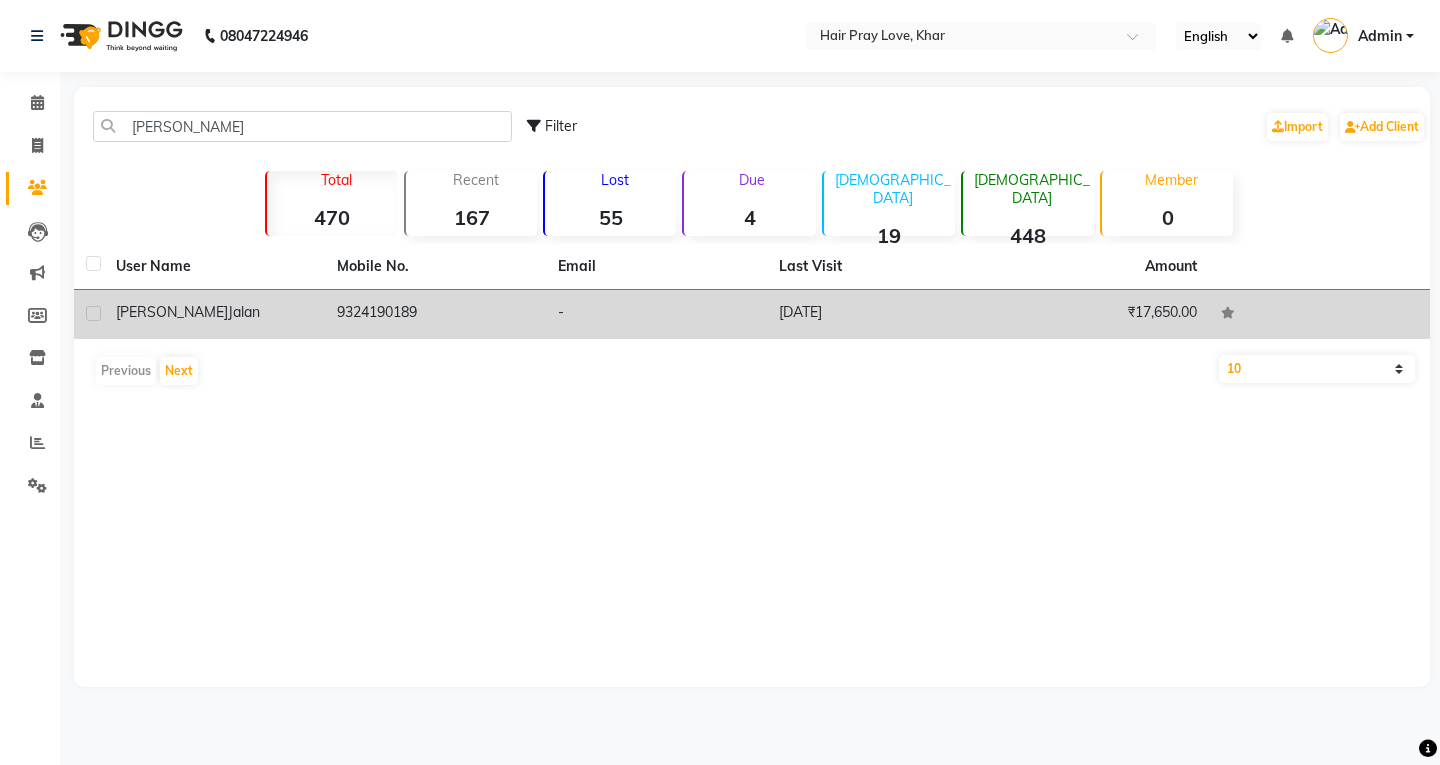 click on "-" 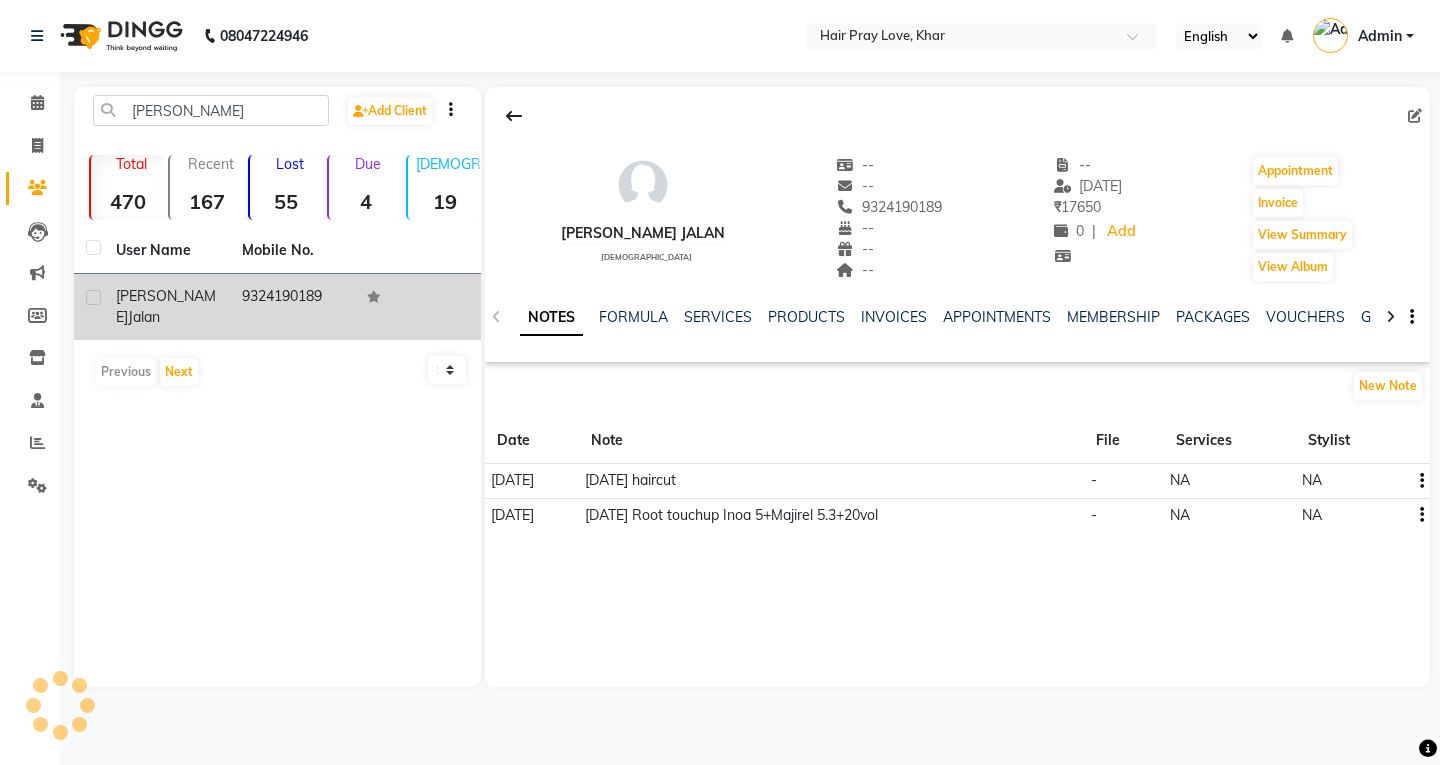 click on "NOTES FORMULA SERVICES PRODUCTS INVOICES APPOINTMENTS MEMBERSHIP PACKAGES VOUCHERS GIFTCARDS POINTS FORMS FAMILY CARDS WALLET" 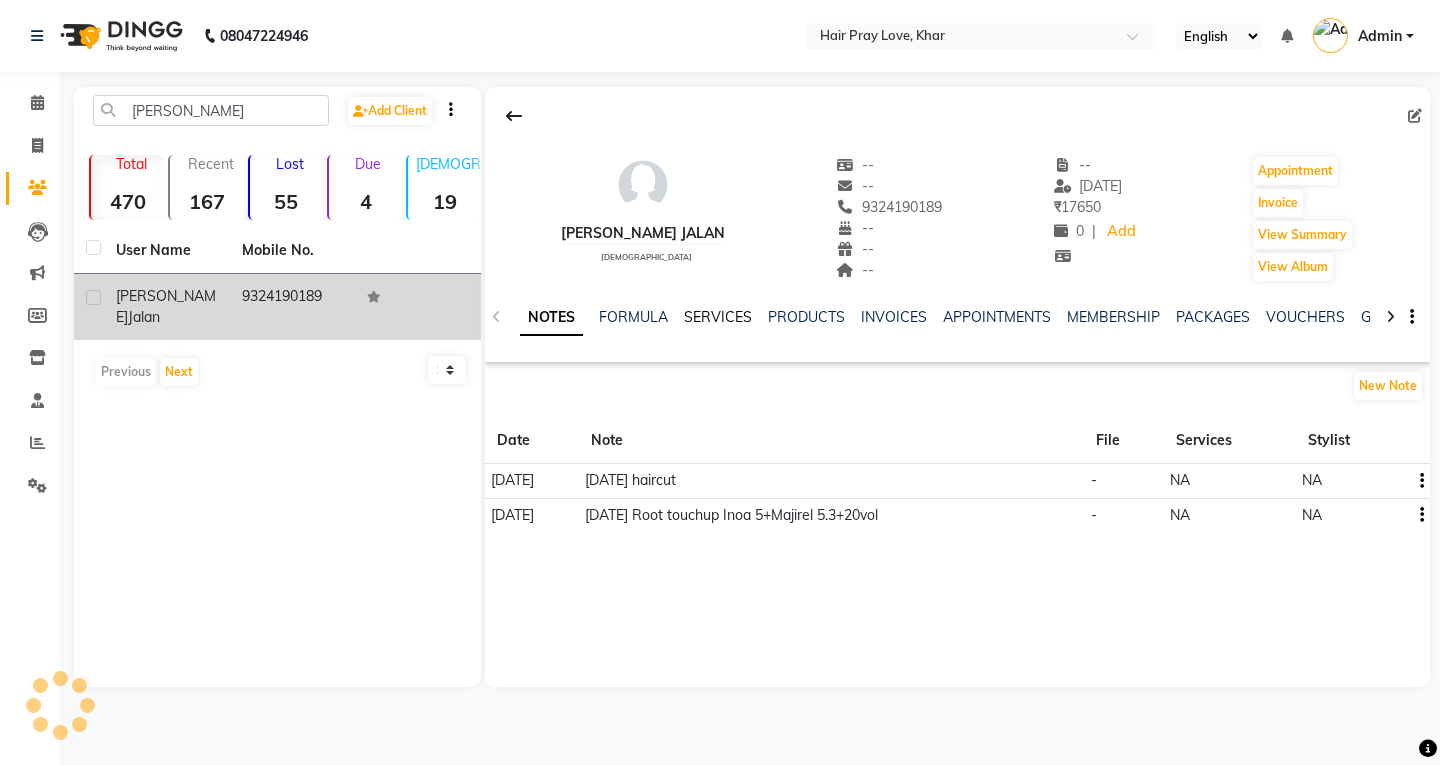 click on "SERVICES" 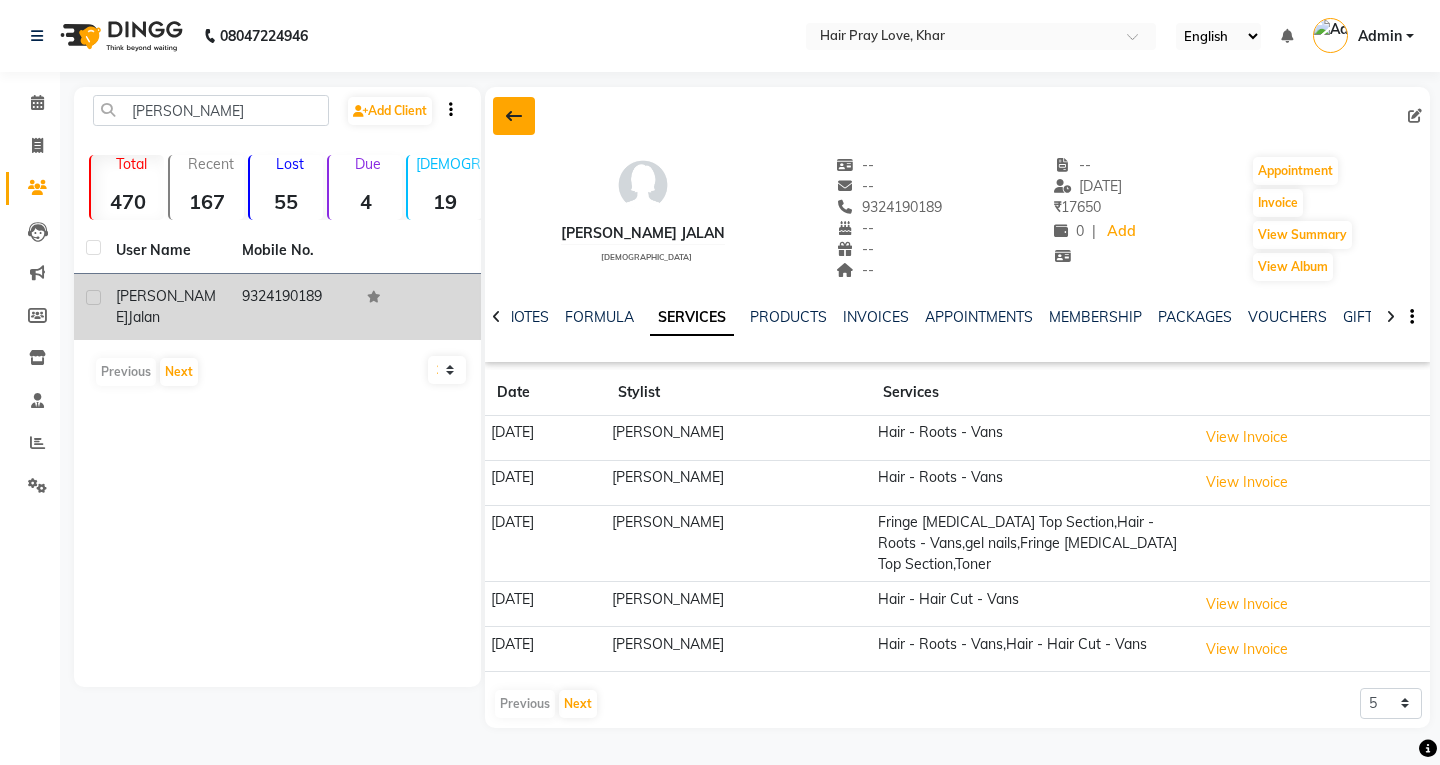 click 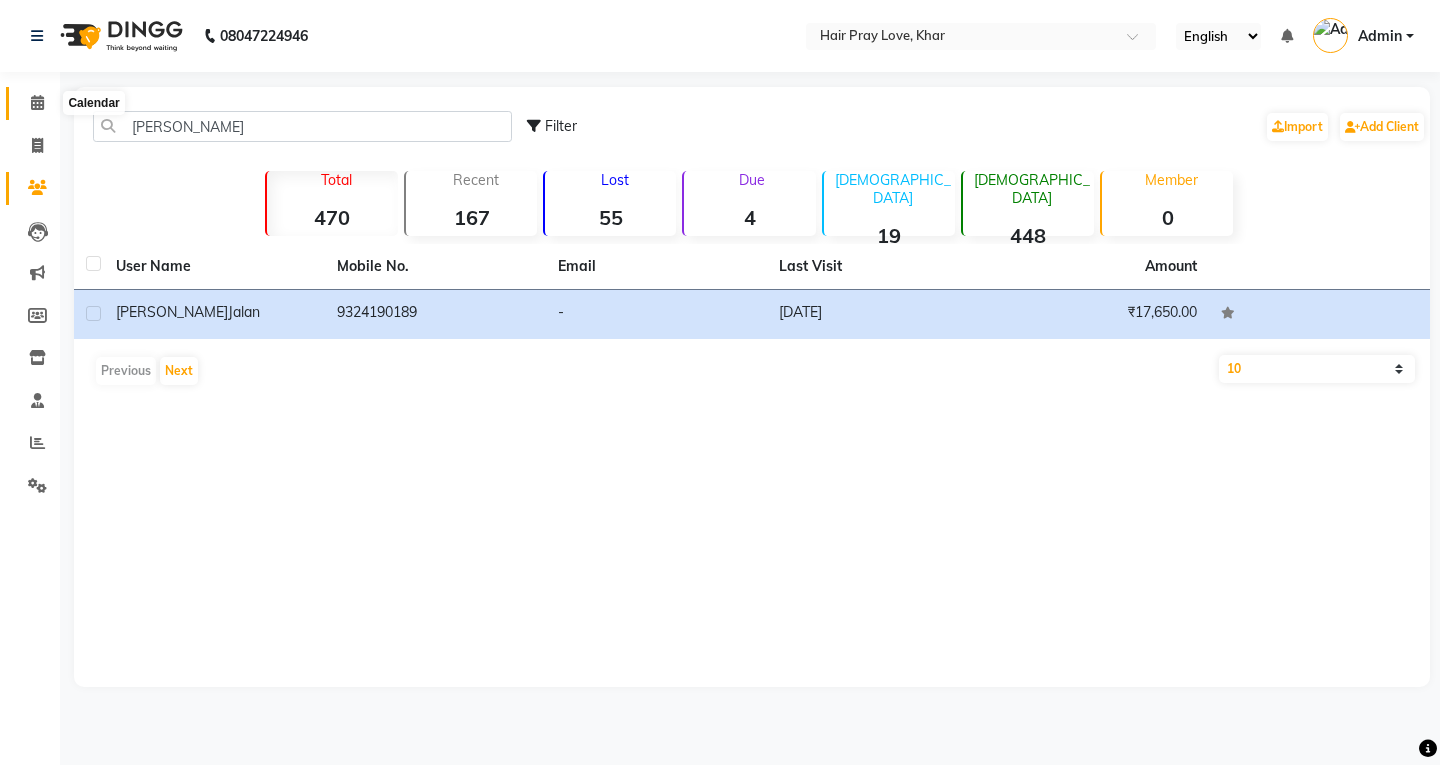click 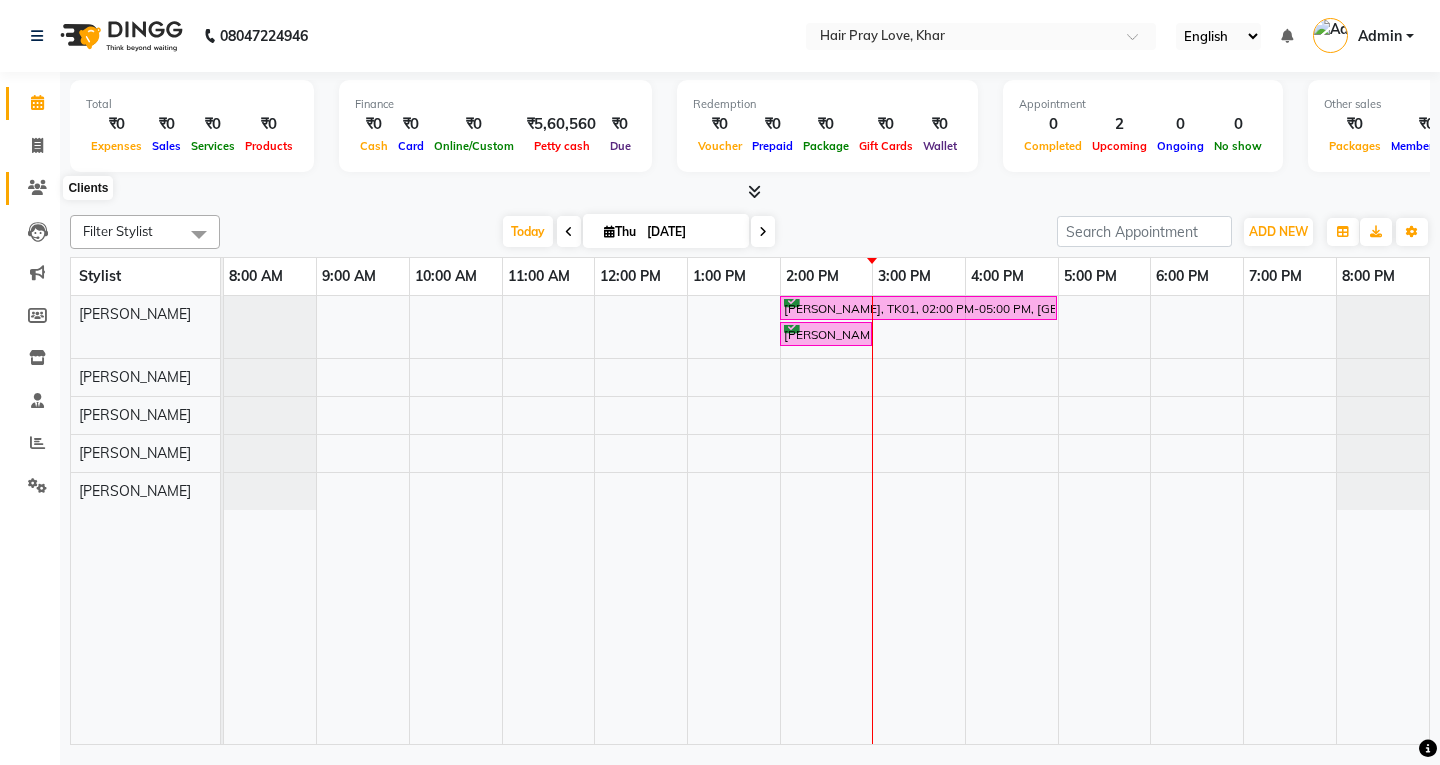 click 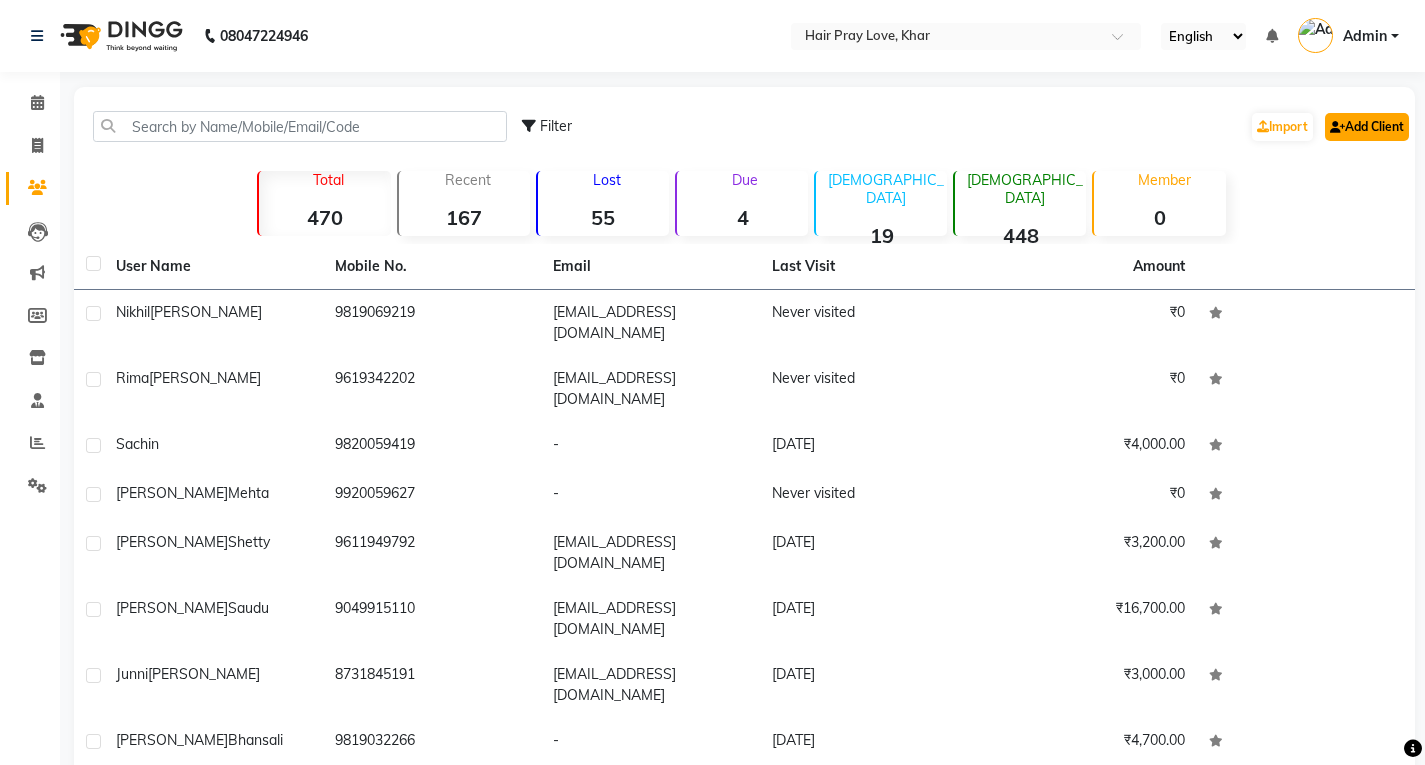click on "Add Client" 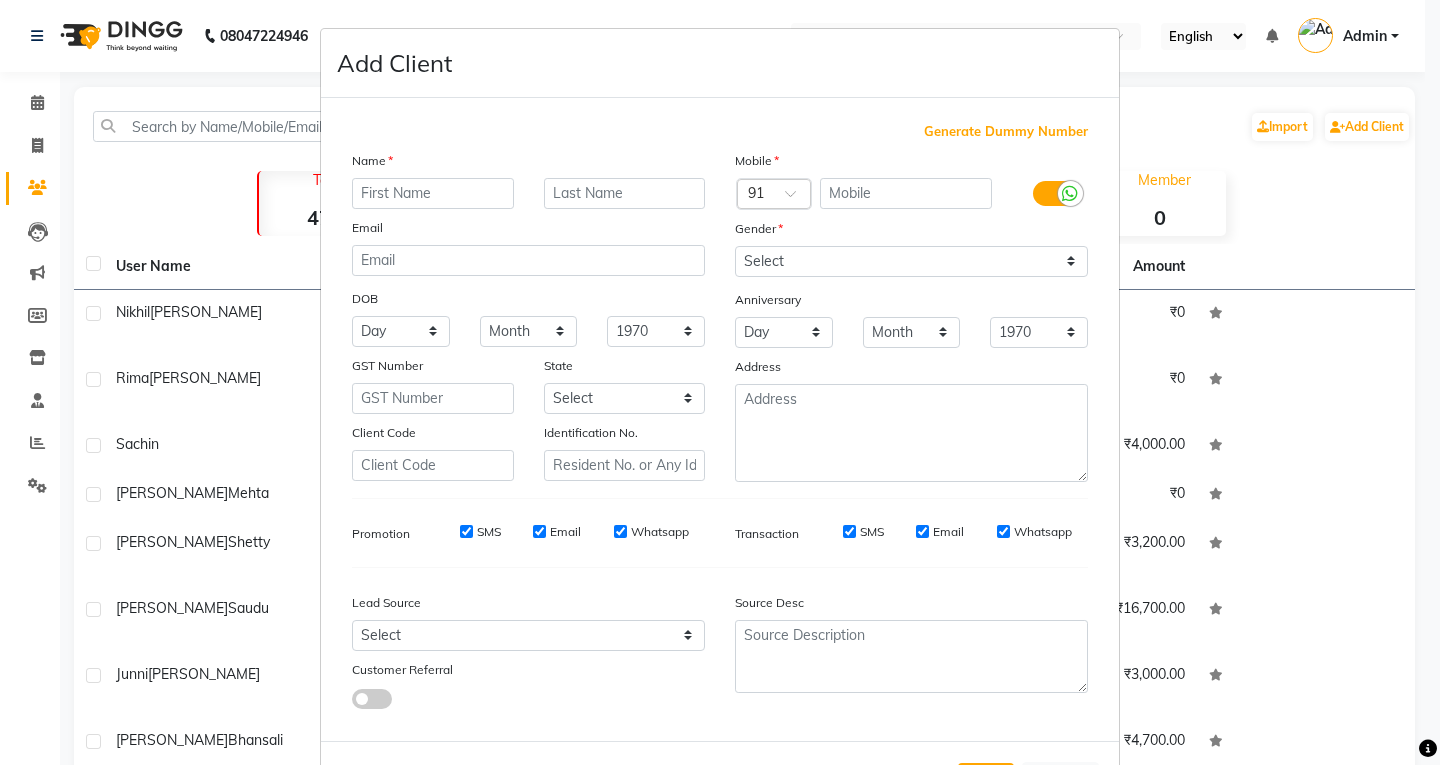 click at bounding box center (433, 193) 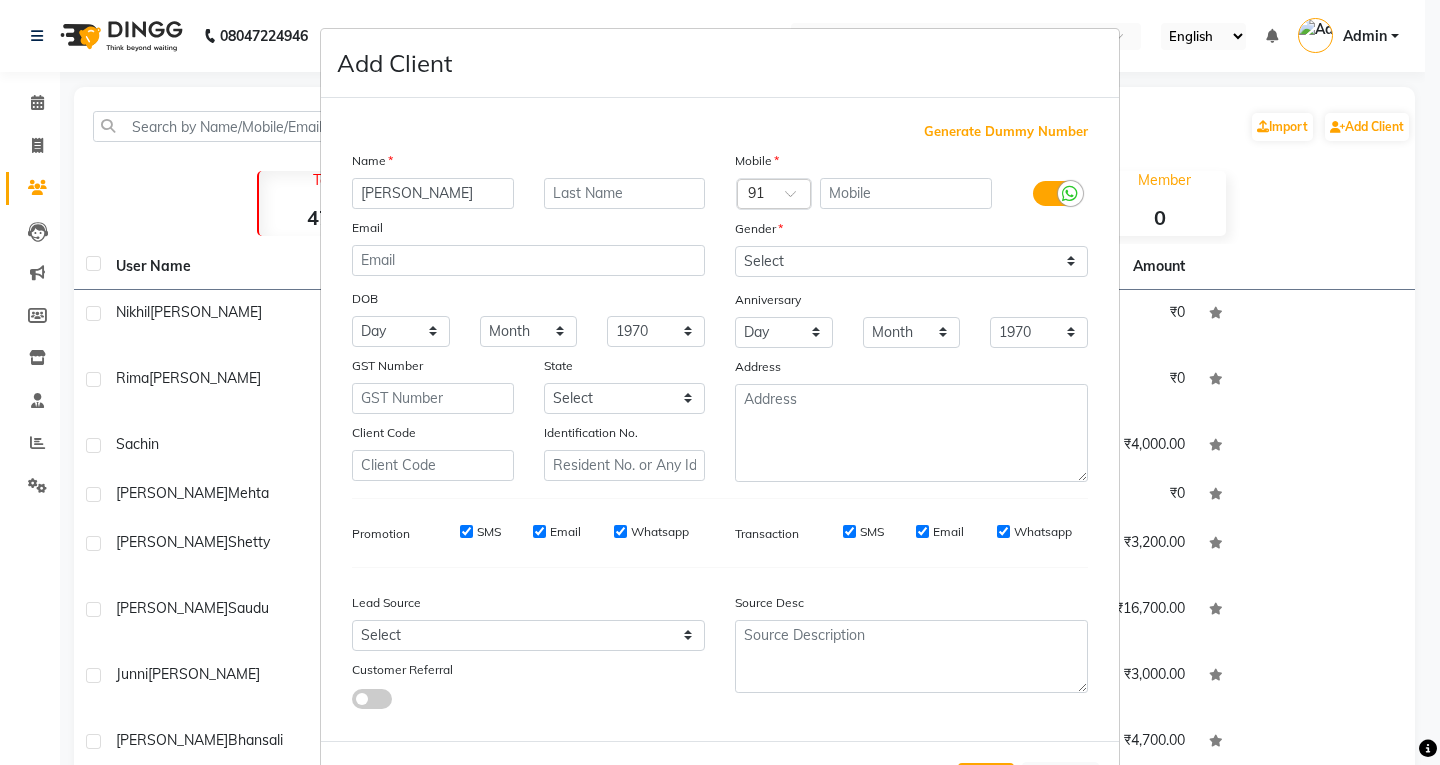 type on "[PERSON_NAME]" 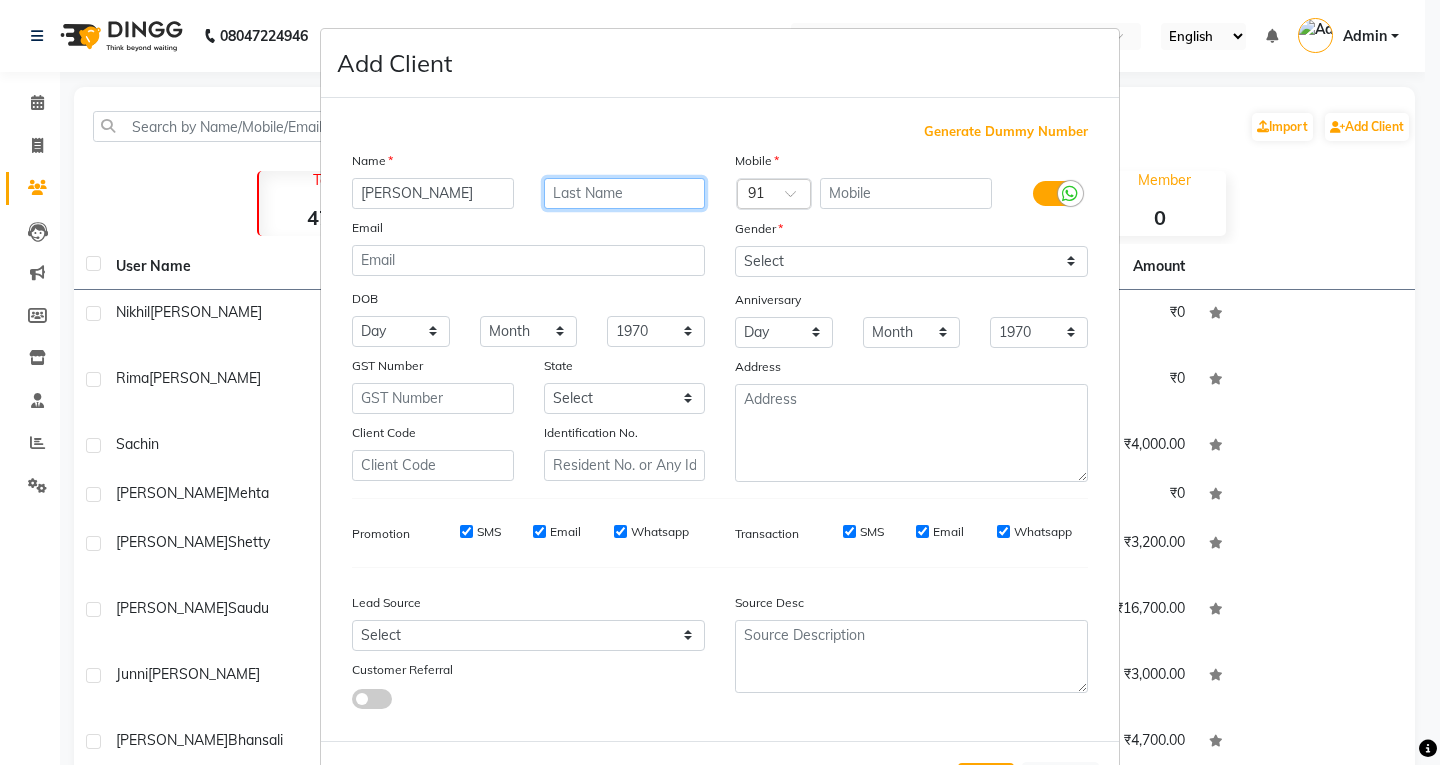 click at bounding box center (625, 193) 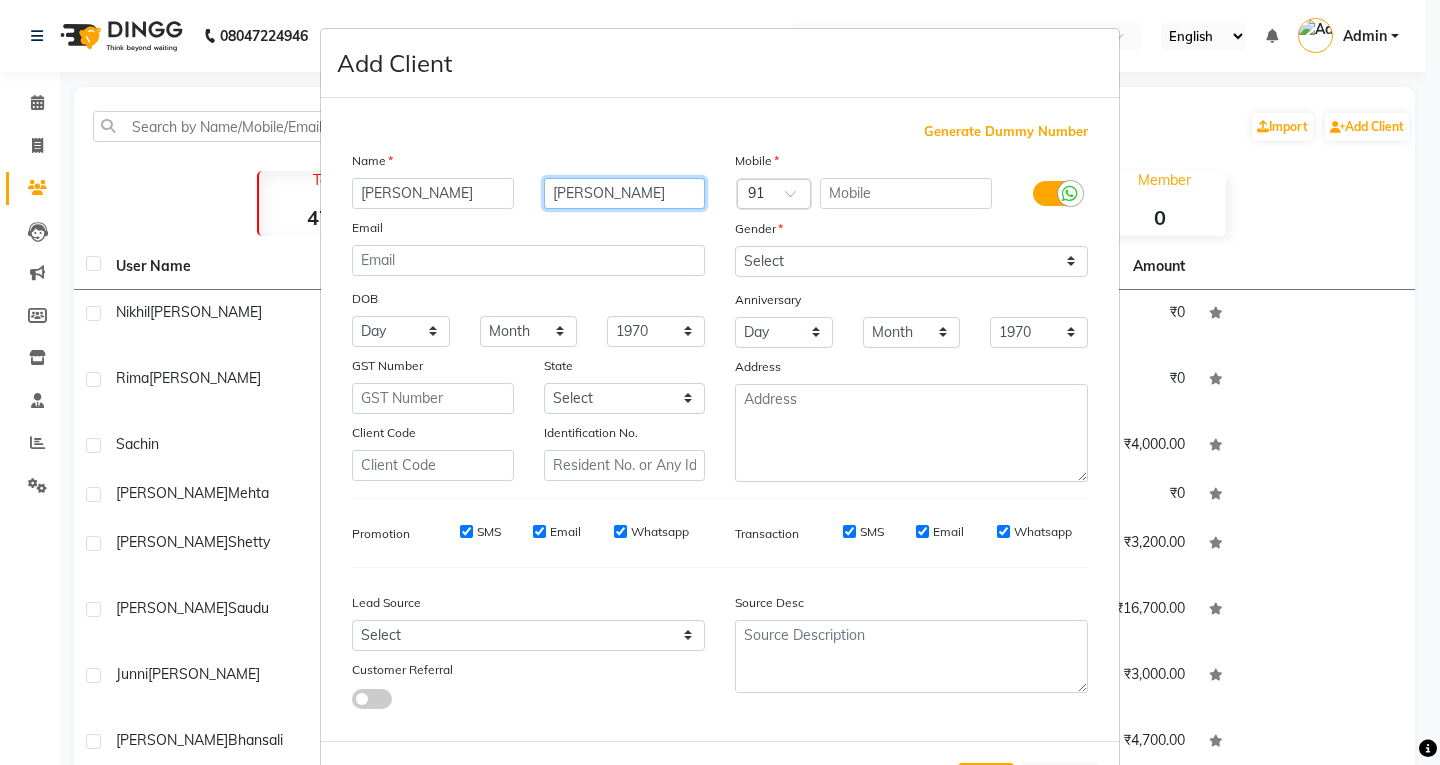 type on "[PERSON_NAME]" 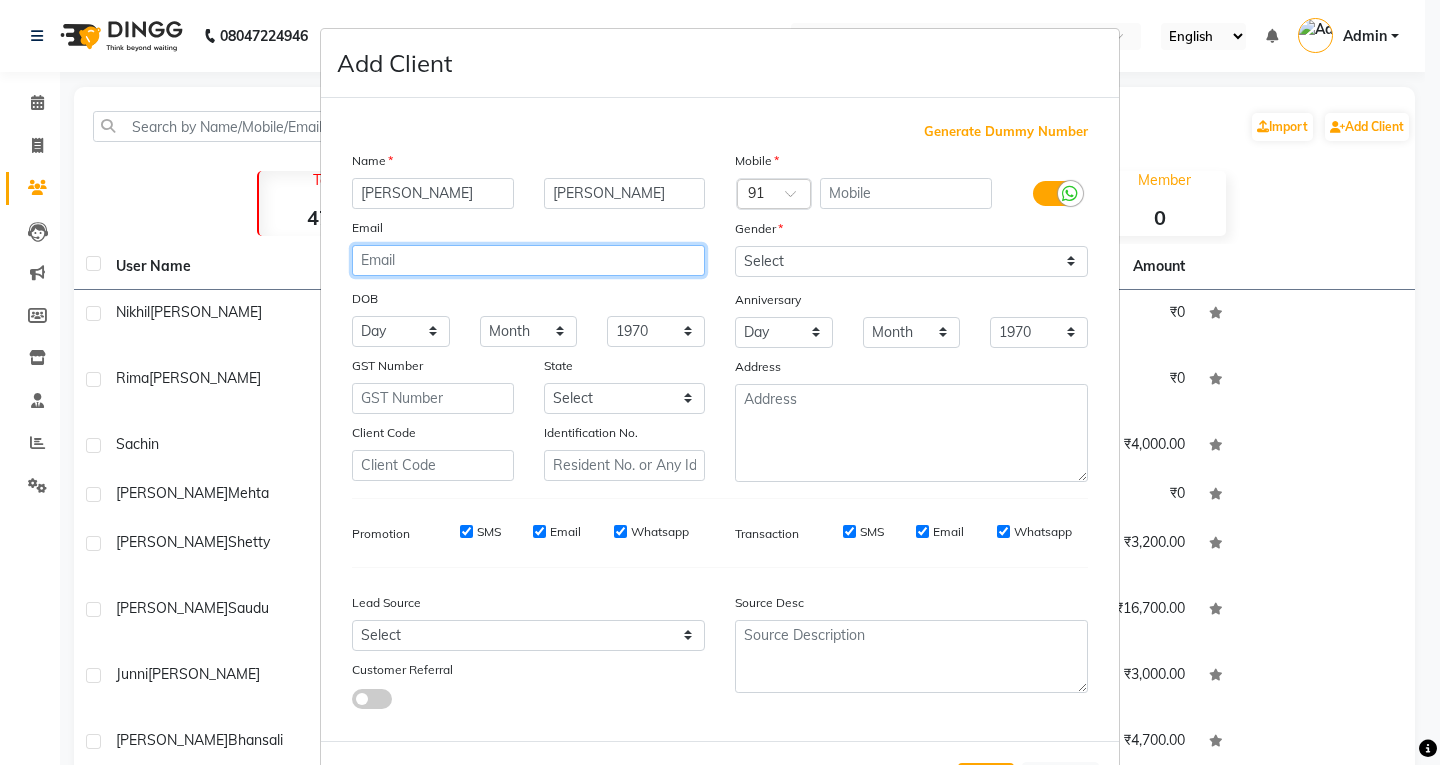 click at bounding box center [528, 260] 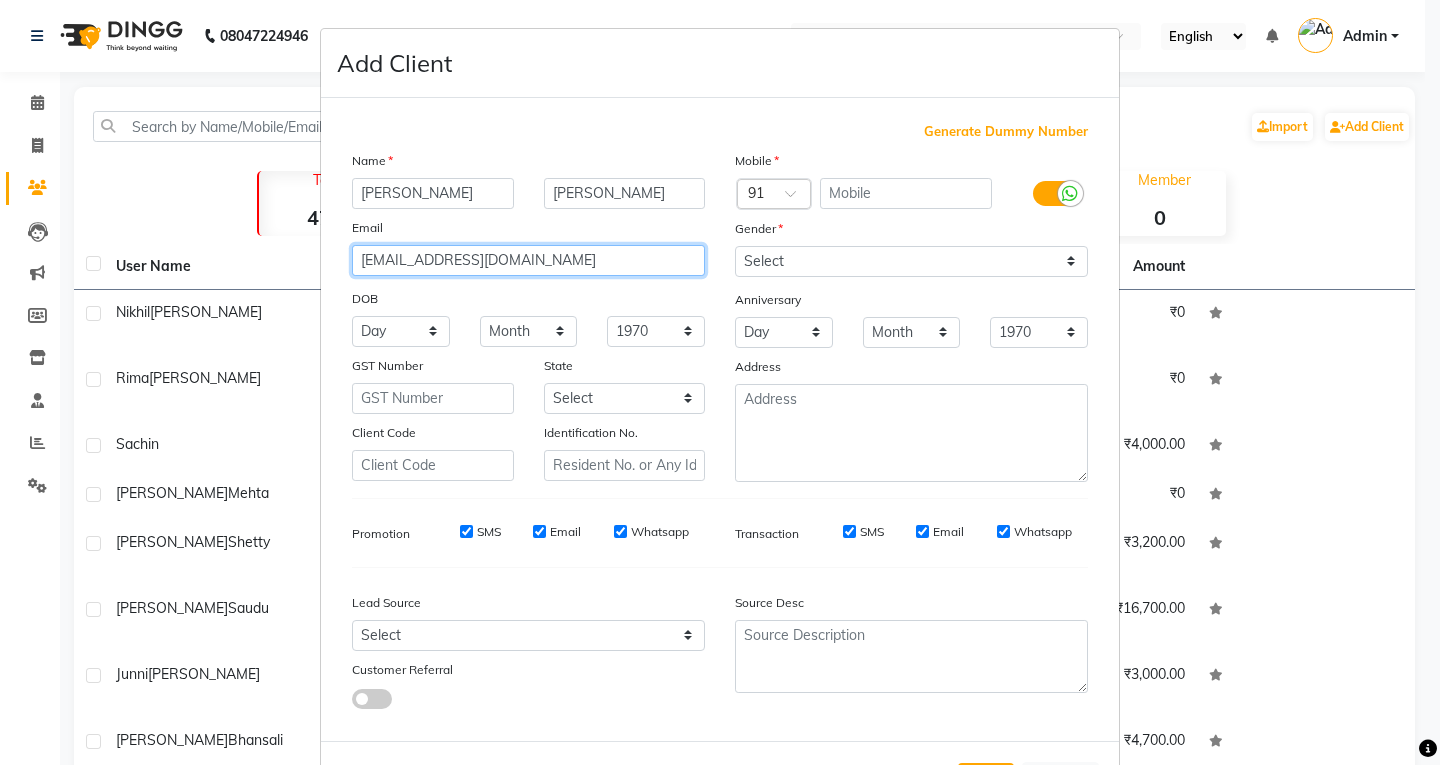 type on "[EMAIL_ADDRESS][DOMAIN_NAME]" 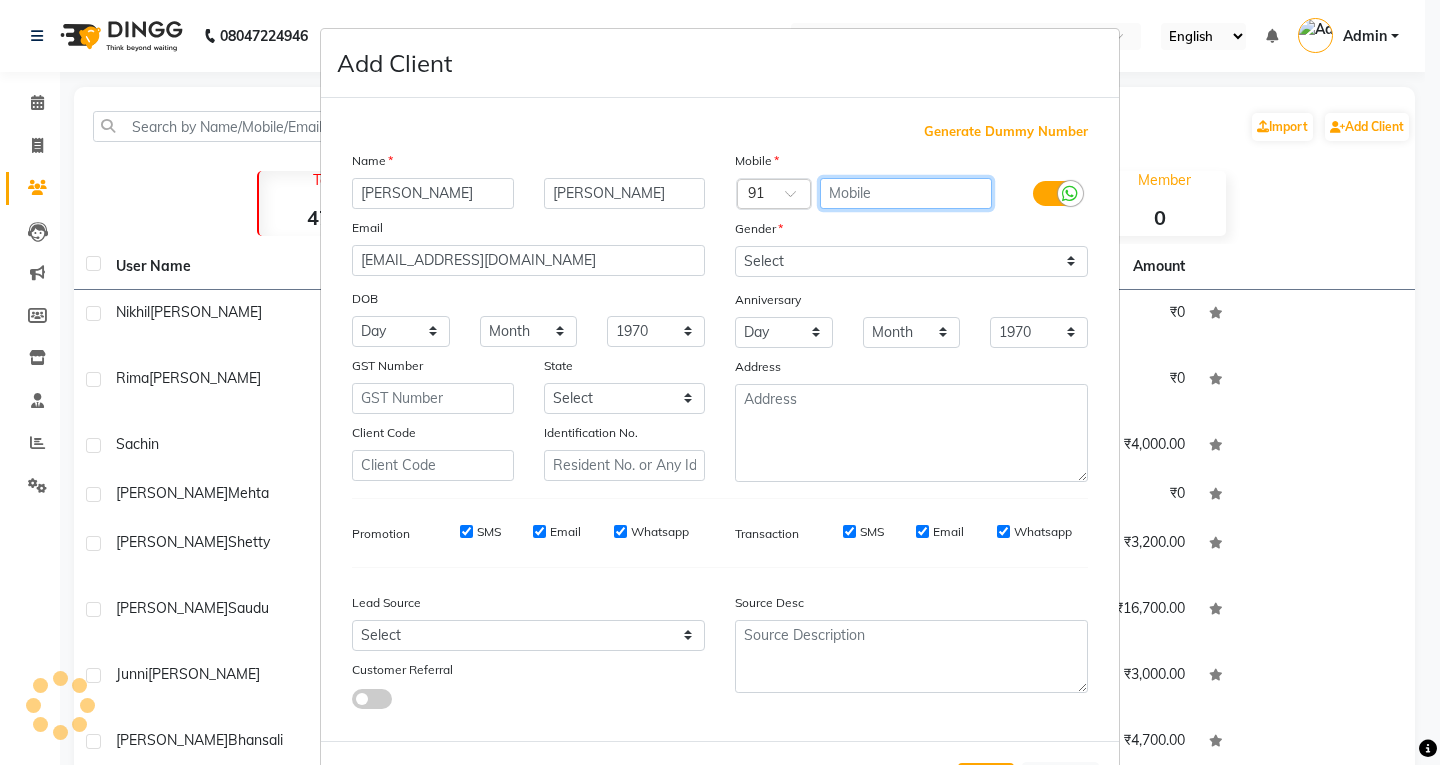 click at bounding box center [906, 193] 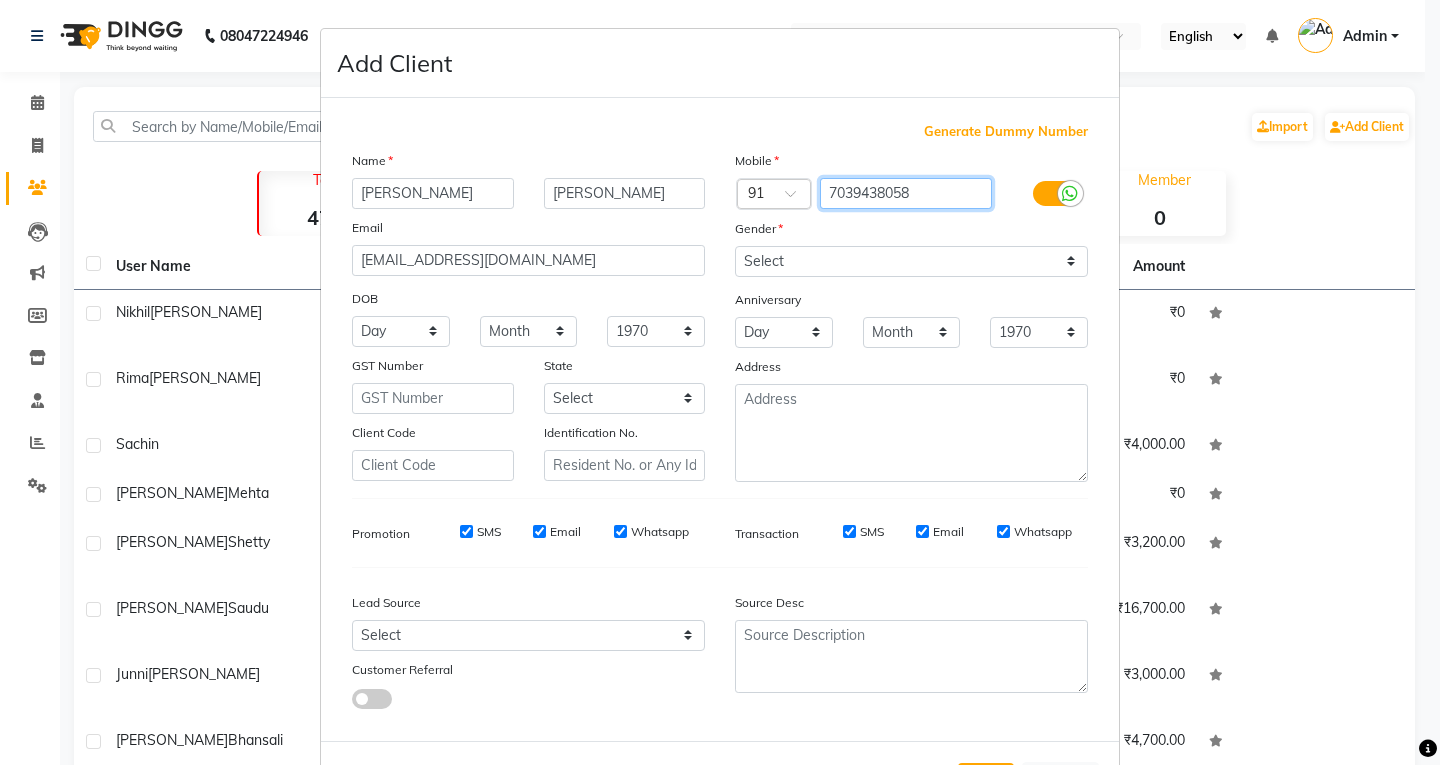 type on "7039438058" 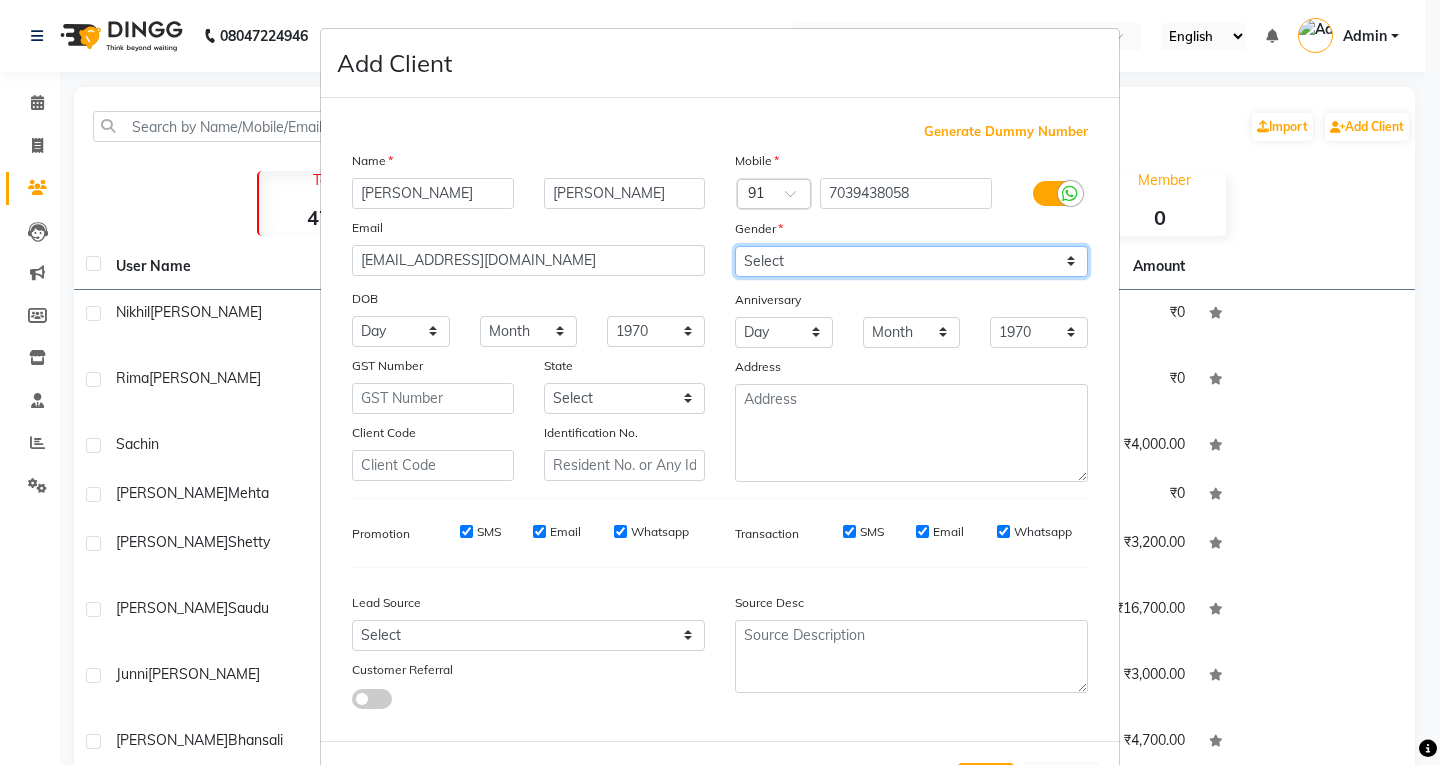 click on "Select [DEMOGRAPHIC_DATA] [DEMOGRAPHIC_DATA] Other Prefer Not To Say" at bounding box center [911, 261] 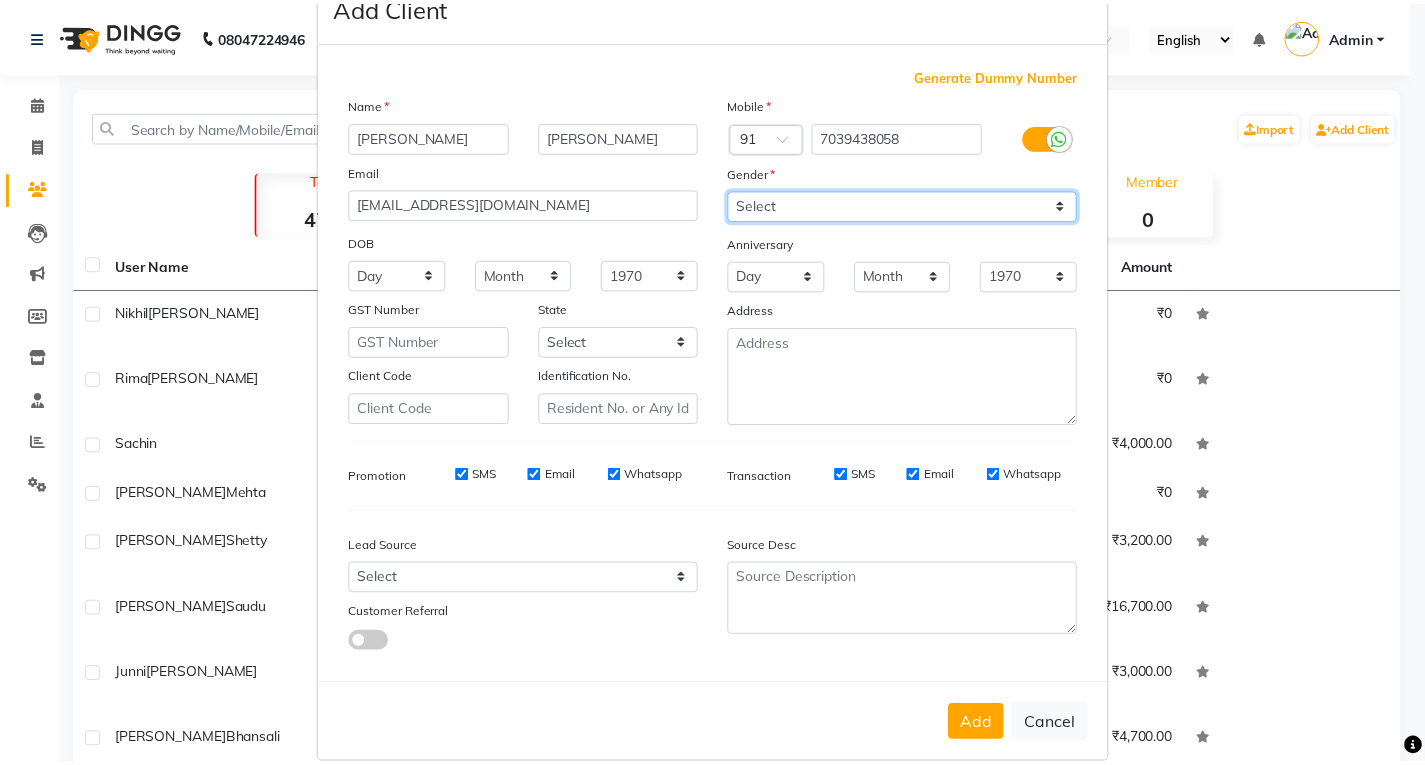 scroll, scrollTop: 84, scrollLeft: 0, axis: vertical 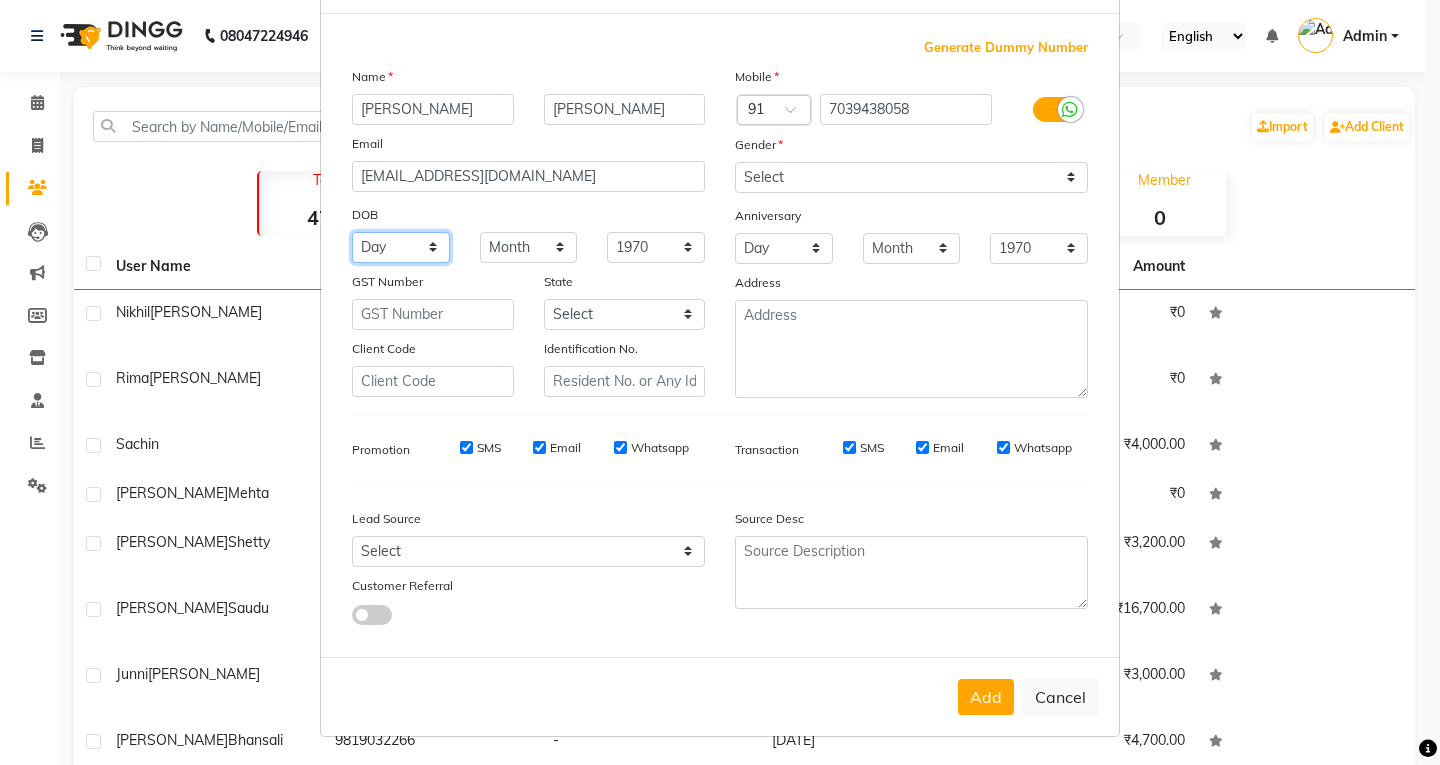 click on "Day 01 02 03 04 05 06 07 08 09 10 11 12 13 14 15 16 17 18 19 20 21 22 23 24 25 26 27 28 29 30 31" at bounding box center [401, 247] 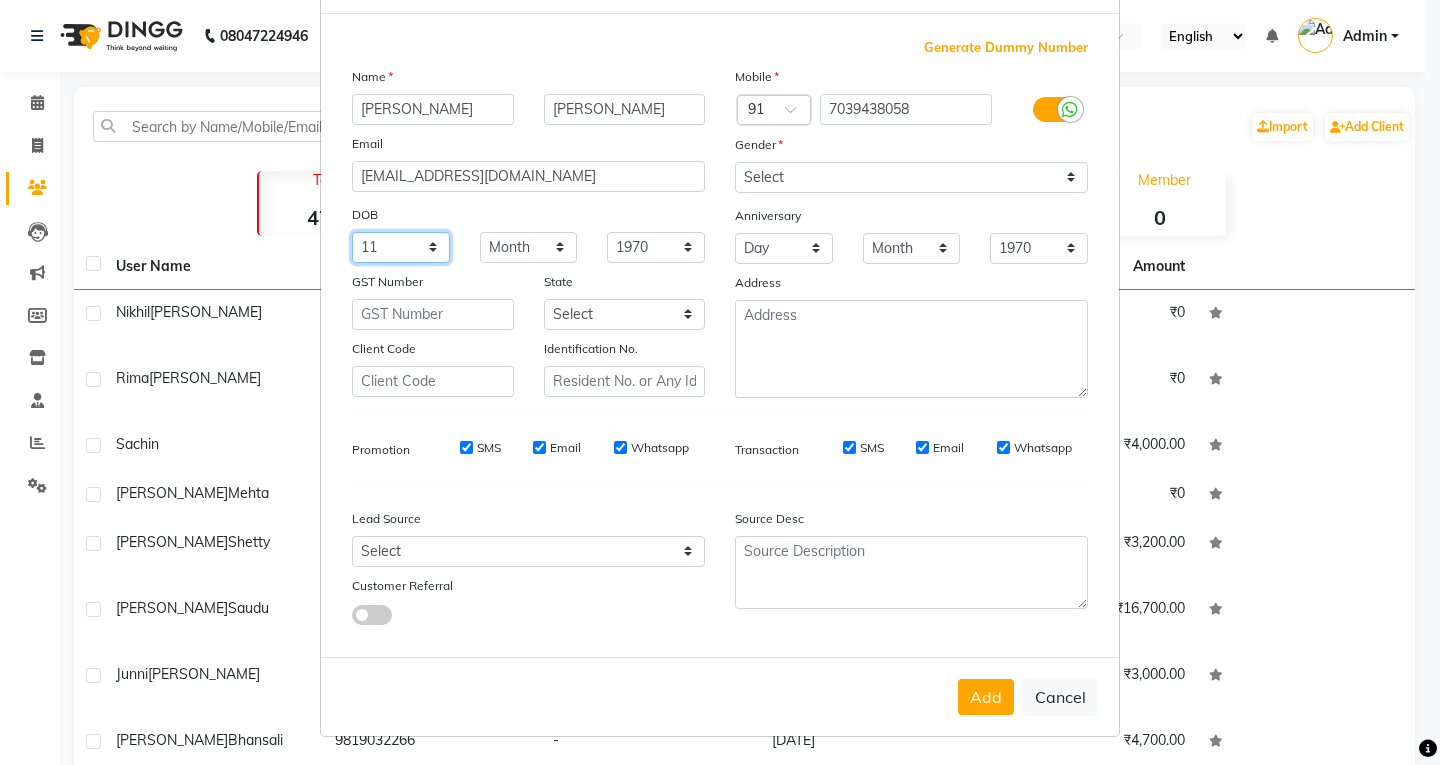 click on "Day 01 02 03 04 05 06 07 08 09 10 11 12 13 14 15 16 17 18 19 20 21 22 23 24 25 26 27 28 29 30 31" at bounding box center [401, 247] 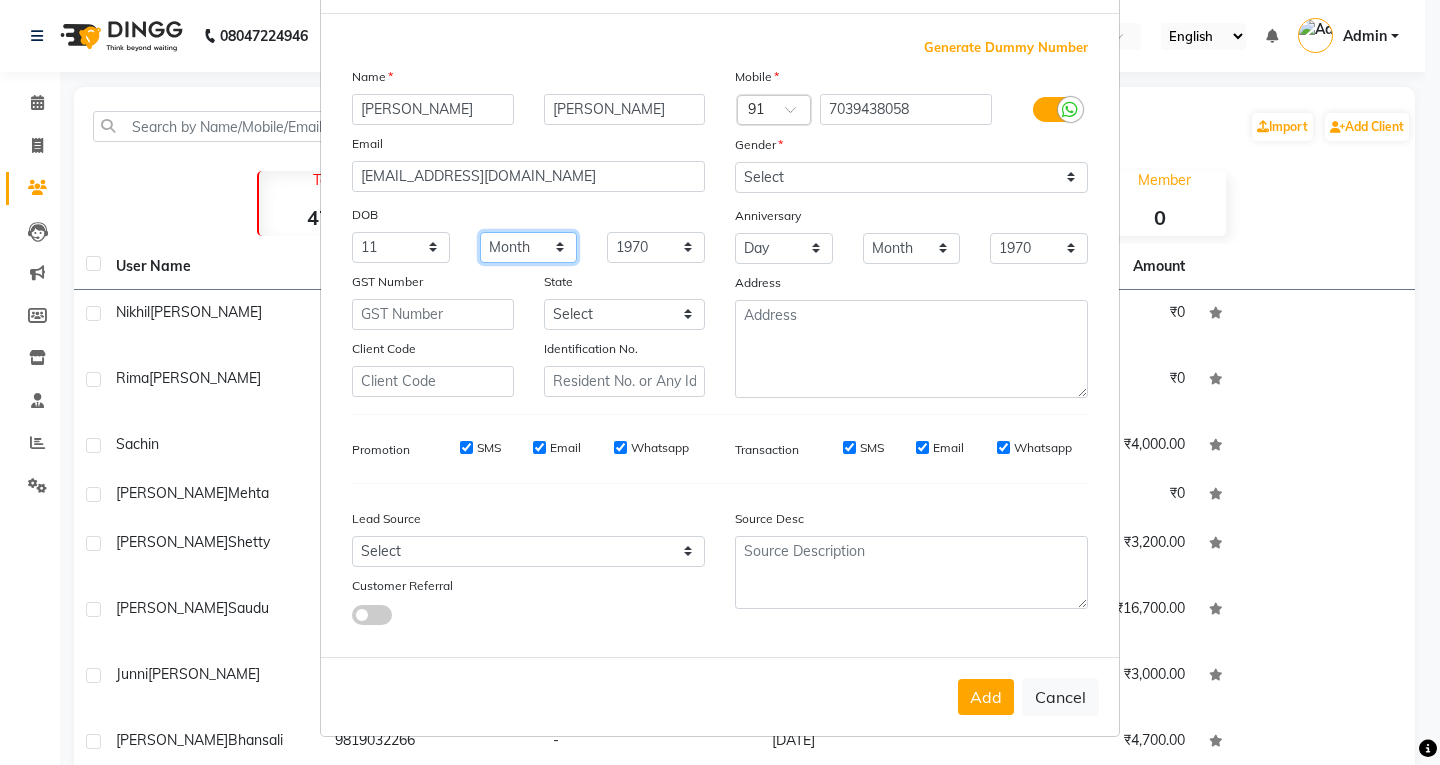 click on "Month January February March April May June July August September October November December" at bounding box center (529, 247) 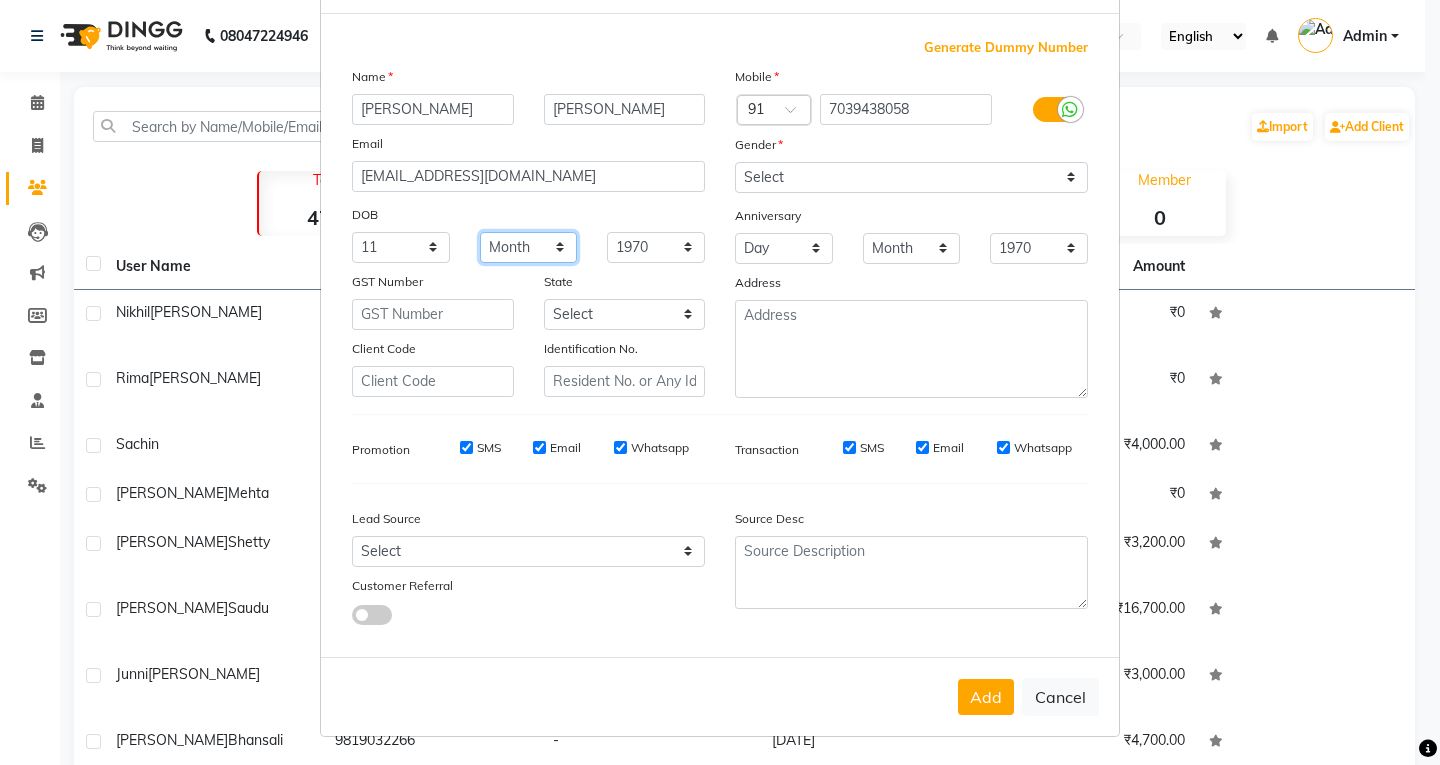 select on "07" 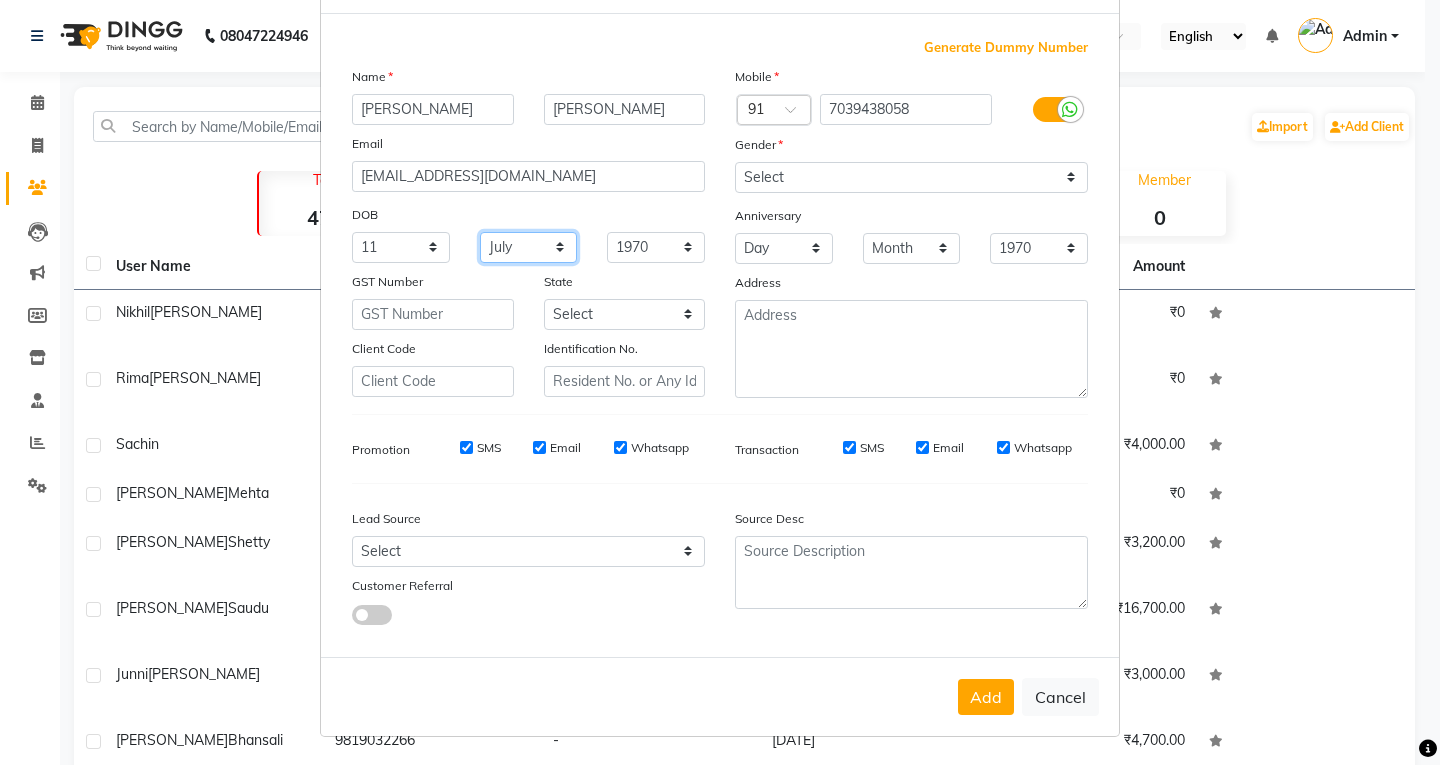 click on "Month January February March April May June July August September October November December" at bounding box center [529, 247] 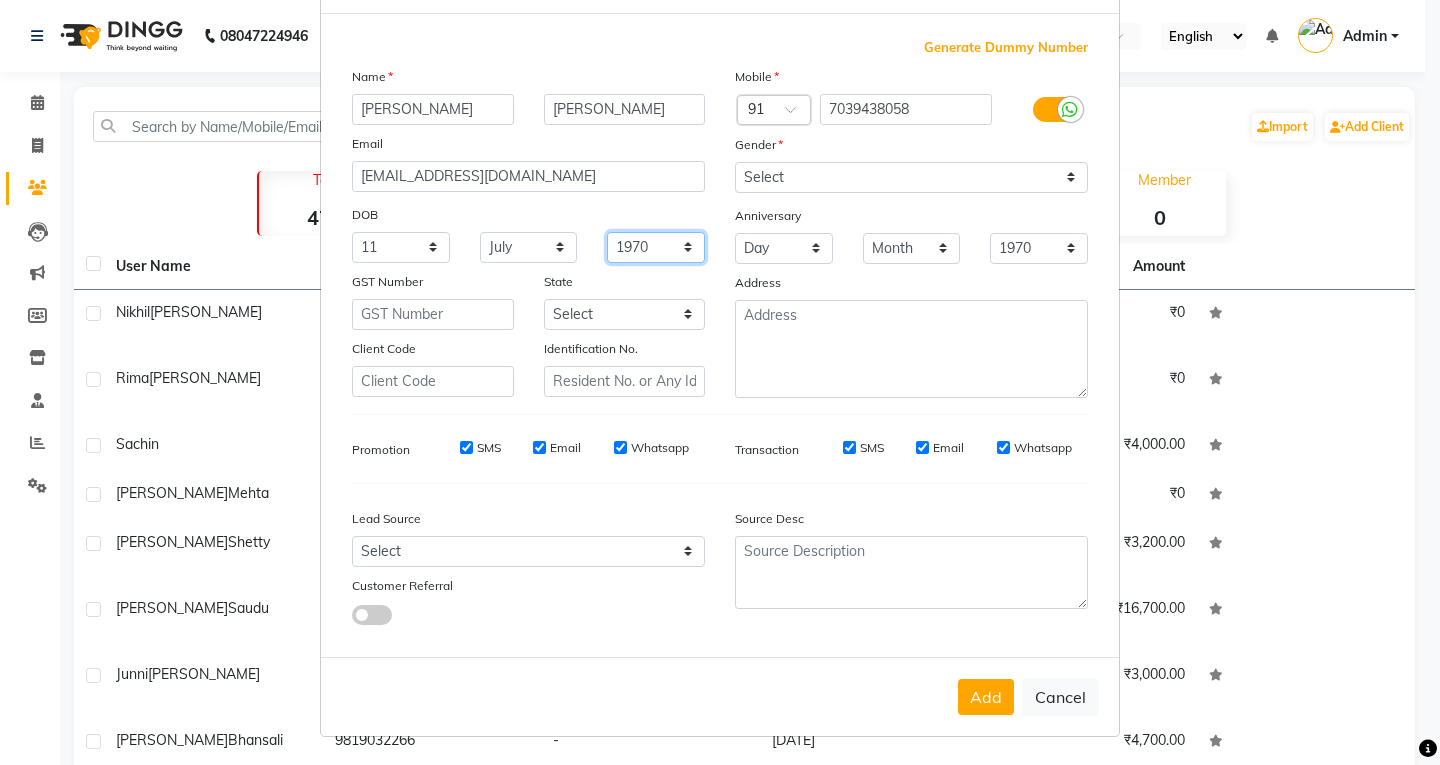 click on "1940 1941 1942 1943 1944 1945 1946 1947 1948 1949 1950 1951 1952 1953 1954 1955 1956 1957 1958 1959 1960 1961 1962 1963 1964 1965 1966 1967 1968 1969 1970 1971 1972 1973 1974 1975 1976 1977 1978 1979 1980 1981 1982 1983 1984 1985 1986 1987 1988 1989 1990 1991 1992 1993 1994 1995 1996 1997 1998 1999 2000 2001 2002 2003 2004 2005 2006 2007 2008 2009 2010 2011 2012 2013 2014 2015 2016 2017 2018 2019 2020 2021 2022 2023 2024" at bounding box center (656, 247) 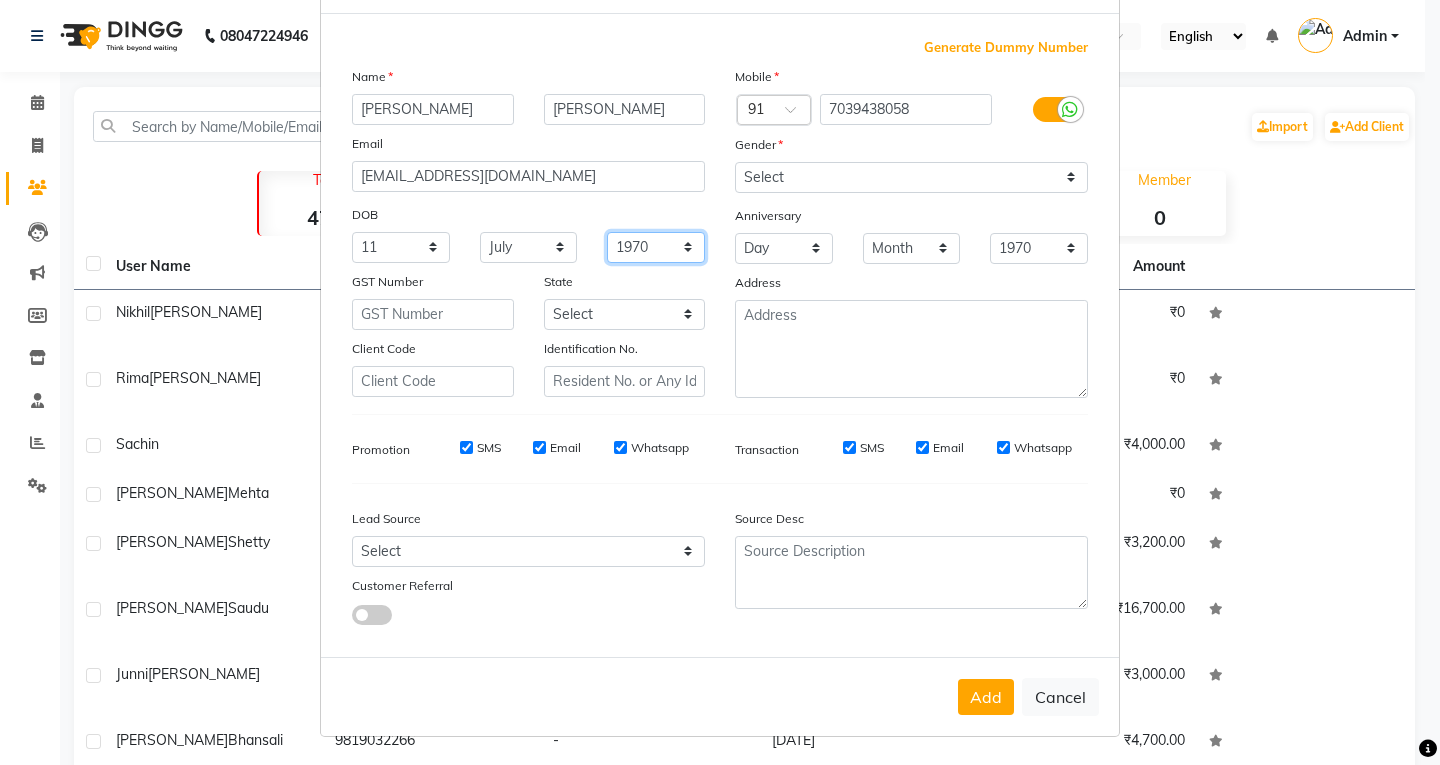 select on "1982" 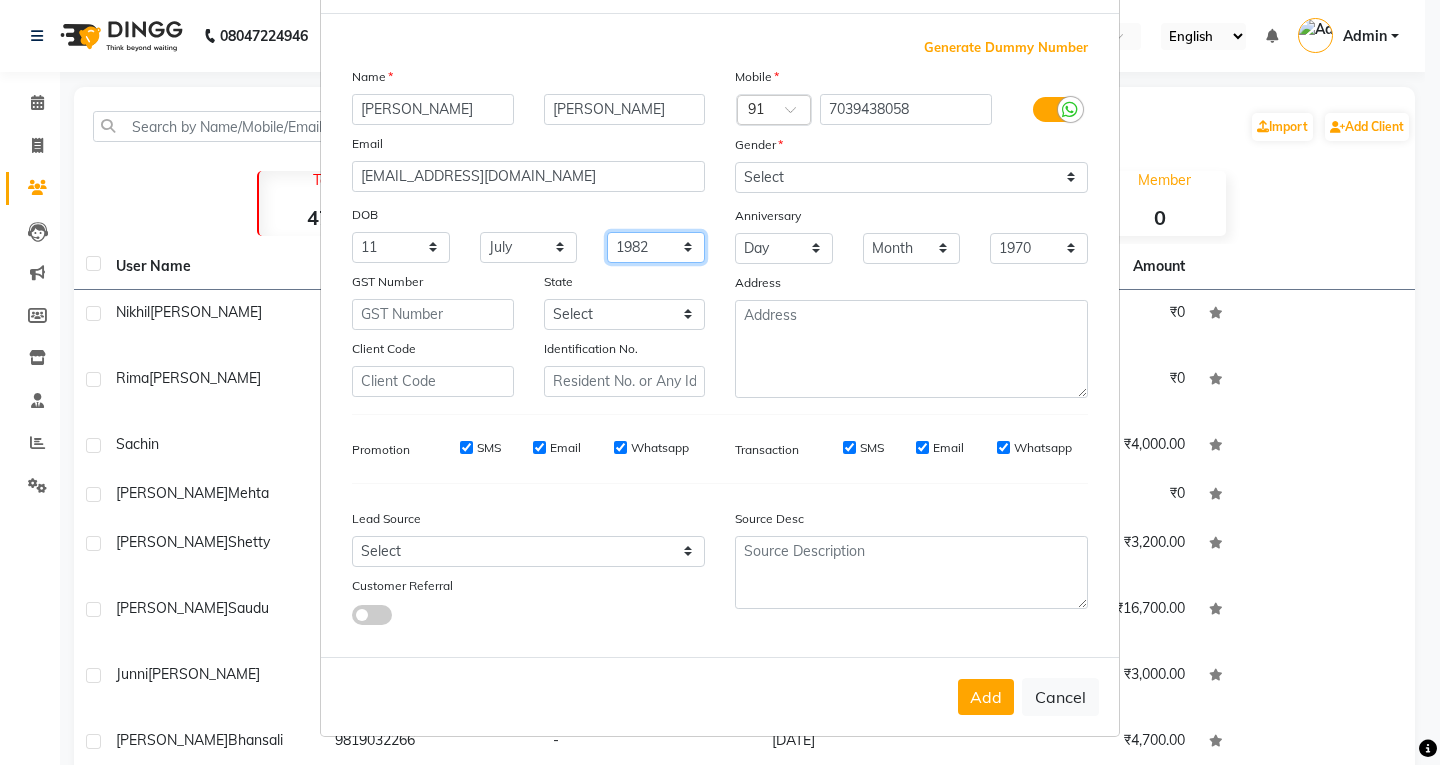 click on "1940 1941 1942 1943 1944 1945 1946 1947 1948 1949 1950 1951 1952 1953 1954 1955 1956 1957 1958 1959 1960 1961 1962 1963 1964 1965 1966 1967 1968 1969 1970 1971 1972 1973 1974 1975 1976 1977 1978 1979 1980 1981 1982 1983 1984 1985 1986 1987 1988 1989 1990 1991 1992 1993 1994 1995 1996 1997 1998 1999 2000 2001 2002 2003 2004 2005 2006 2007 2008 2009 2010 2011 2012 2013 2014 2015 2016 2017 2018 2019 2020 2021 2022 2023 2024" at bounding box center [656, 247] 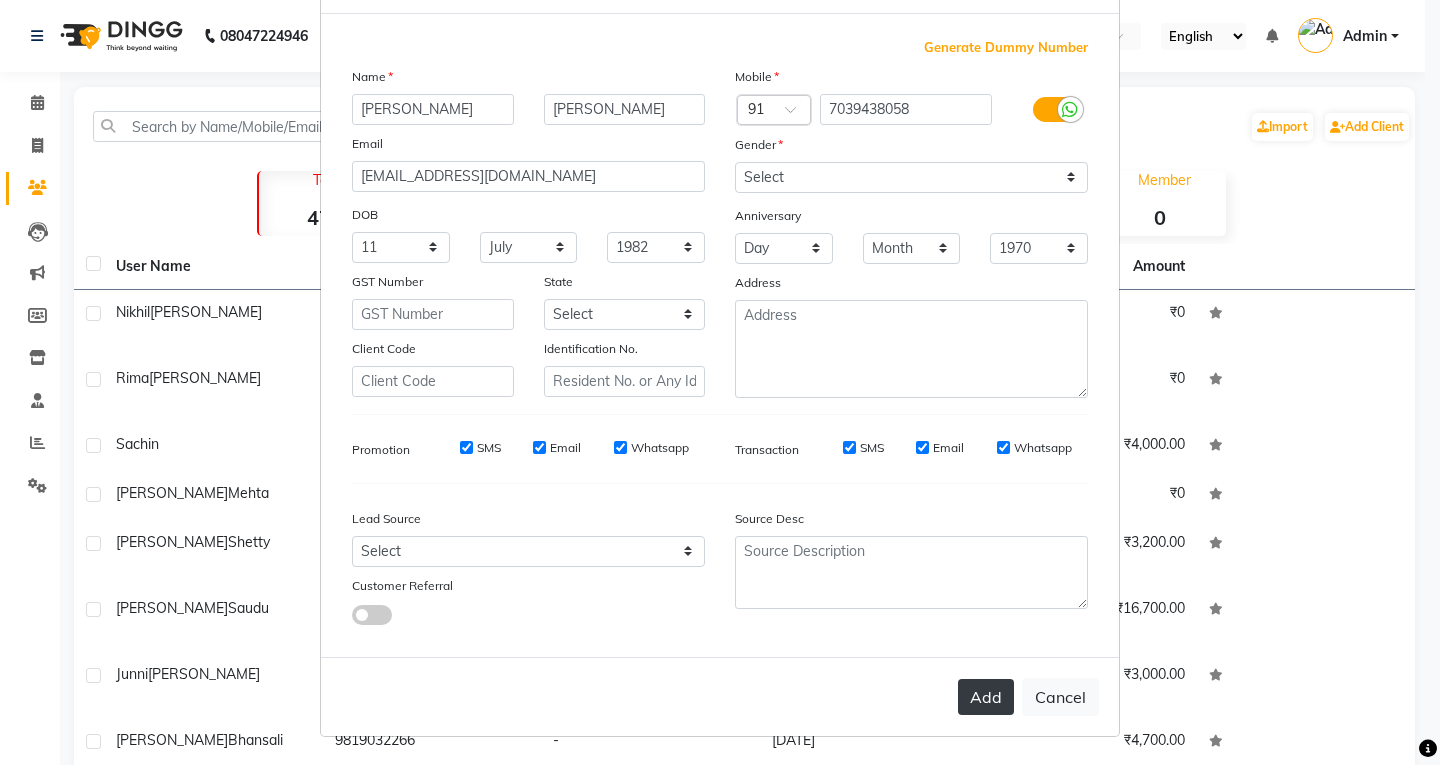 click on "Add" at bounding box center (986, 697) 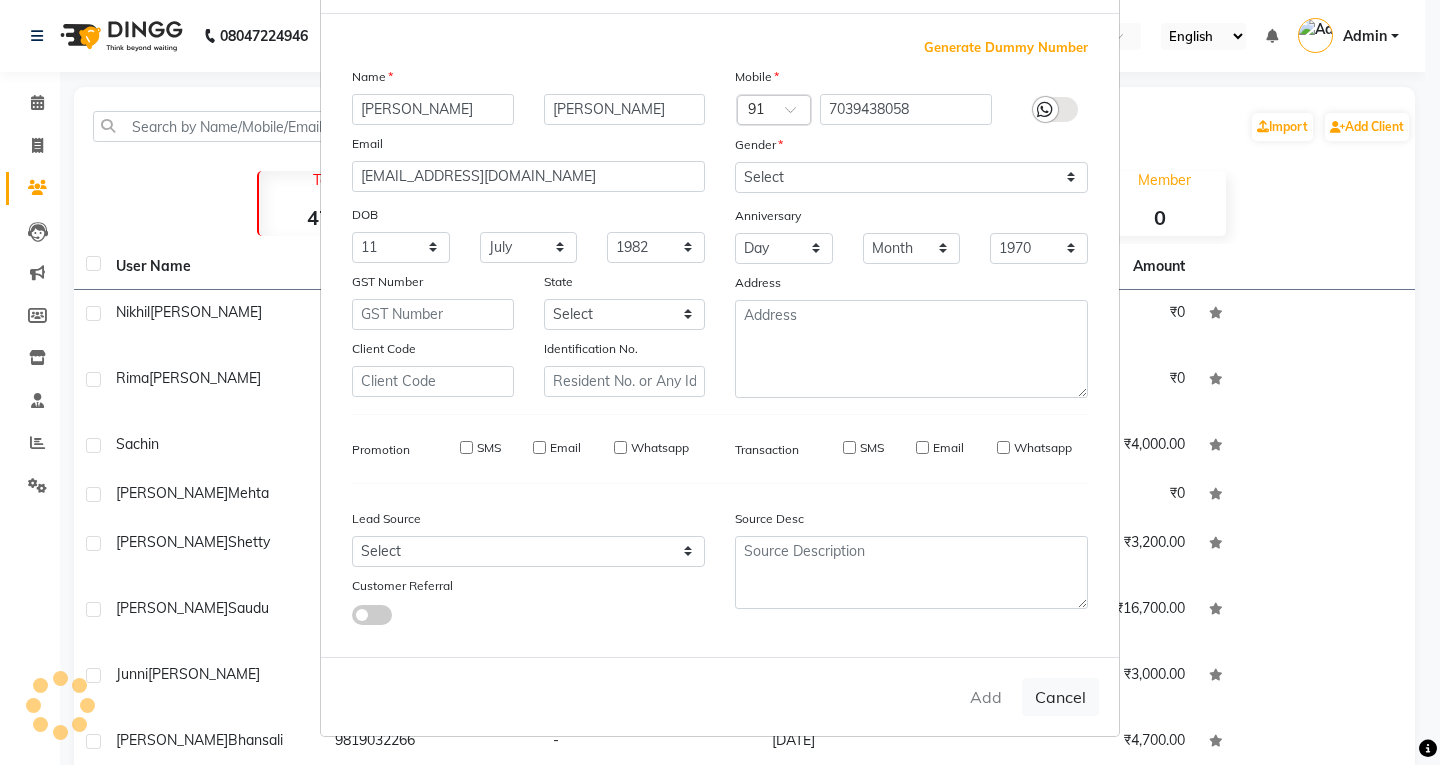 type 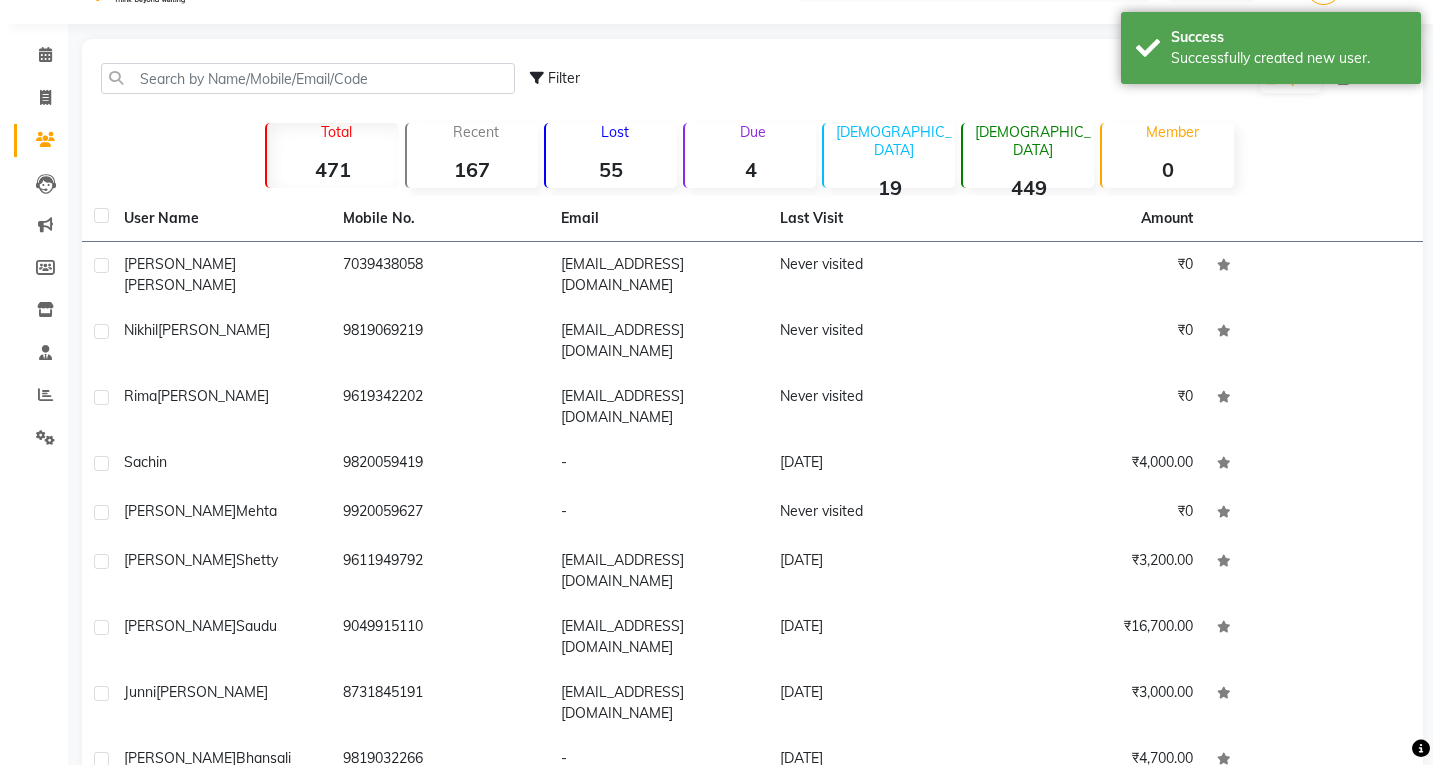scroll, scrollTop: 0, scrollLeft: 0, axis: both 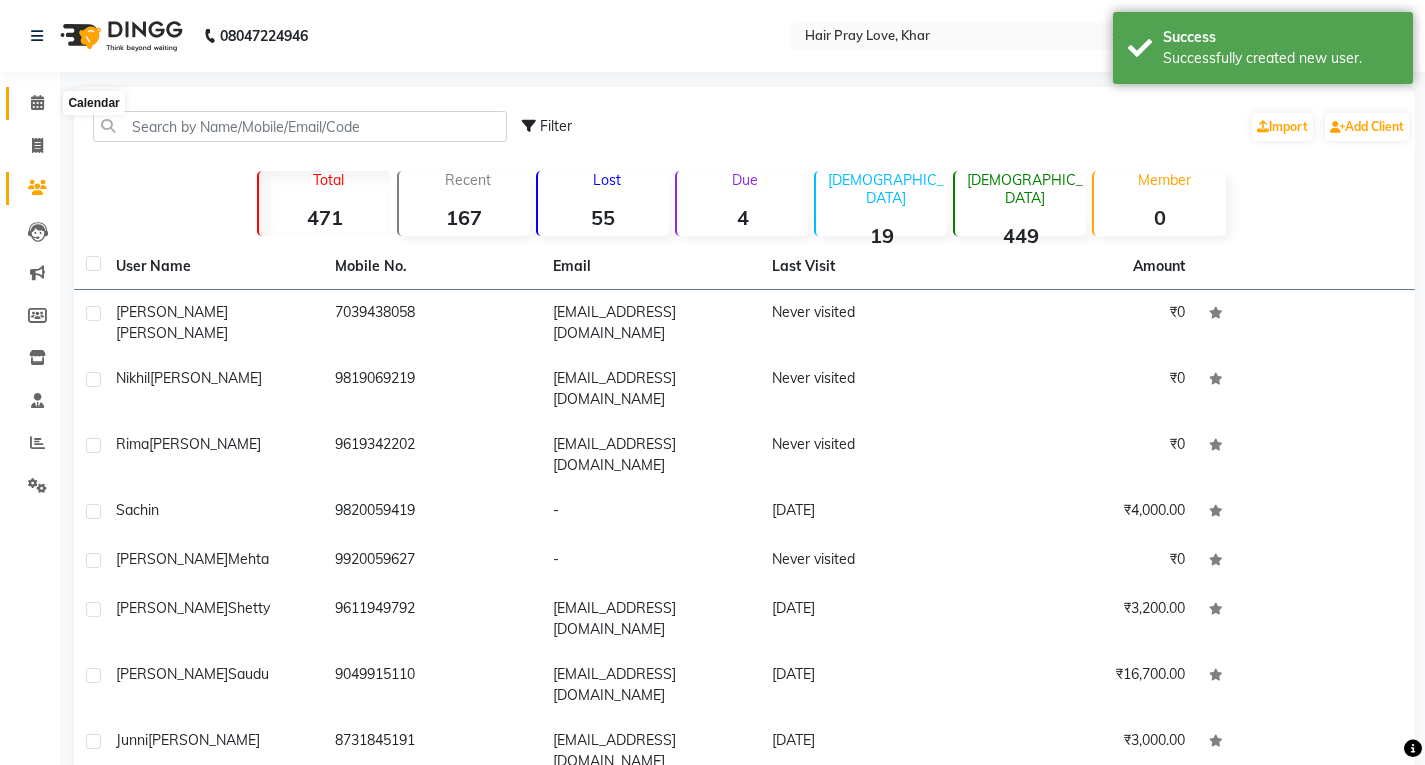 click 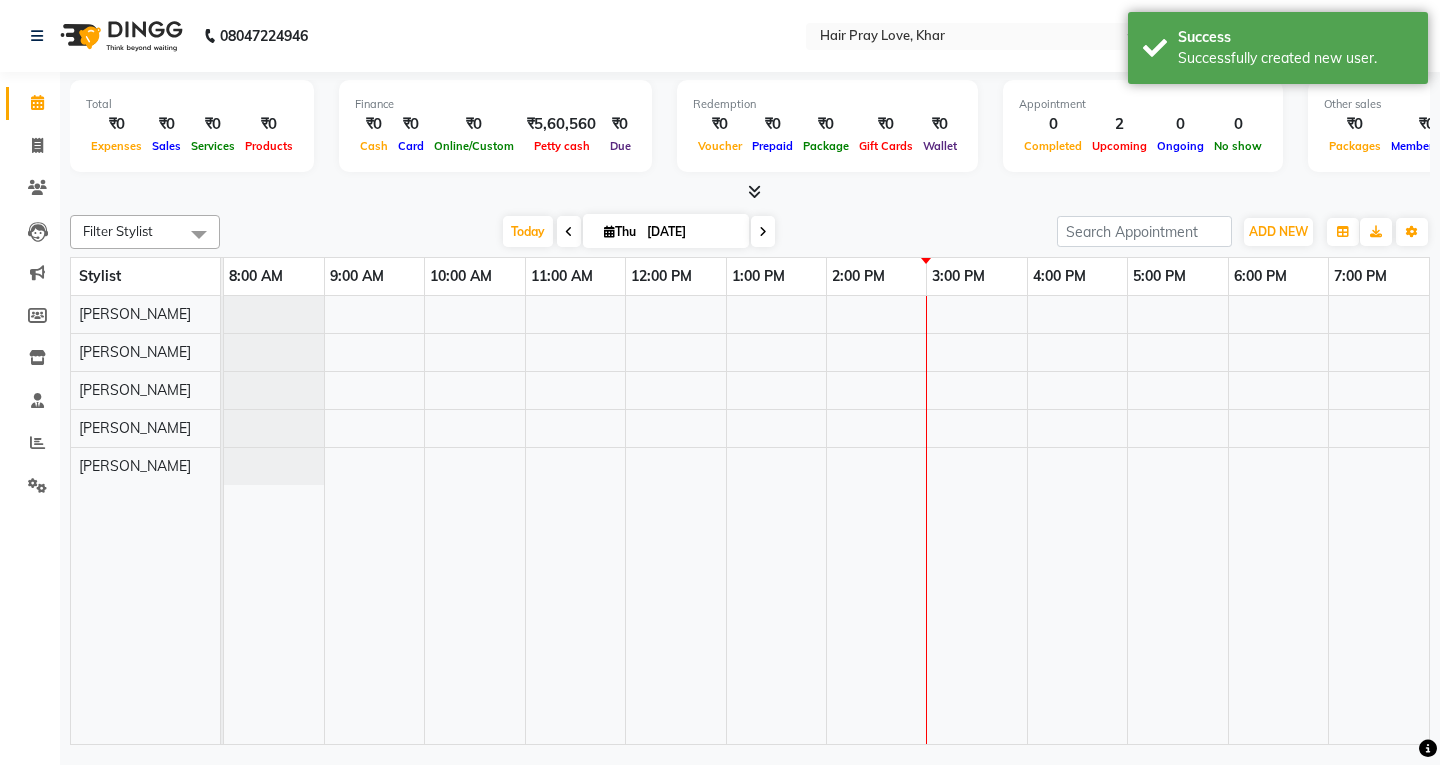 click at bounding box center [569, 232] 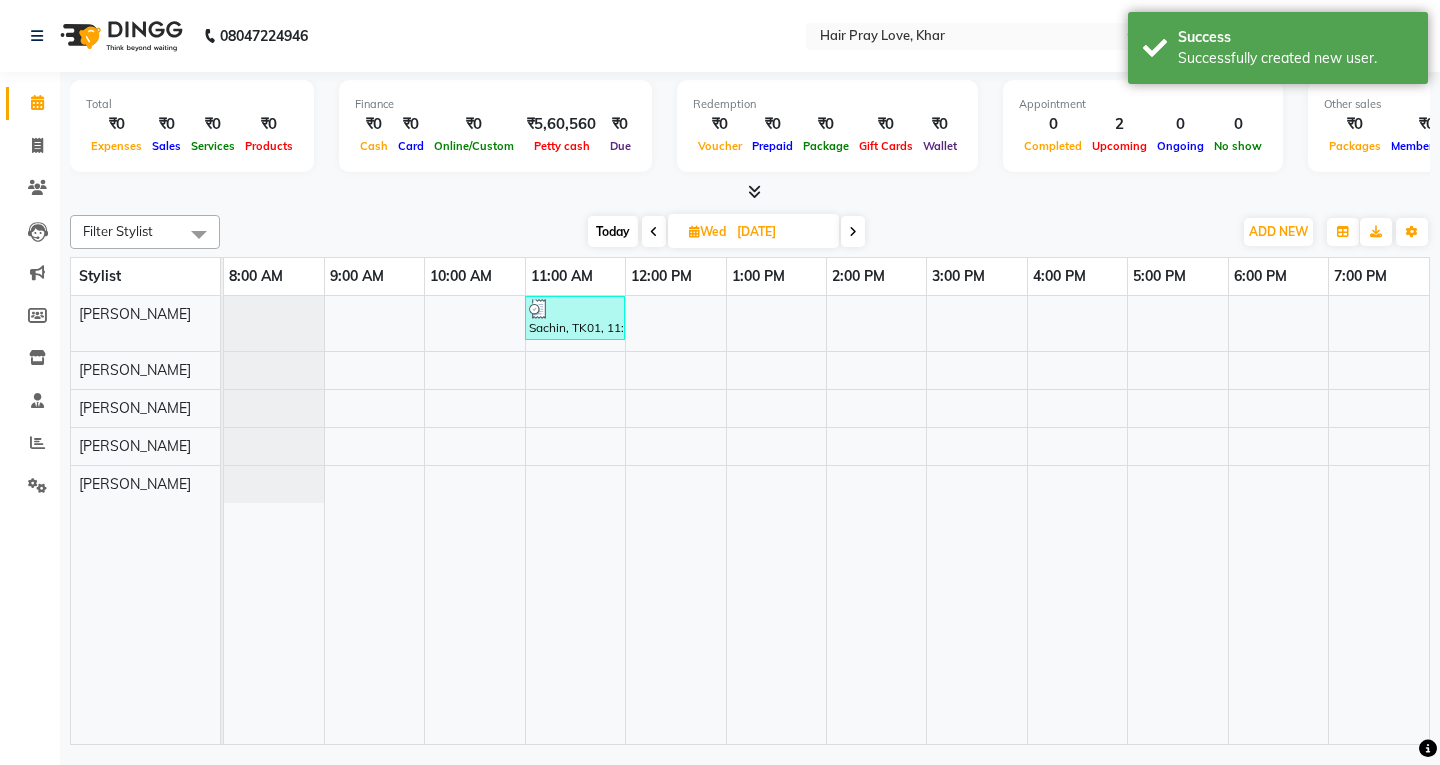 click at bounding box center (853, 232) 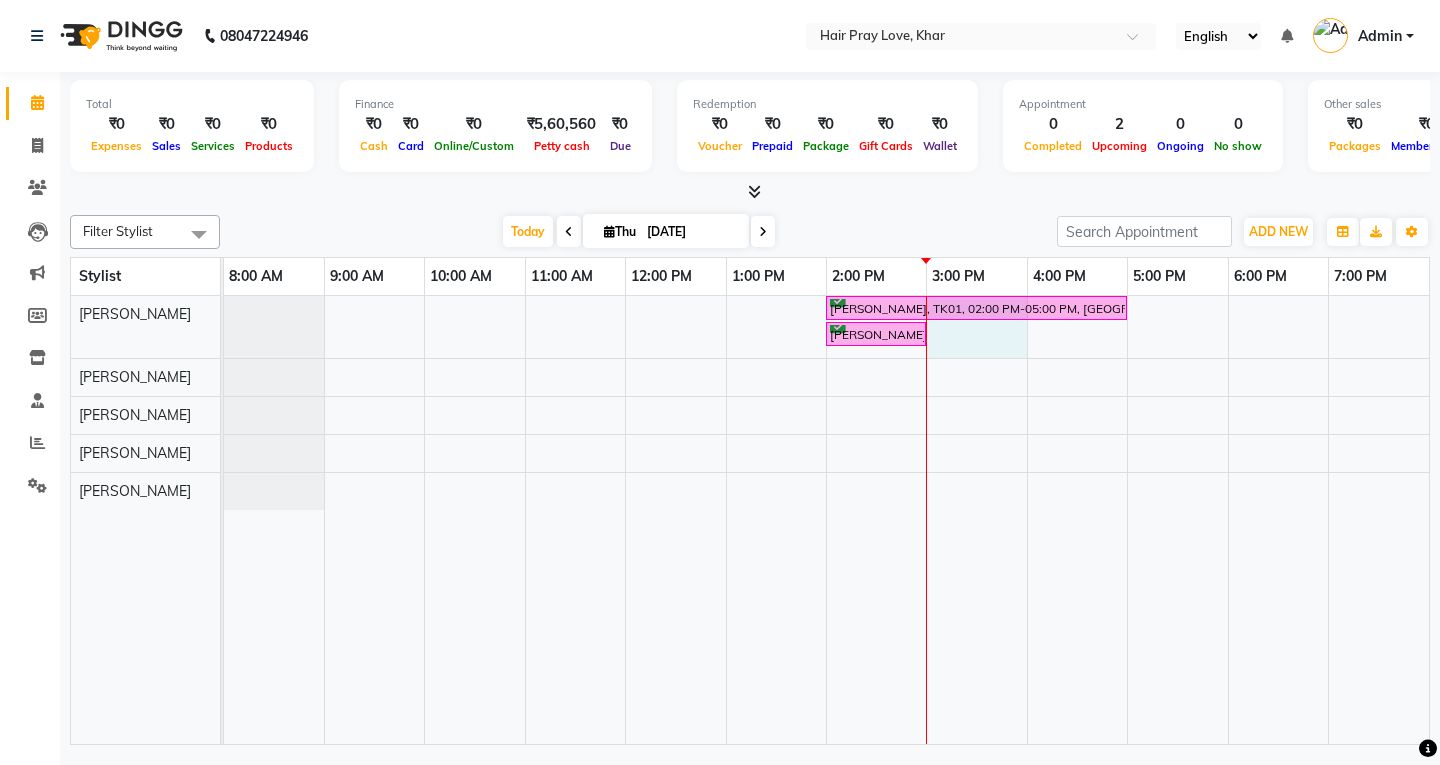 click on "[PERSON_NAME], TK01, 02:00 PM-05:00 PM, Balayage Medium Hair     [PERSON_NAME], TK02, 02:00 PM-03:00 PM, Hair - Hair Cut - Vans" at bounding box center [826, 520] 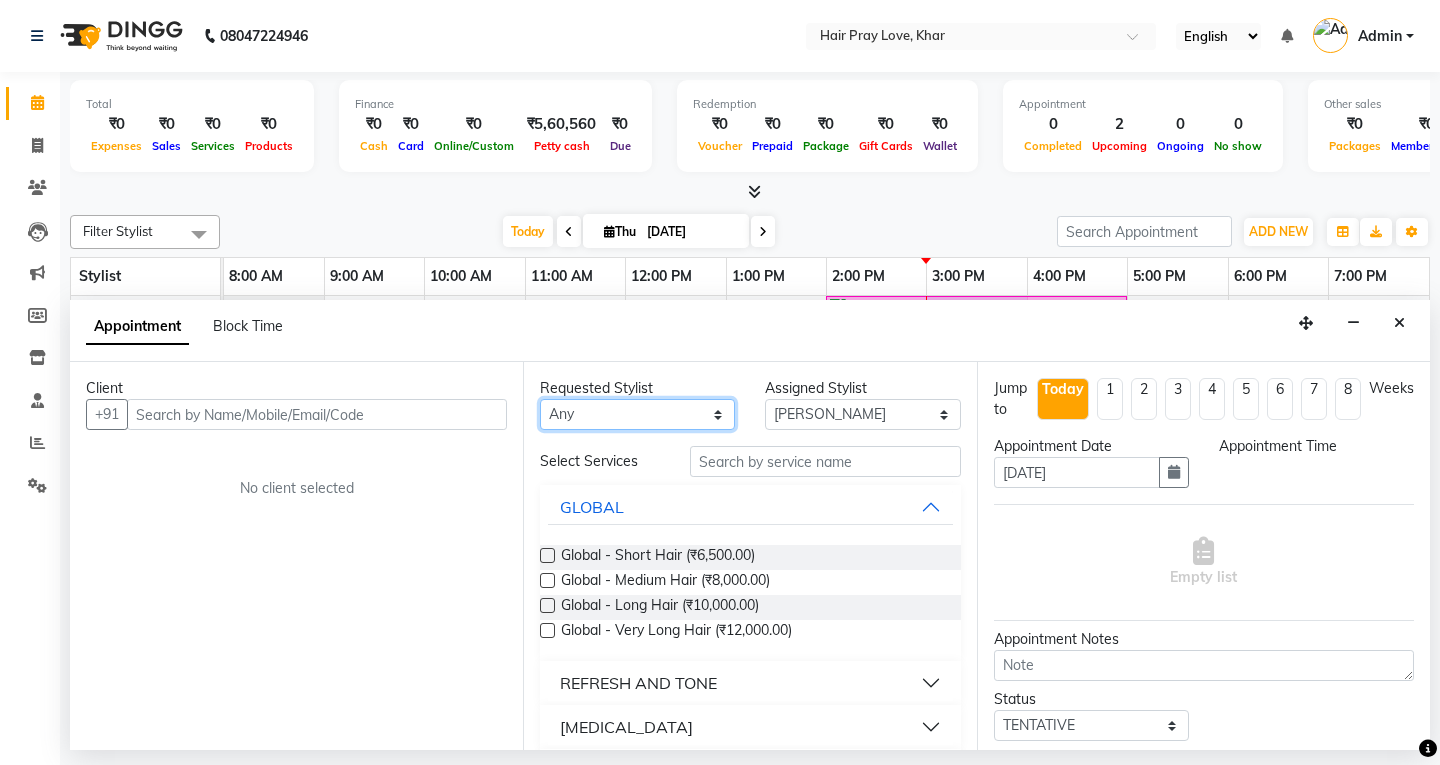 click on "Any [PERSON_NAME] [PERSON_NAME] [PERSON_NAME] [PERSON_NAME]" at bounding box center [637, 414] 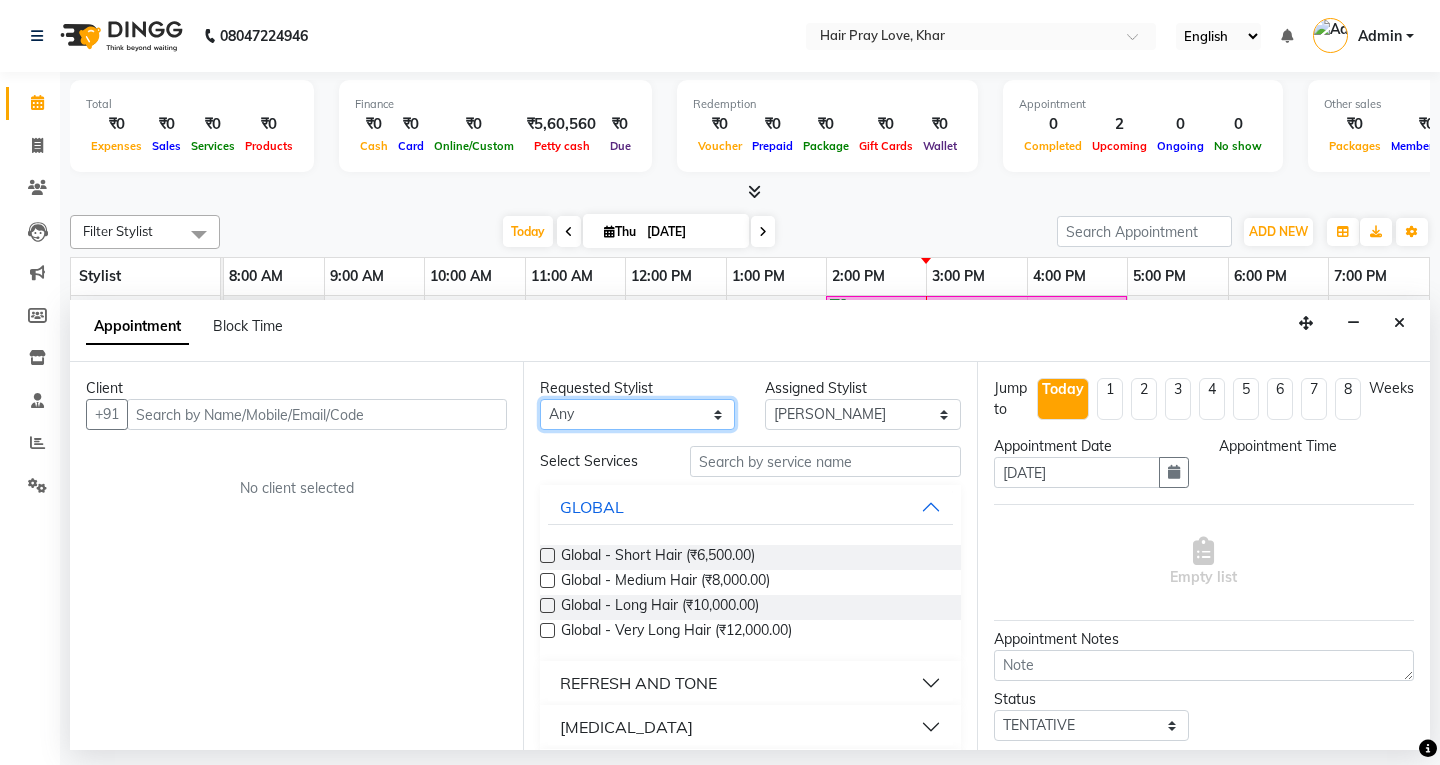 select on "77680" 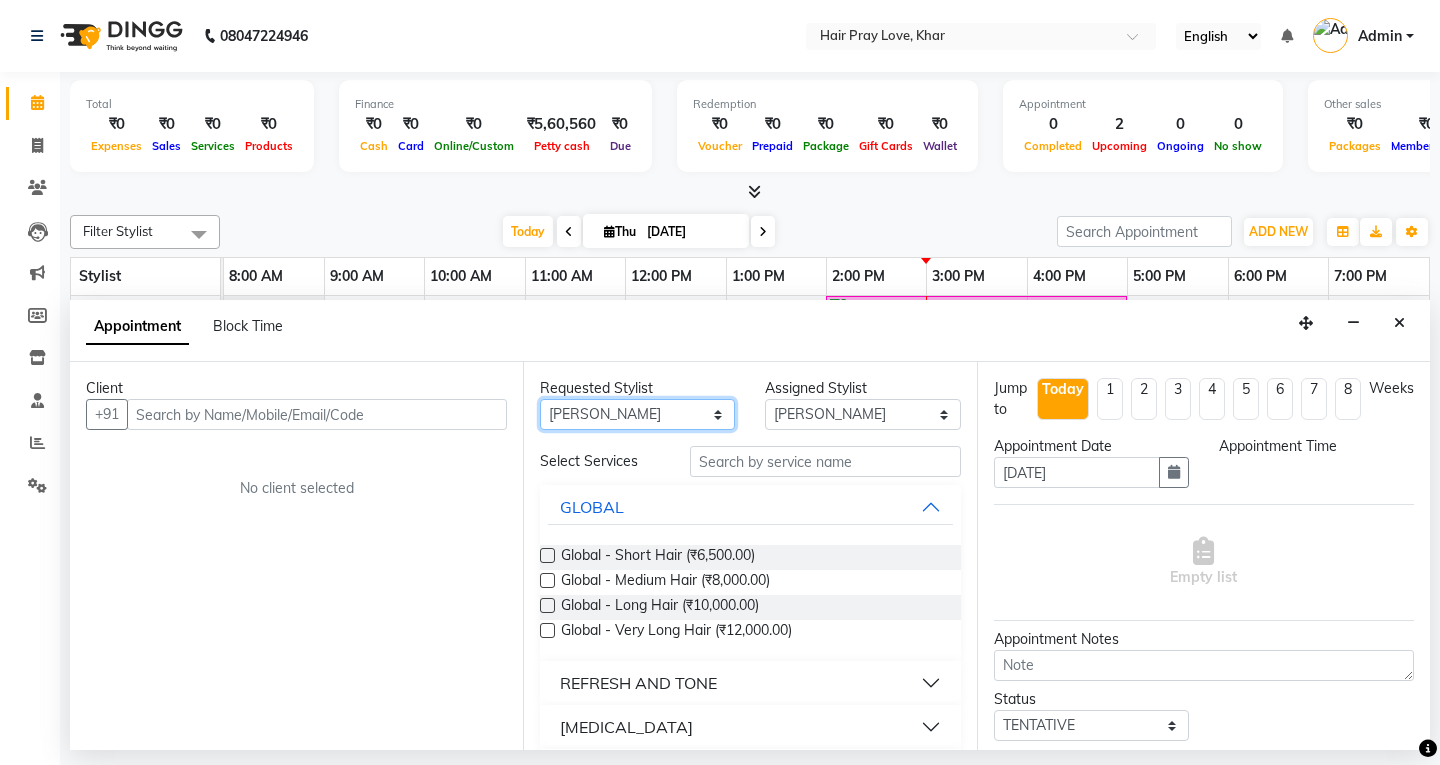 click on "Any [PERSON_NAME] [PERSON_NAME] [PERSON_NAME] [PERSON_NAME]" at bounding box center [637, 414] 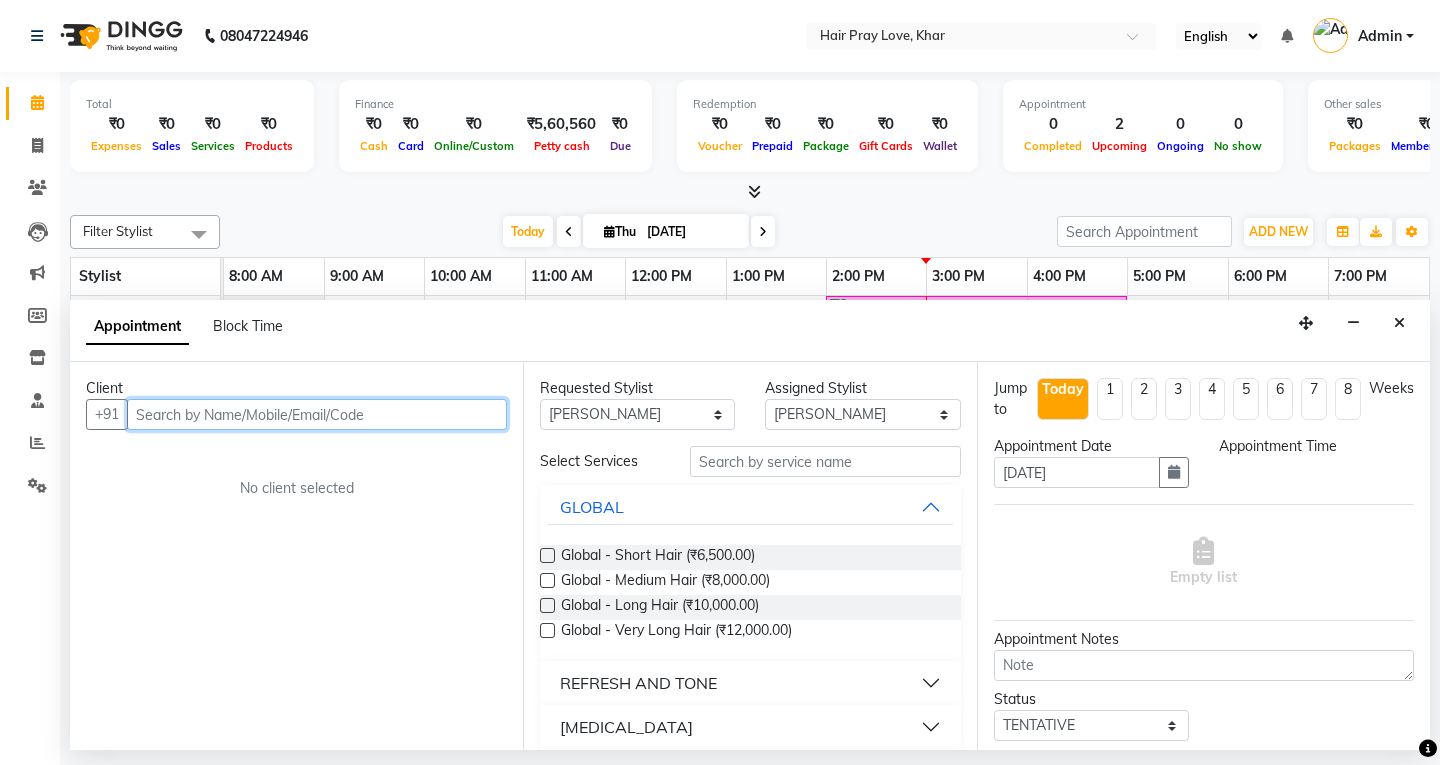 click at bounding box center [317, 414] 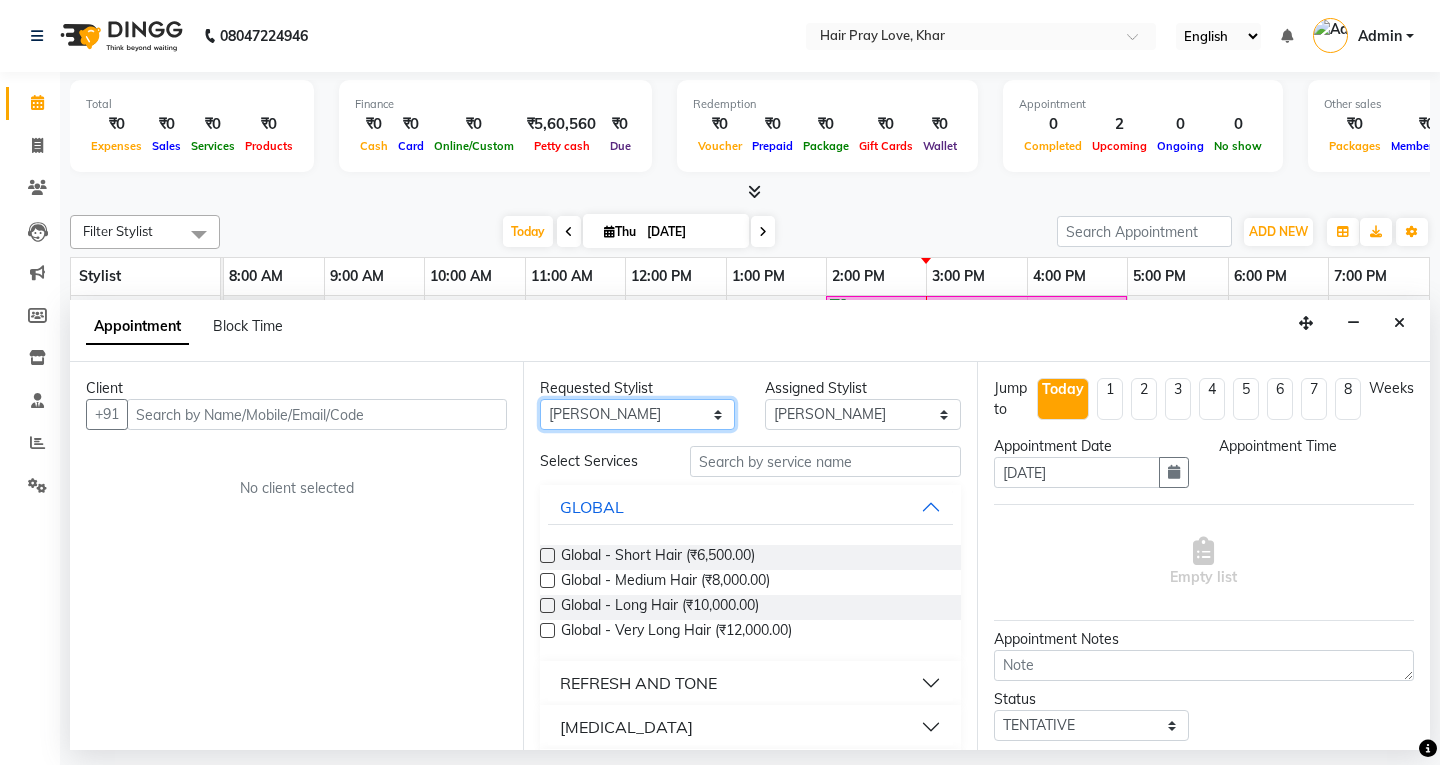 click on "Any [PERSON_NAME] [PERSON_NAME] [PERSON_NAME] [PERSON_NAME]" at bounding box center [637, 414] 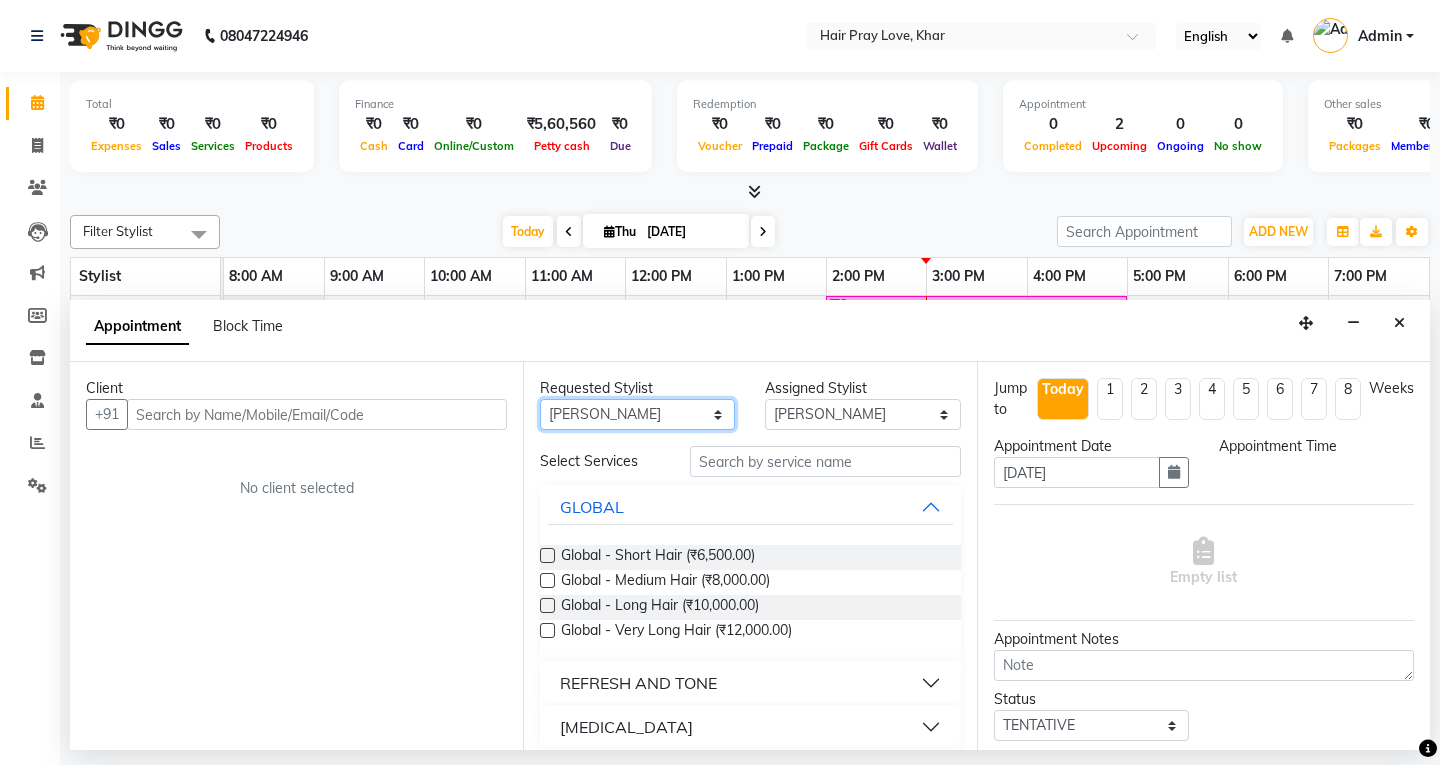 select on "54376" 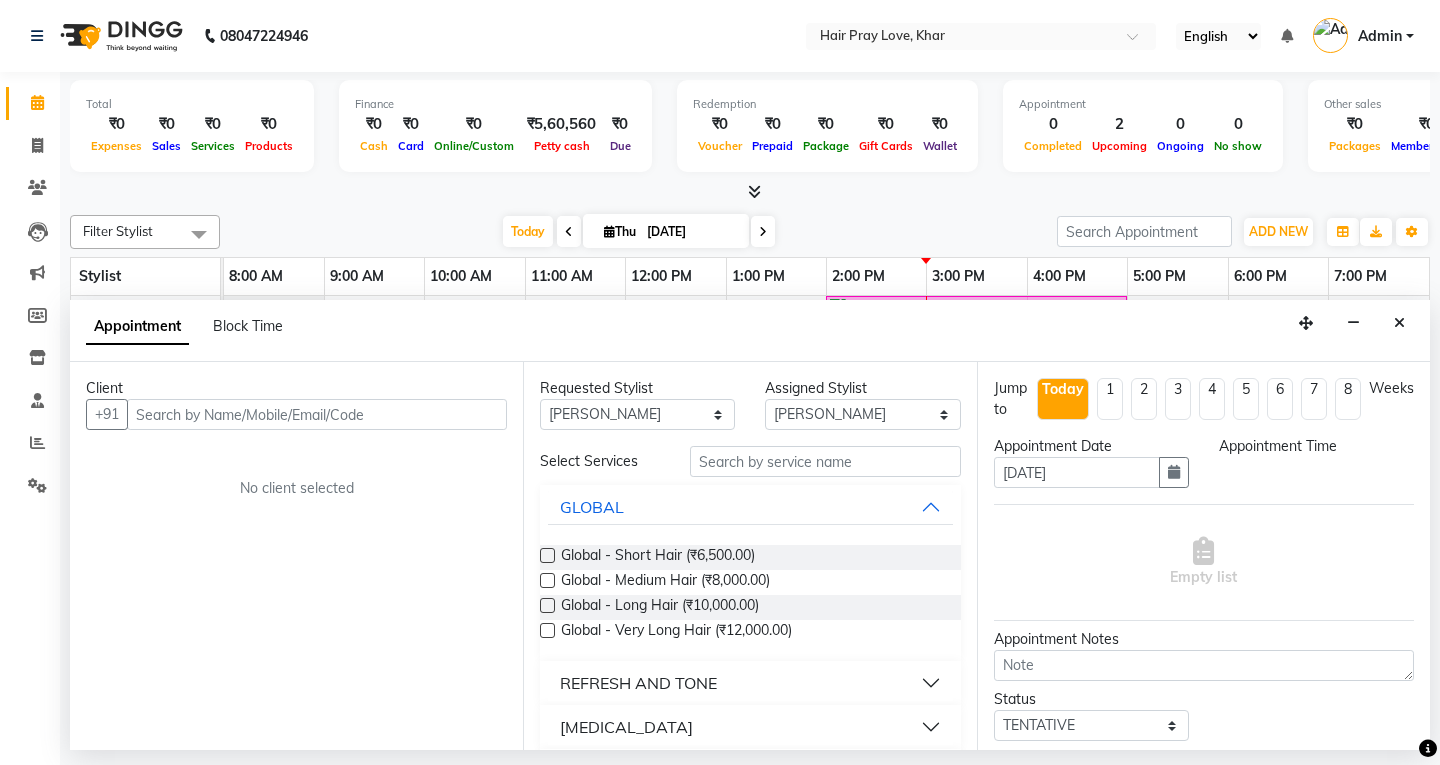 click on "Client" at bounding box center [296, 388] 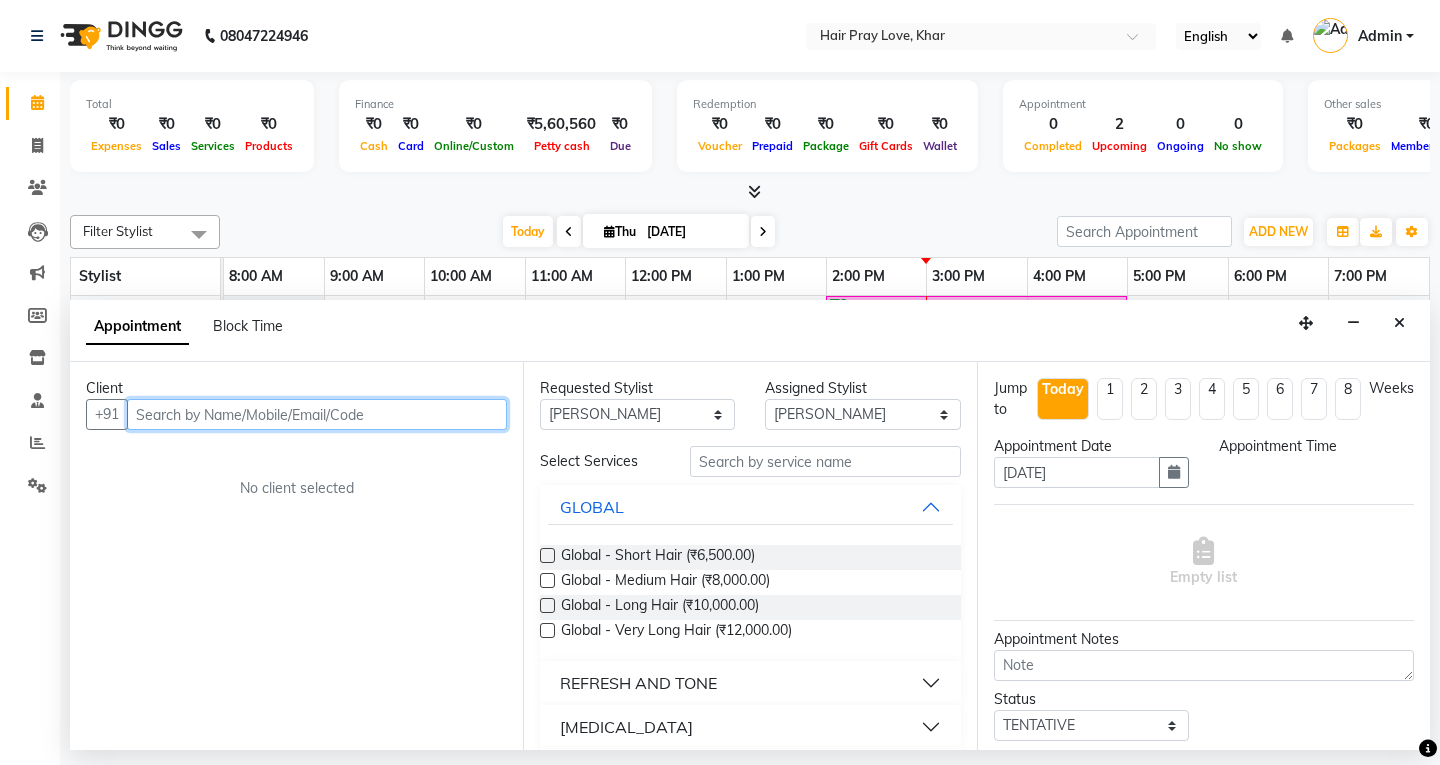 click at bounding box center [317, 414] 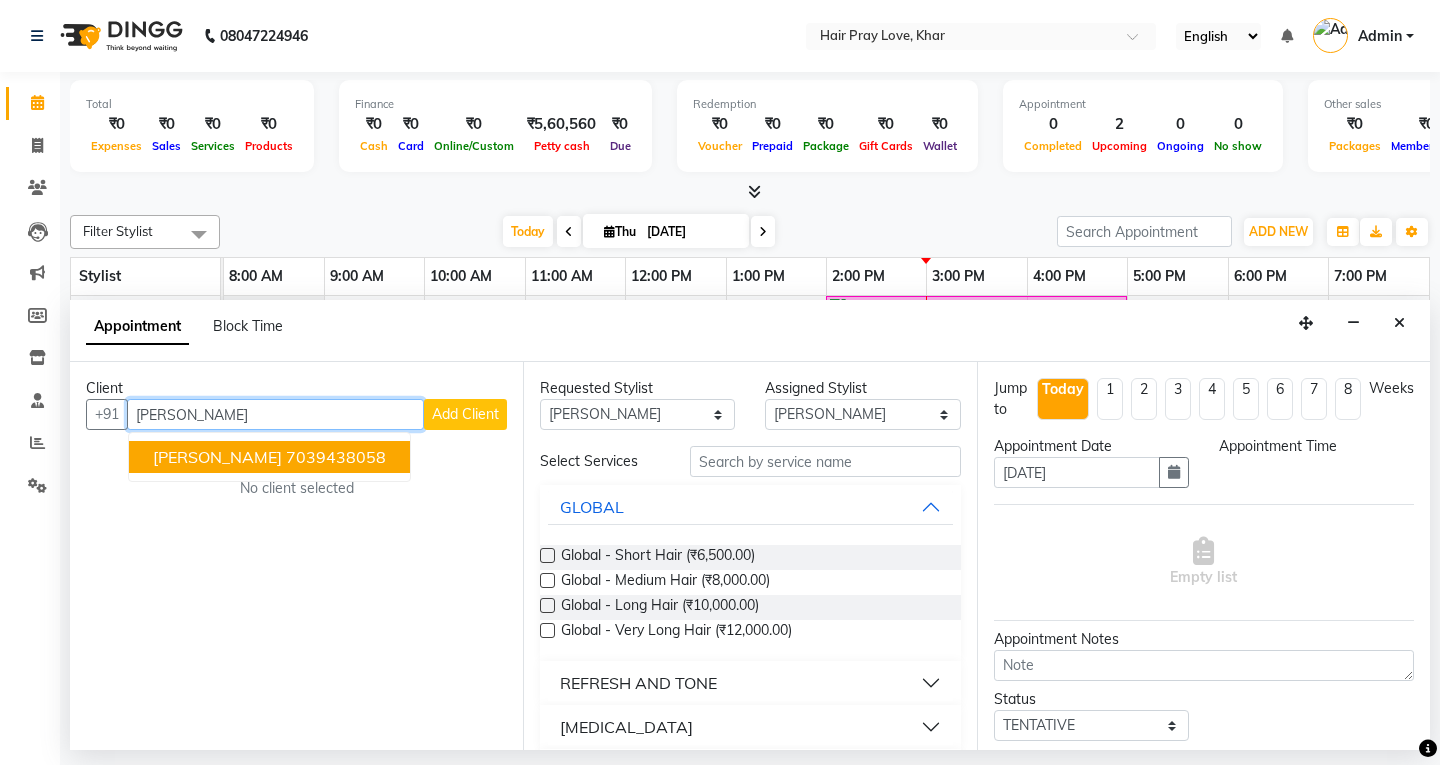 click on "7039438058" at bounding box center (336, 457) 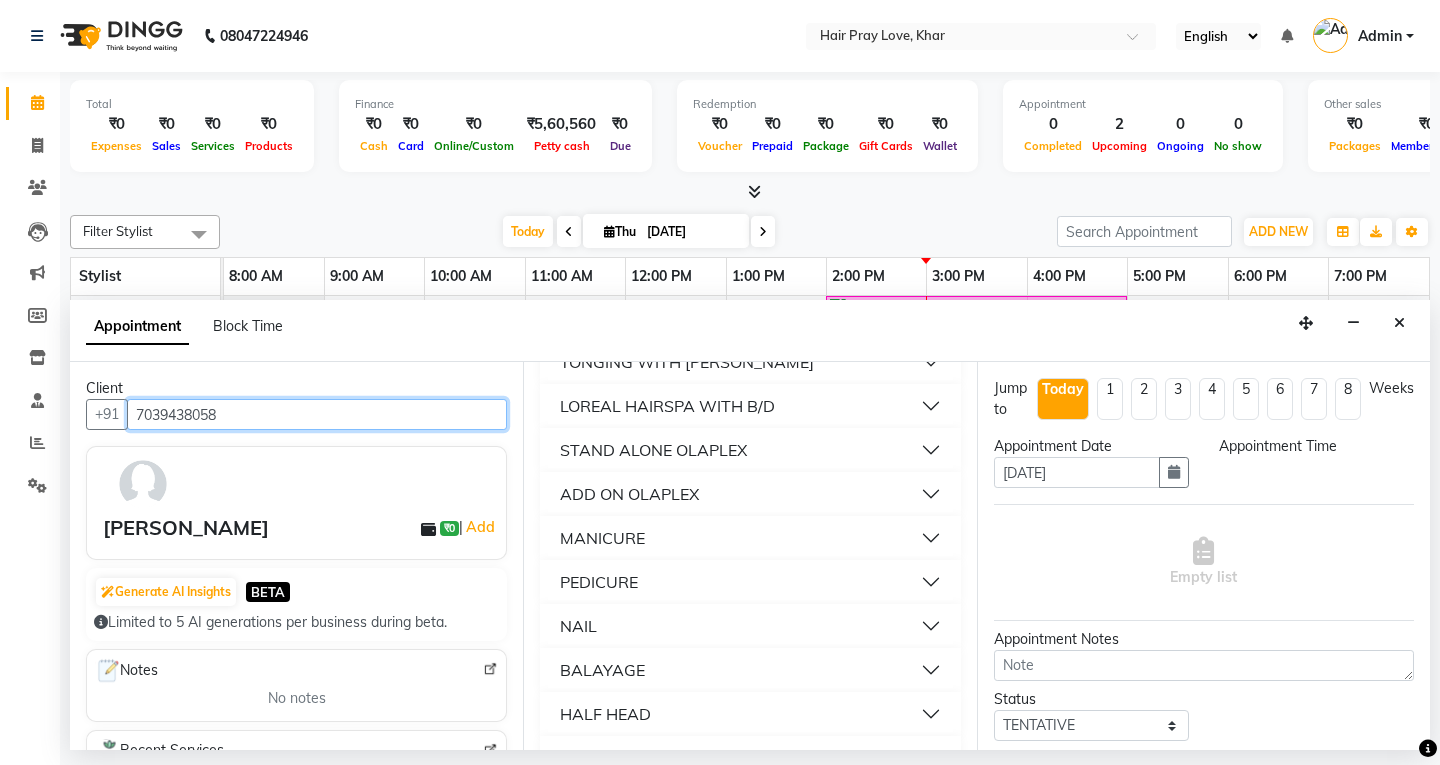 scroll, scrollTop: 500, scrollLeft: 0, axis: vertical 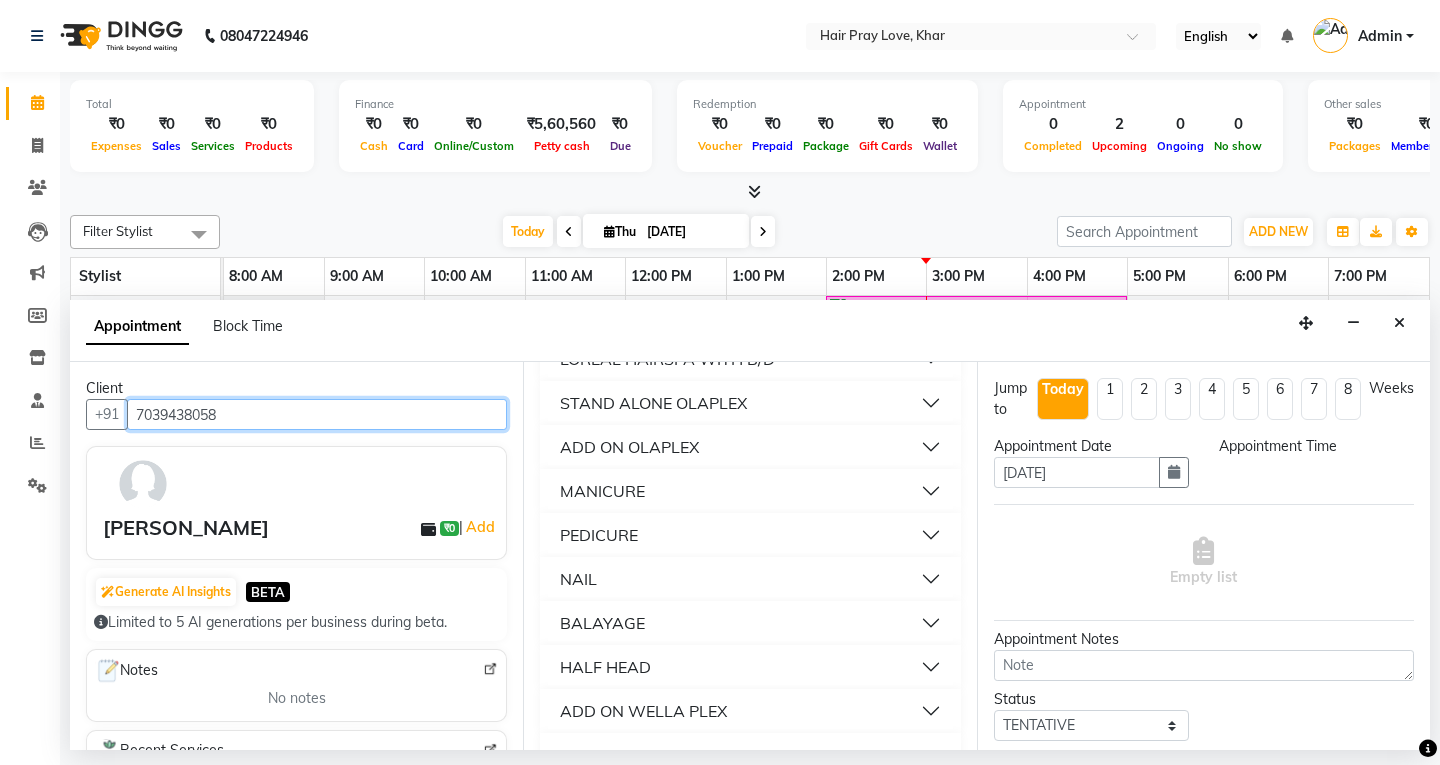 type on "7039438058" 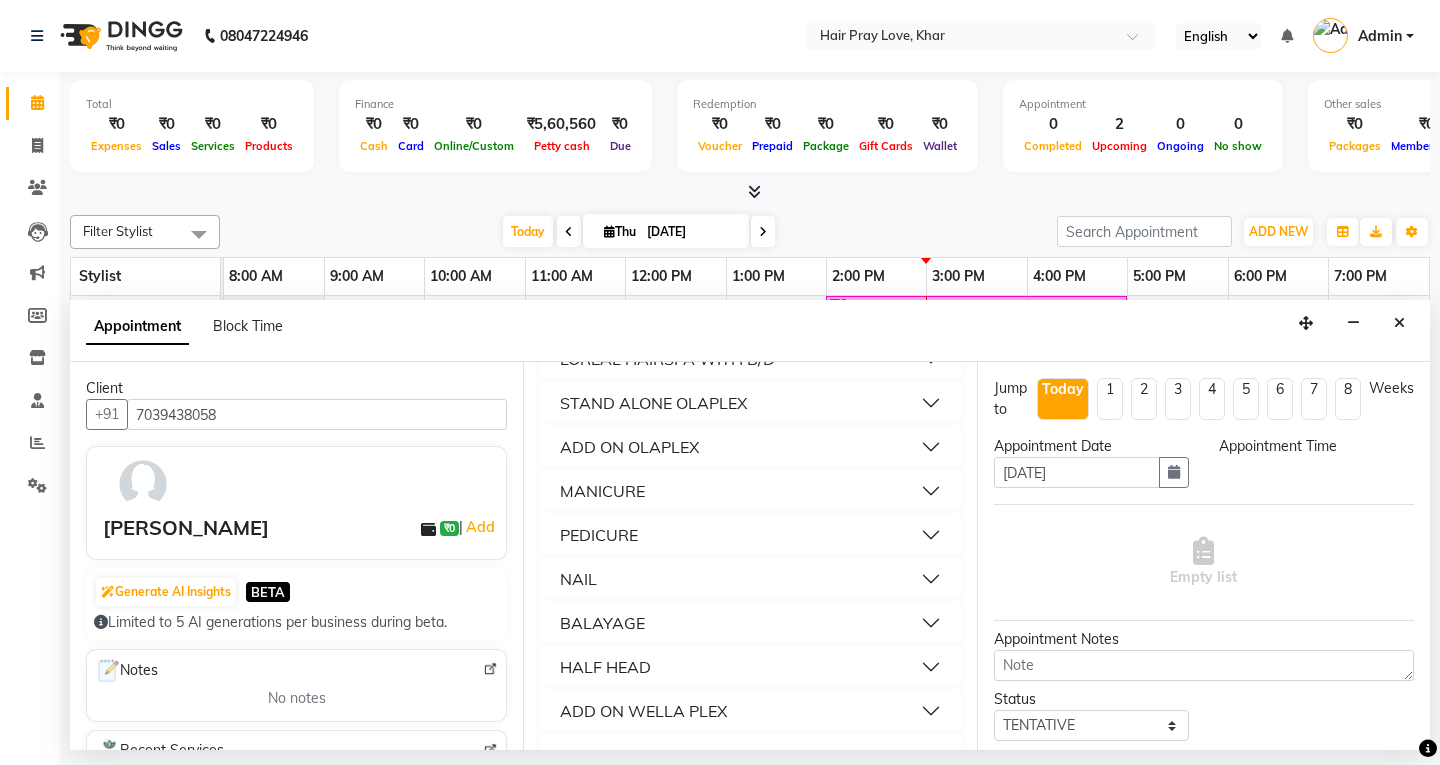 click on "HALF HEAD" at bounding box center (605, 667) 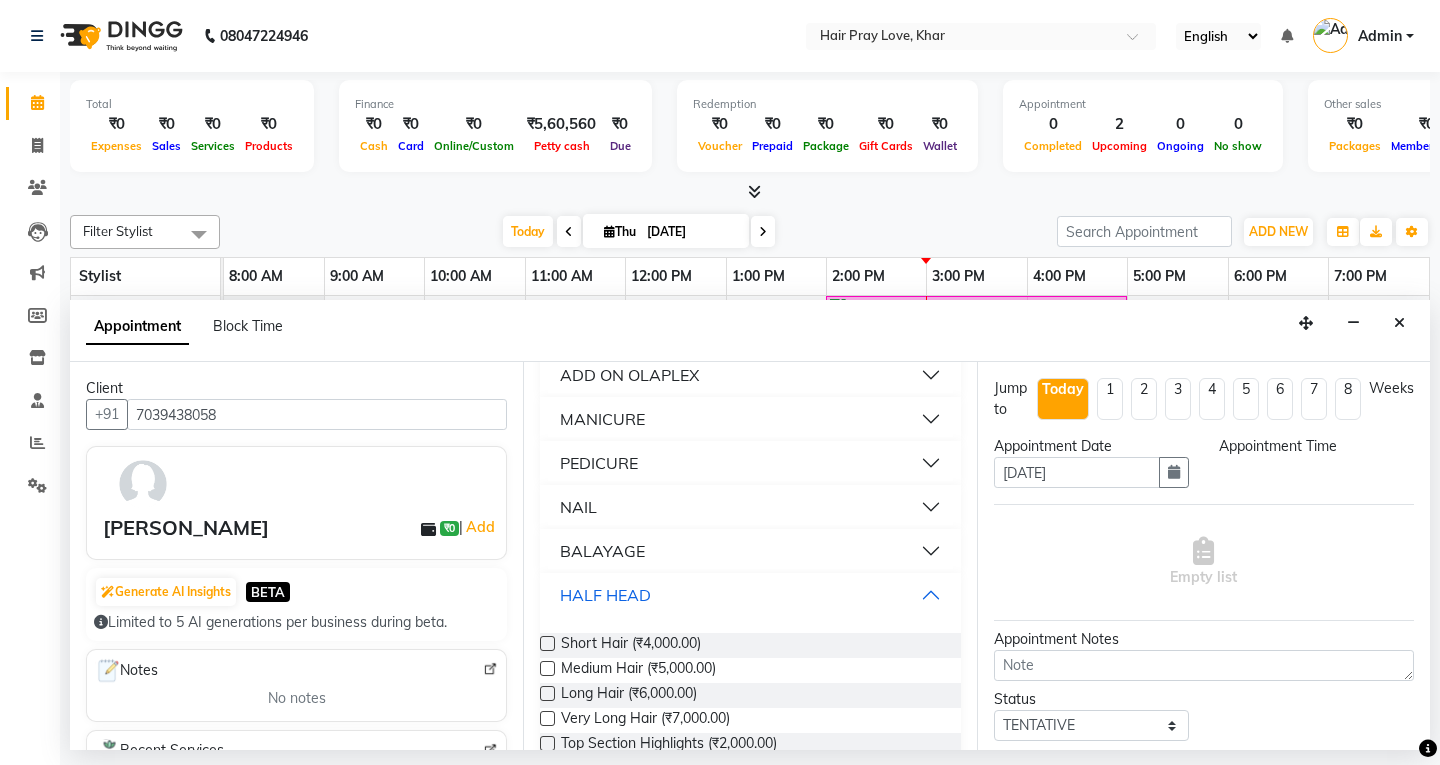 scroll, scrollTop: 600, scrollLeft: 0, axis: vertical 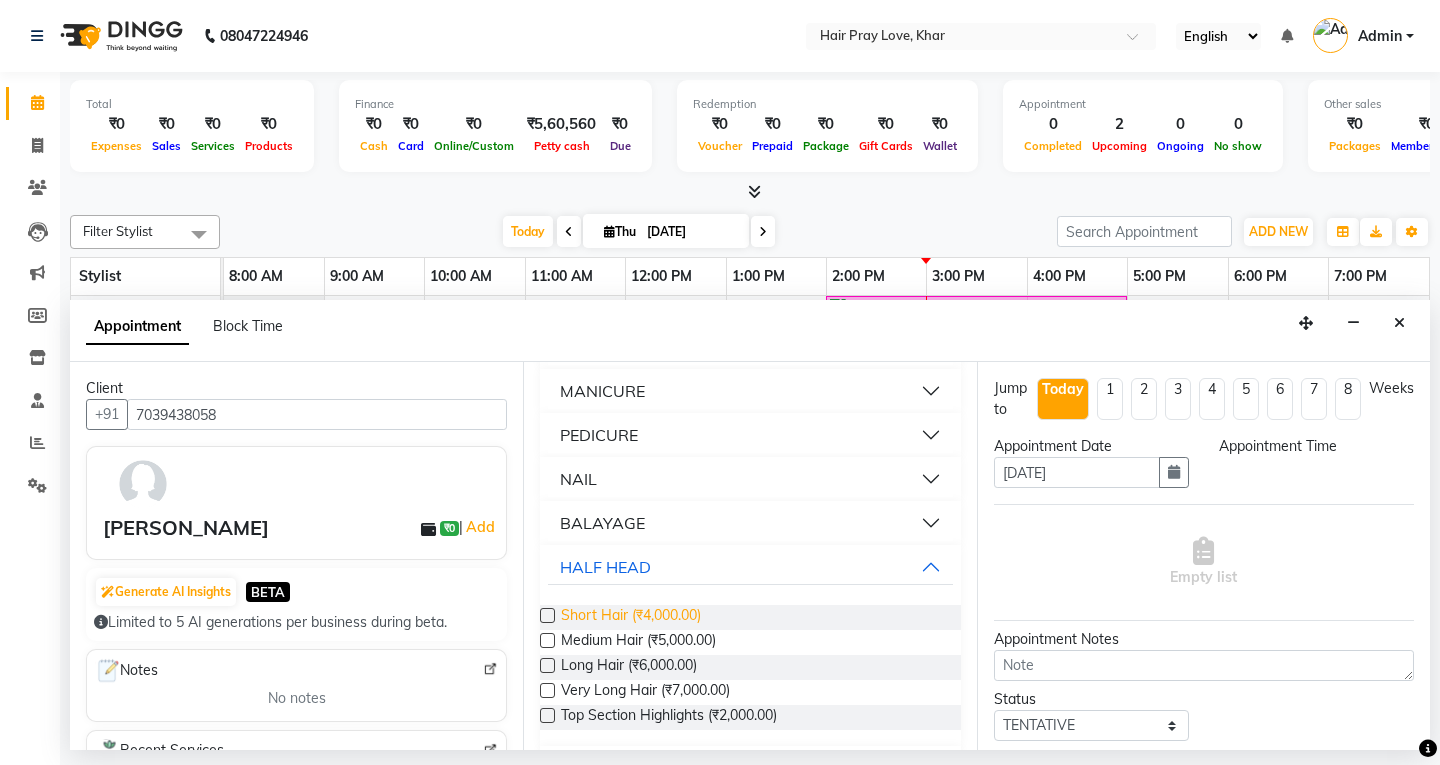 click on "Short Hair (₹4,000.00)" at bounding box center (631, 617) 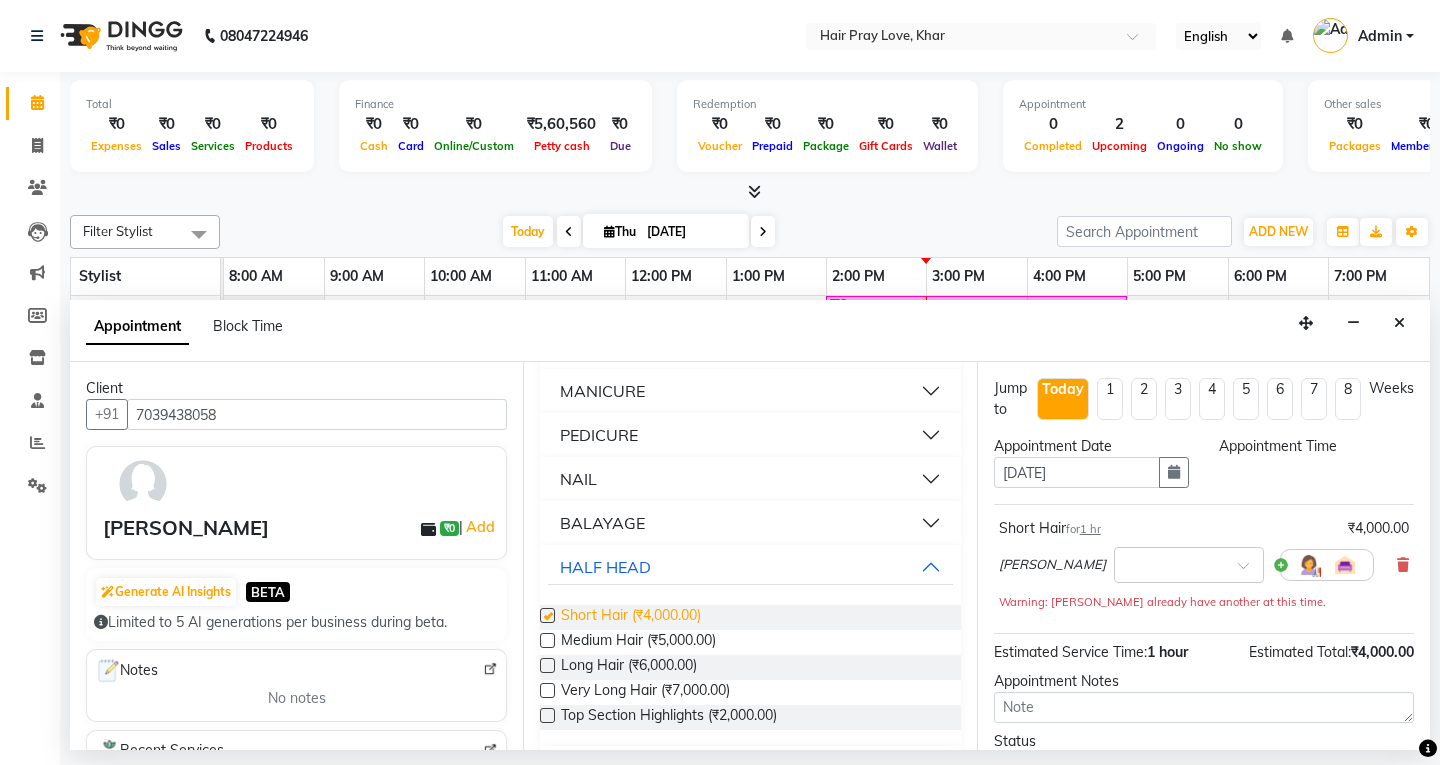 checkbox on "false" 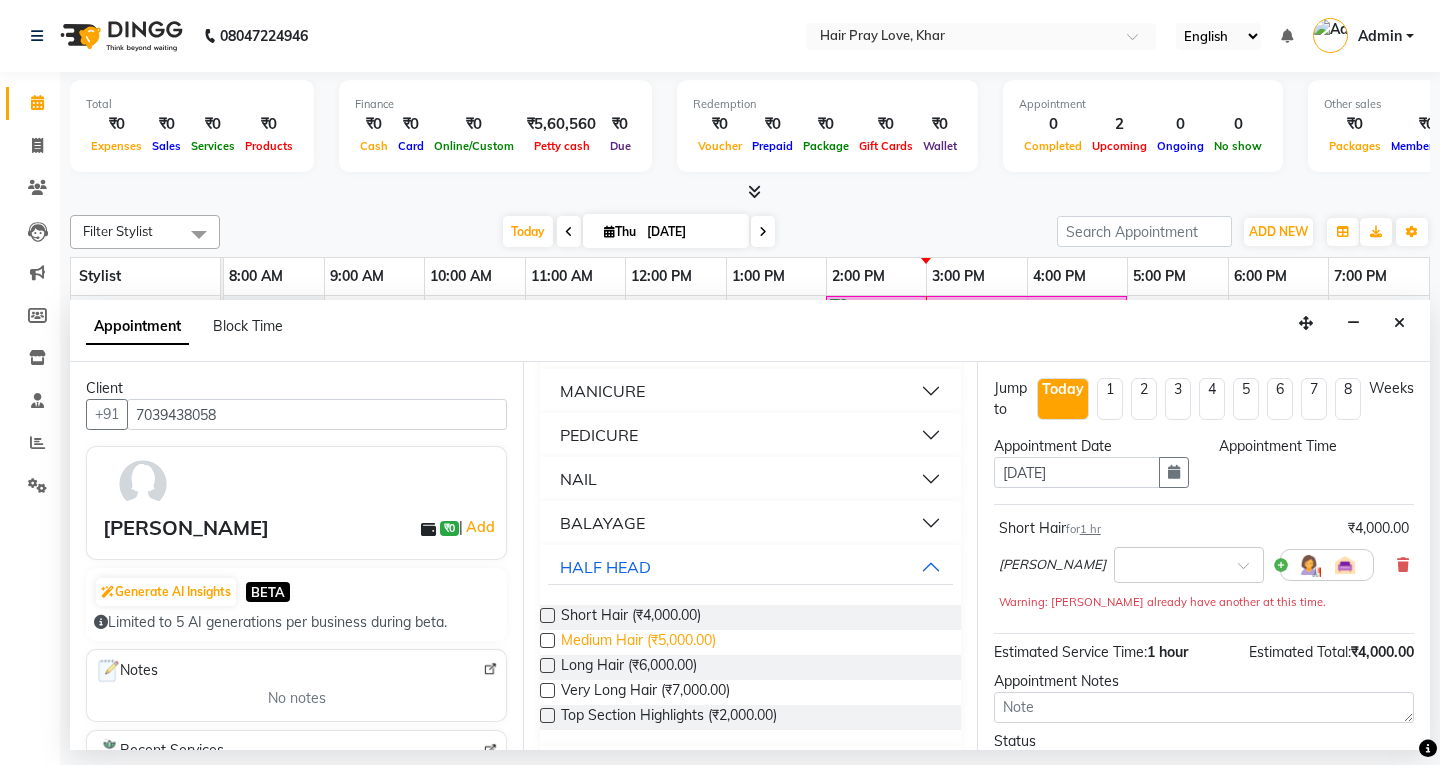 click on "Medium Hair (₹5,000.00)" at bounding box center (638, 642) 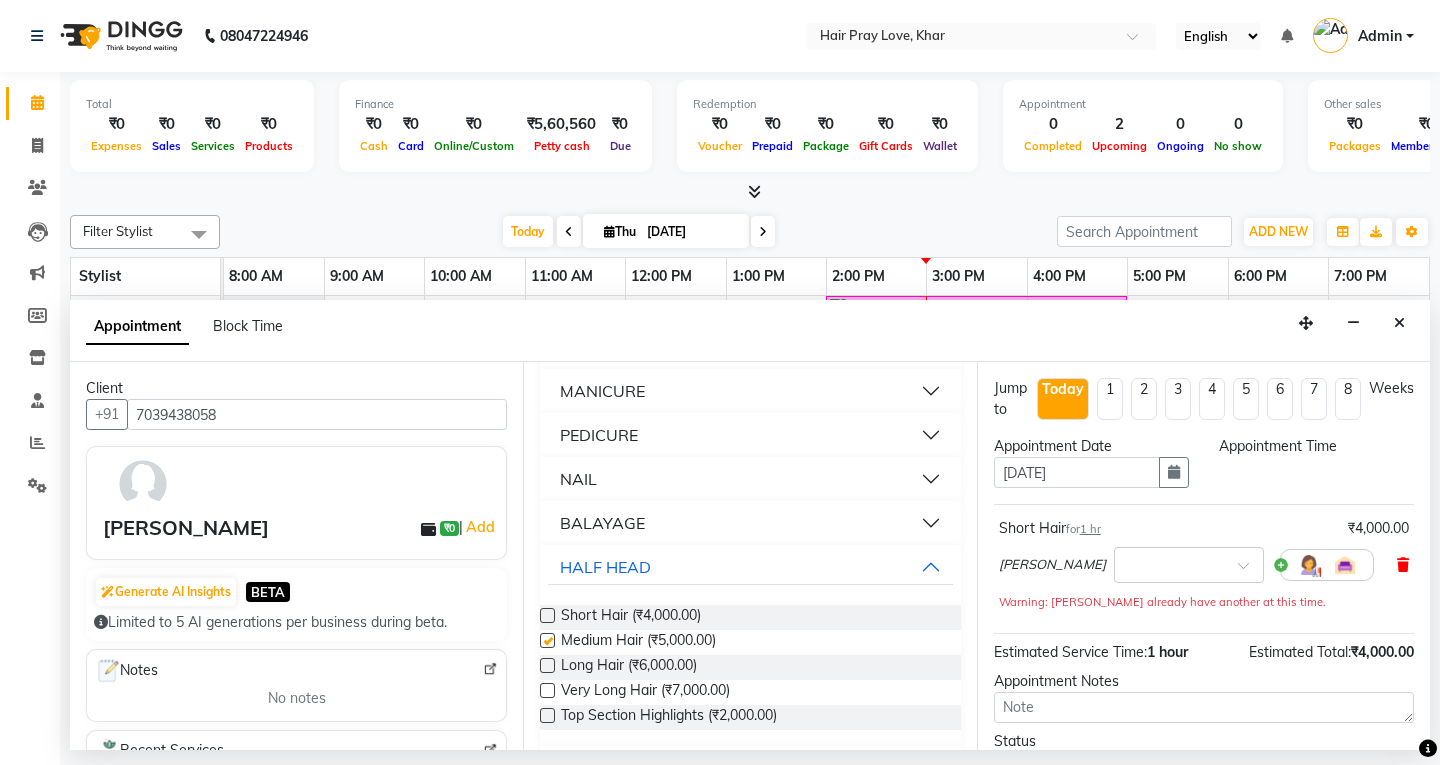 click at bounding box center [1403, 565] 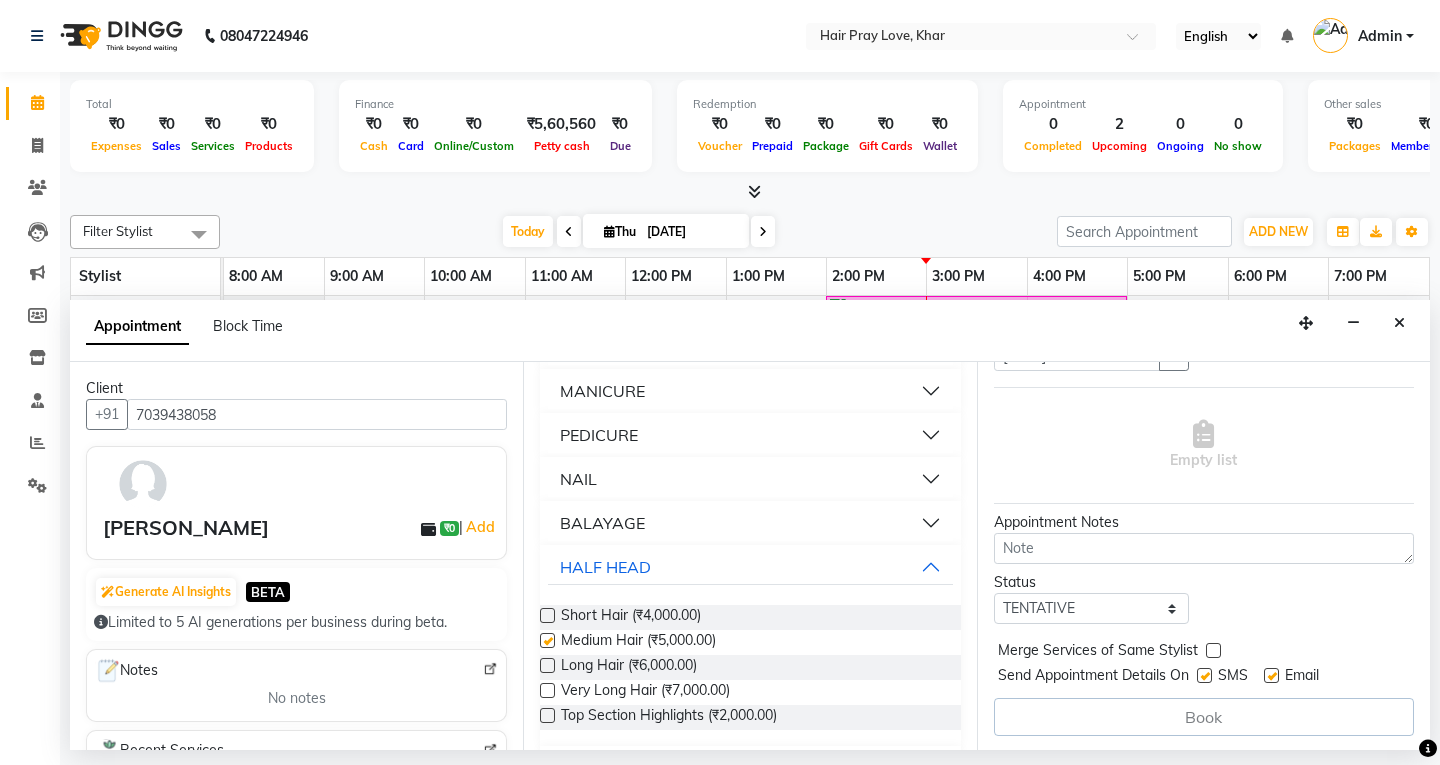 scroll, scrollTop: 119, scrollLeft: 0, axis: vertical 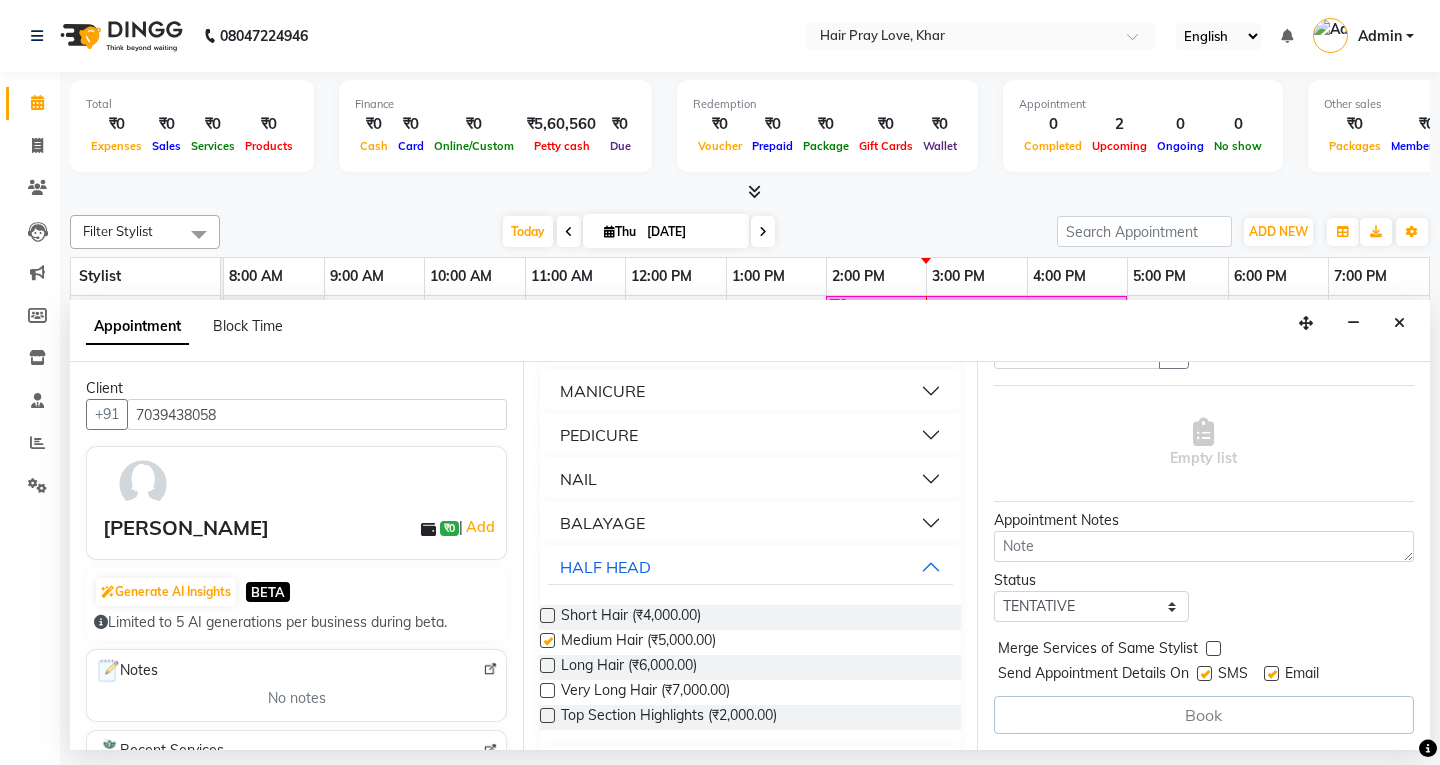 click on "Medium Hair (₹5,000.00)" at bounding box center (750, 642) 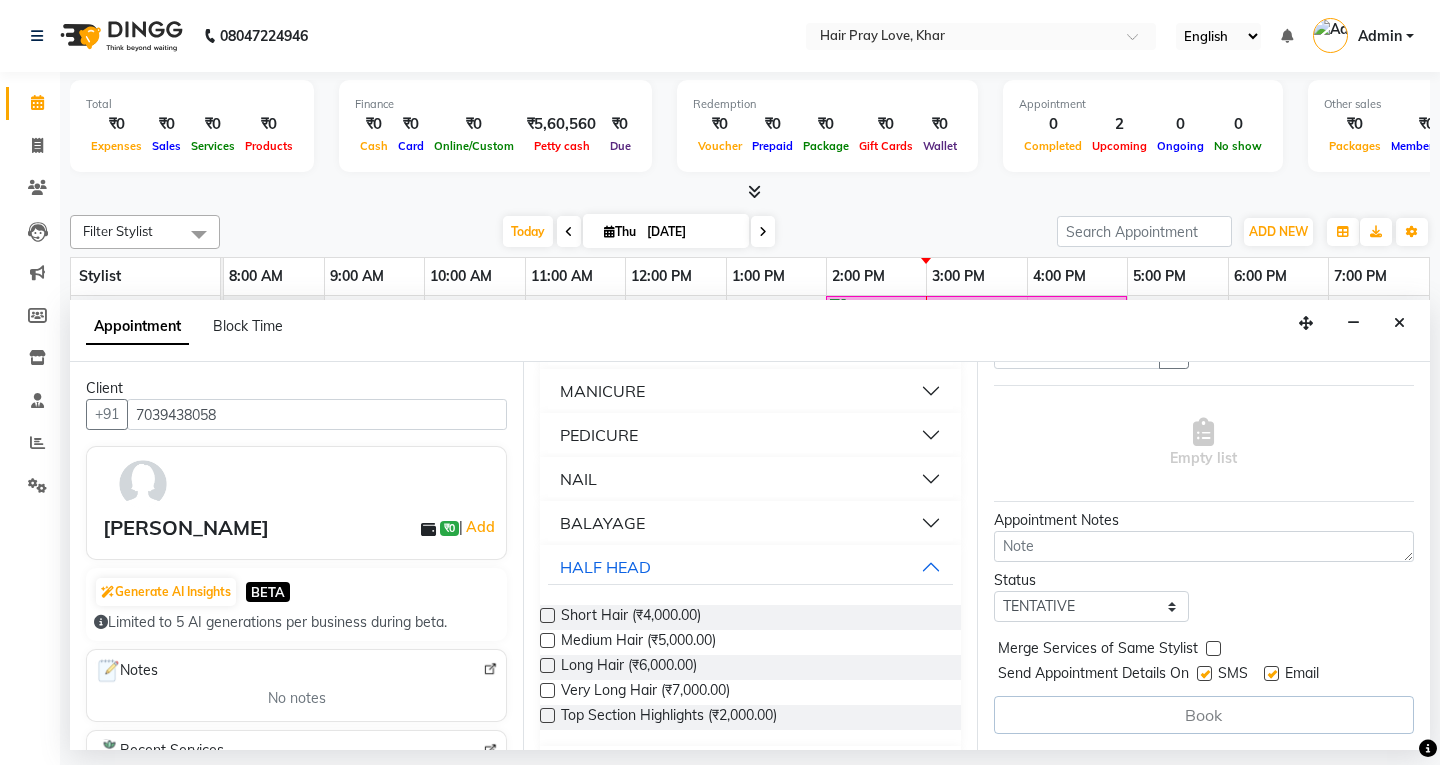 checkbox on "false" 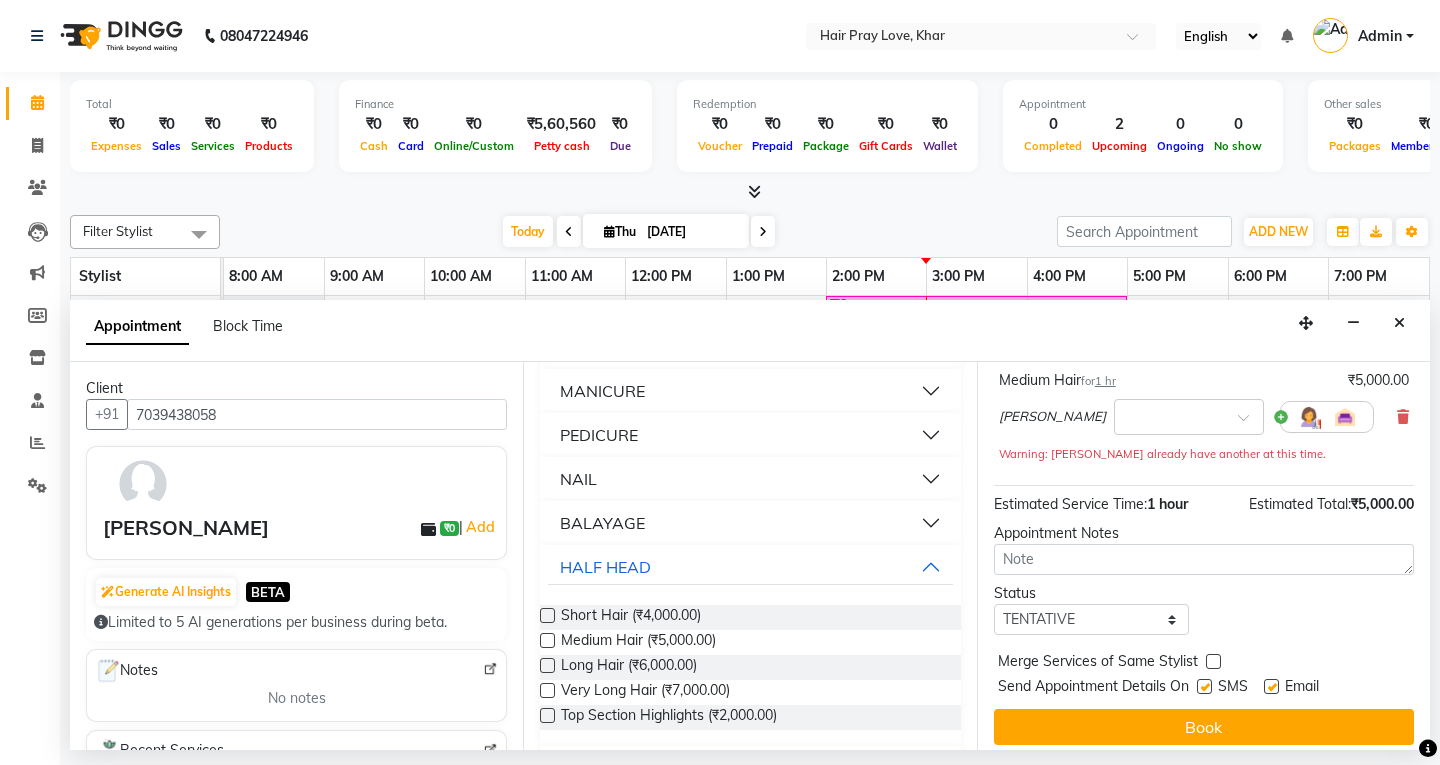 scroll, scrollTop: 159, scrollLeft: 0, axis: vertical 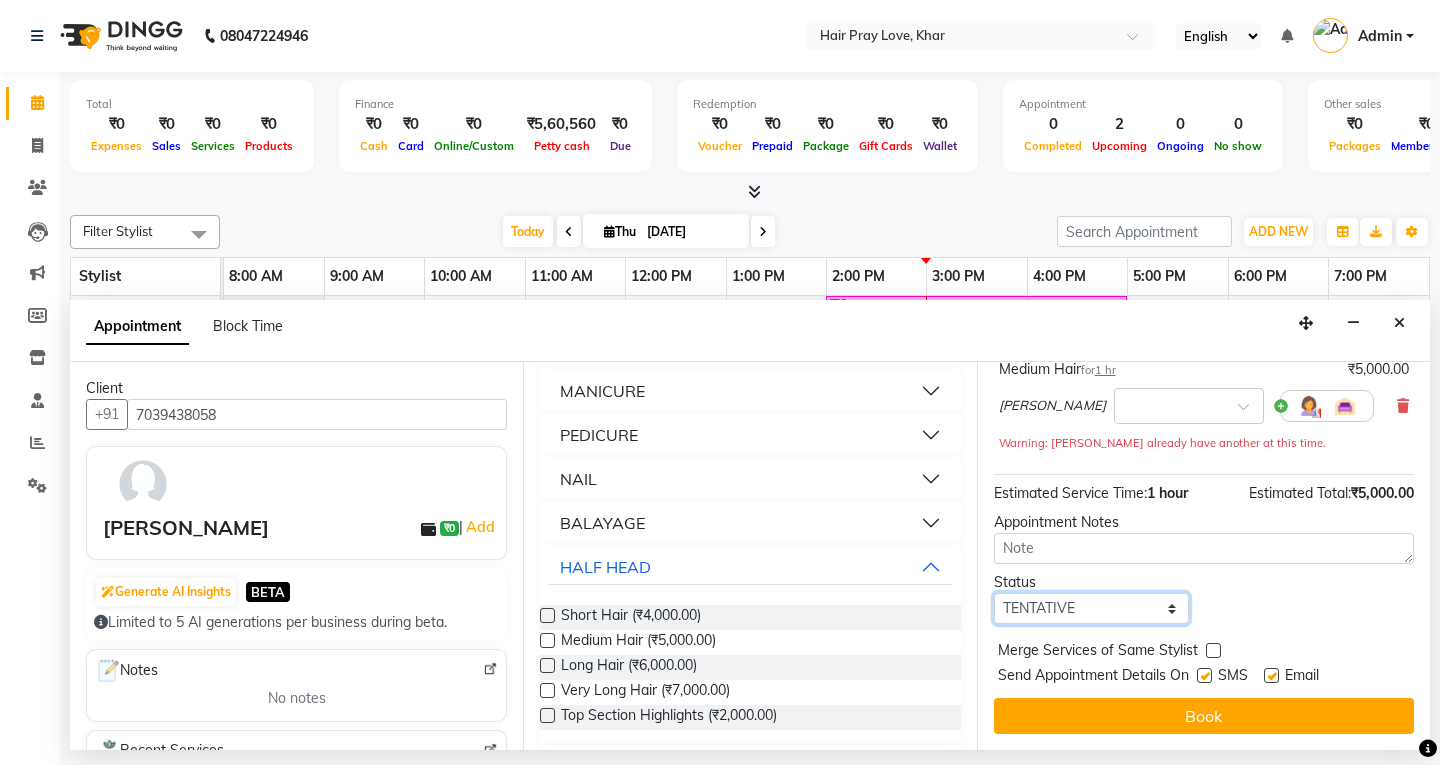 click on "Select TENTATIVE CONFIRM CHECK-IN UPCOMING" at bounding box center (1091, 608) 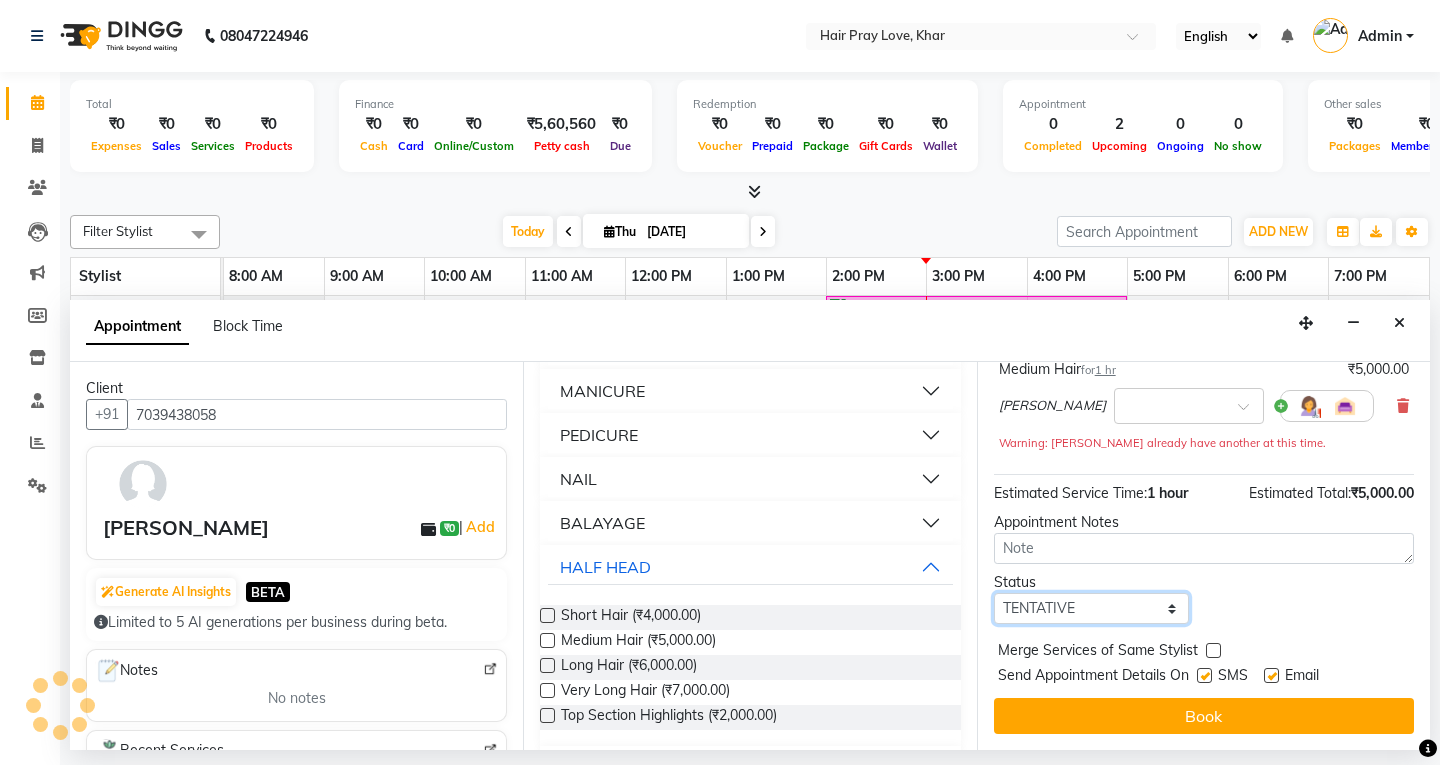 click on "Select TENTATIVE CONFIRM CHECK-IN UPCOMING" at bounding box center (1091, 608) 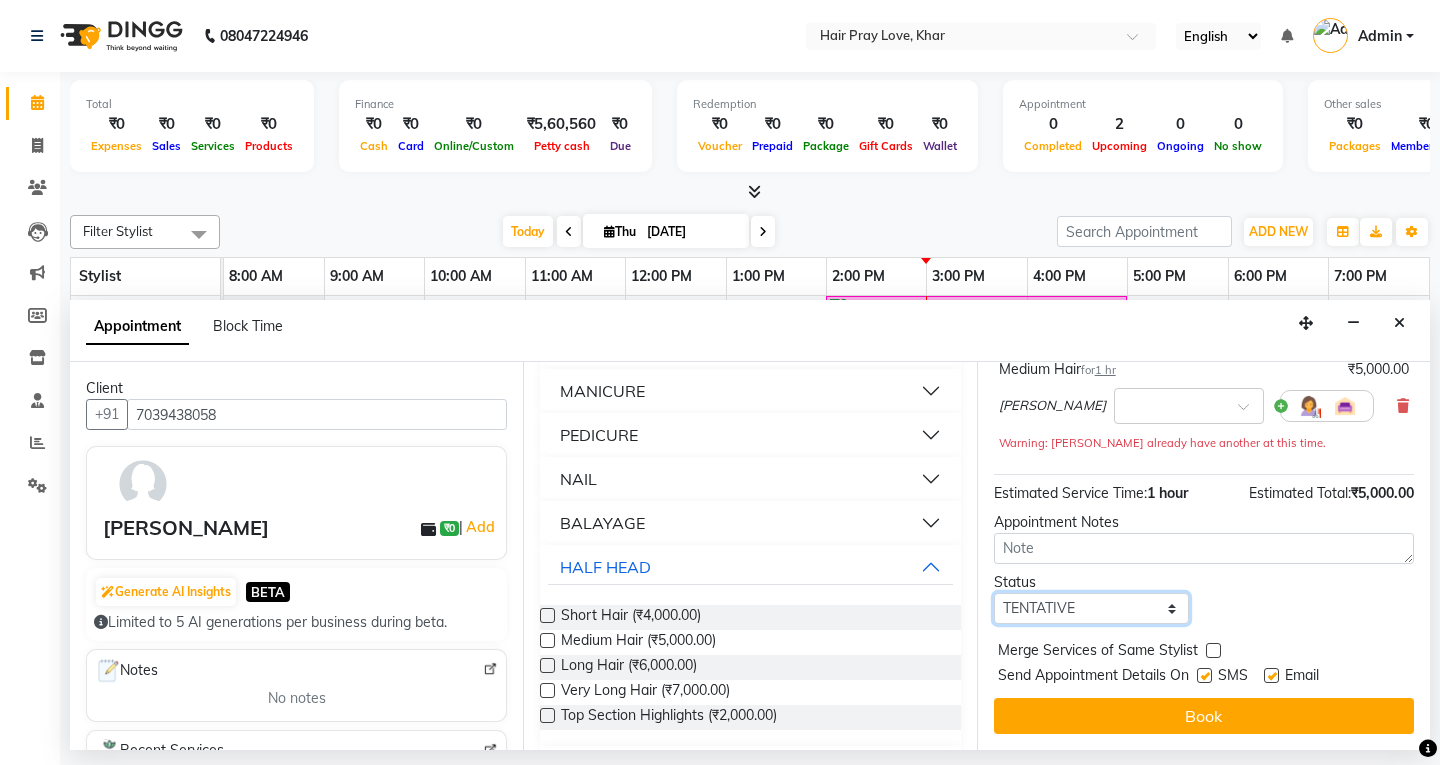 select on "confirm booking" 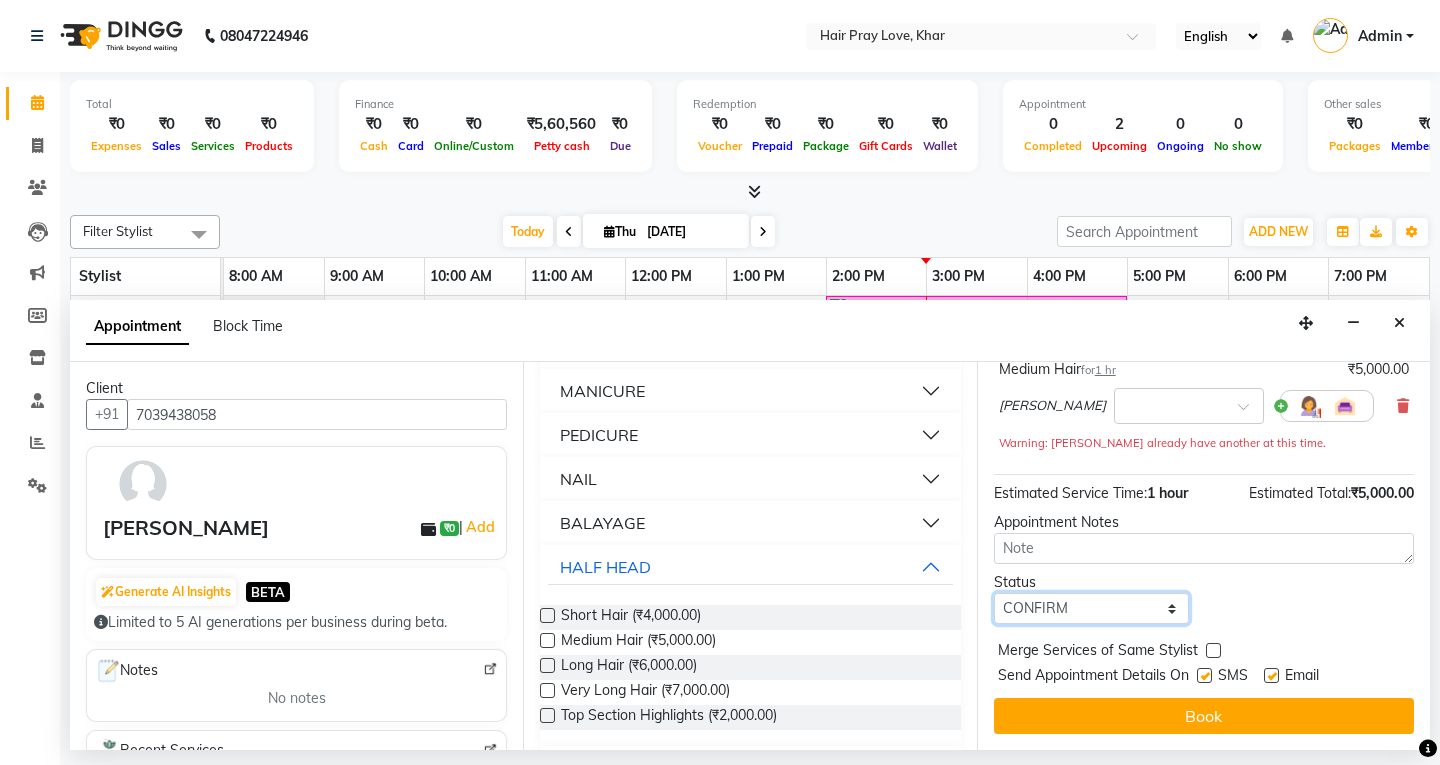 click on "Select TENTATIVE CONFIRM CHECK-IN UPCOMING" at bounding box center [1091, 608] 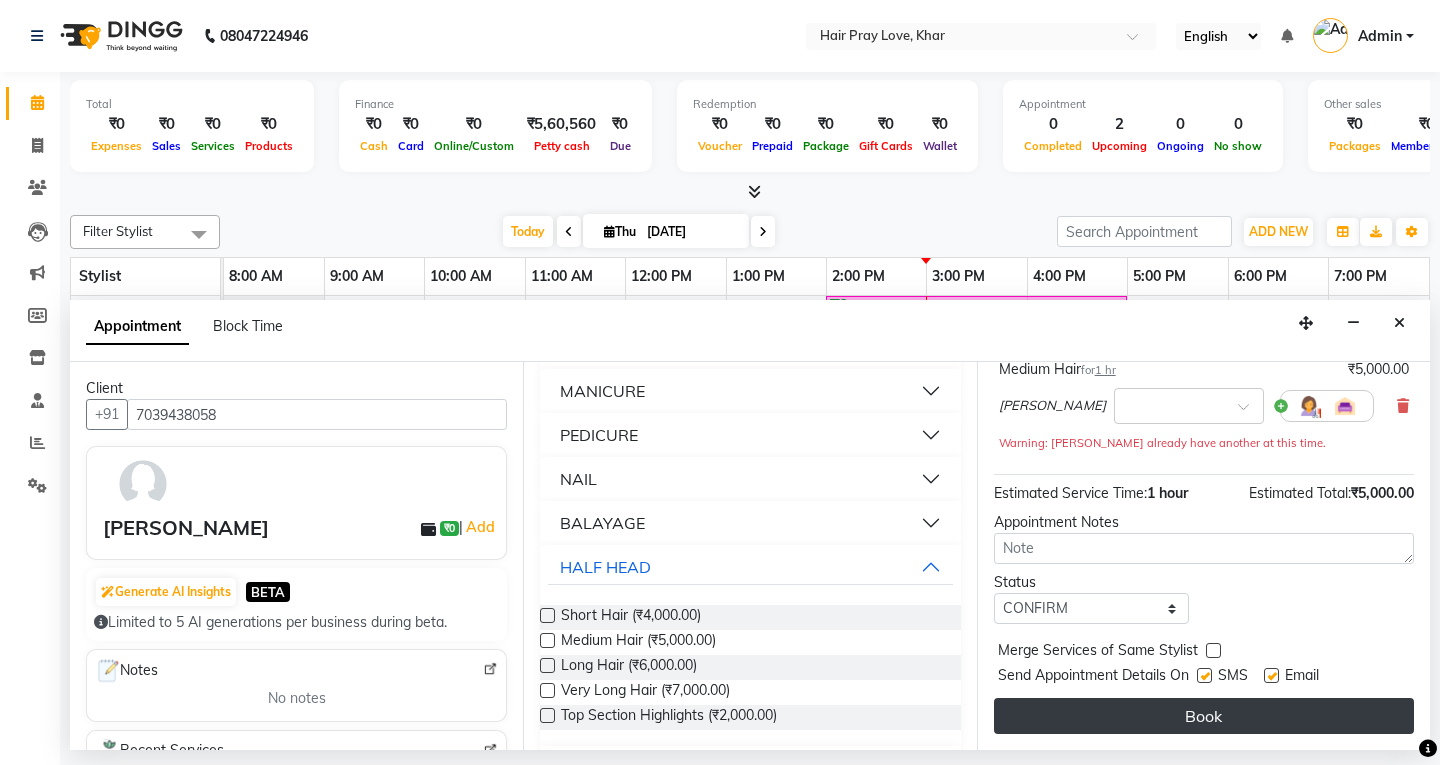 click on "Book" at bounding box center [1204, 716] 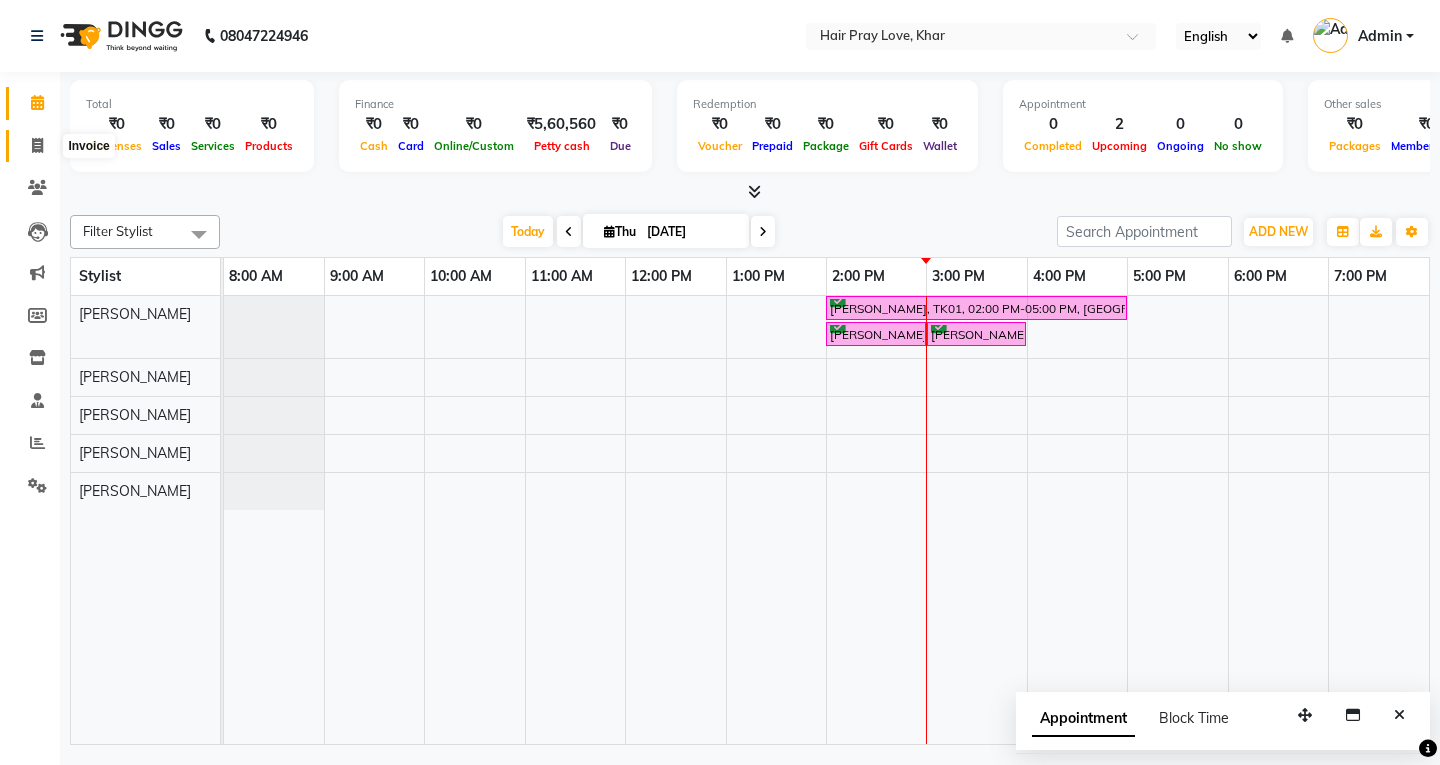 click 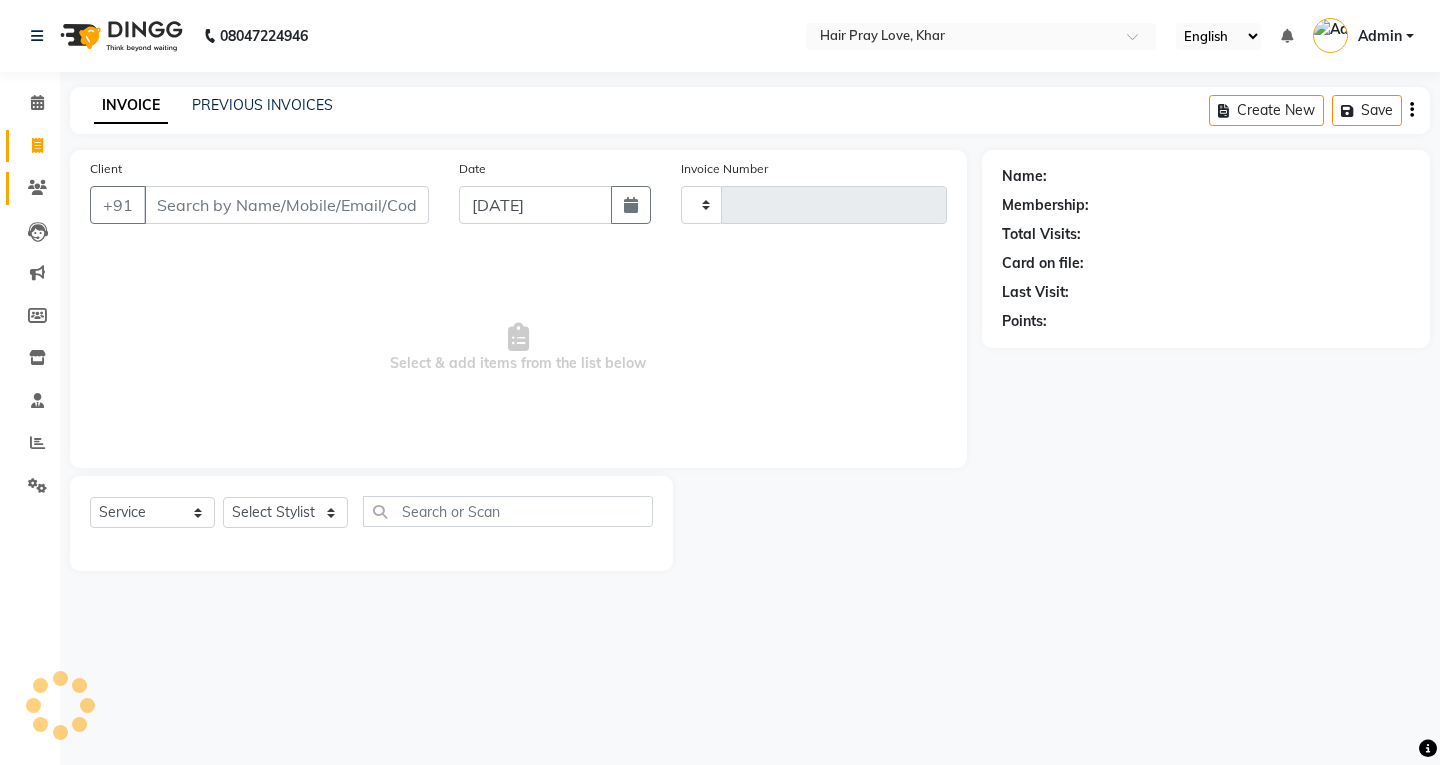 type on "0217" 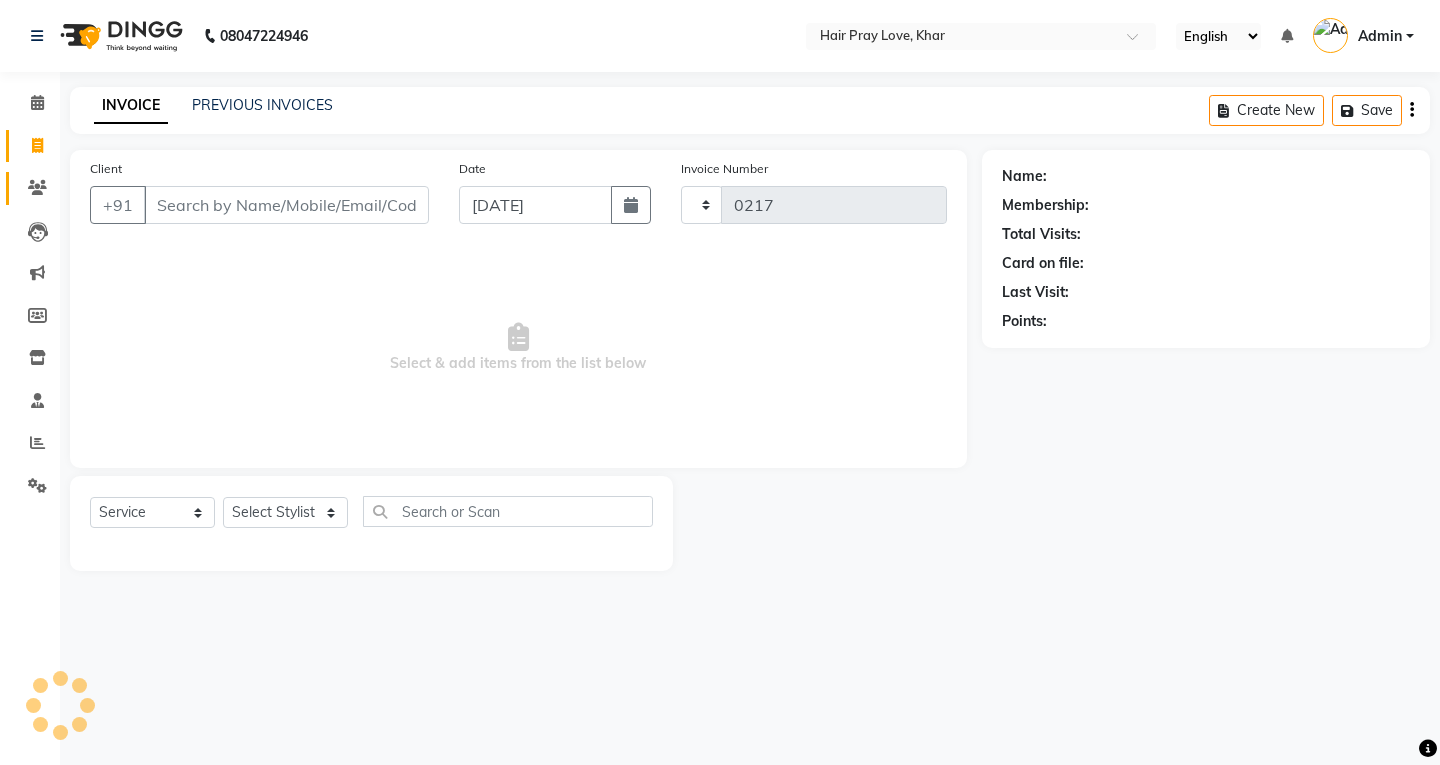 select on "6919" 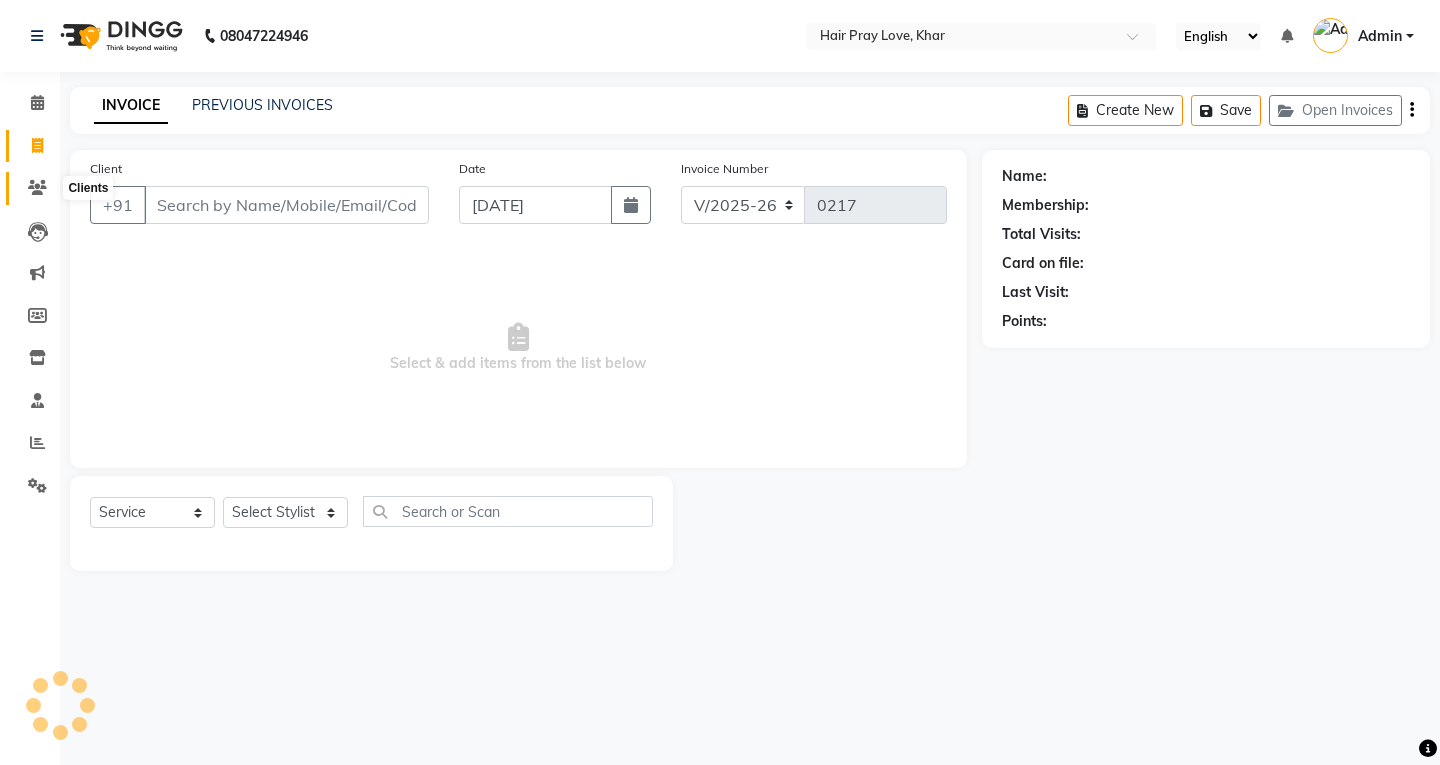 click 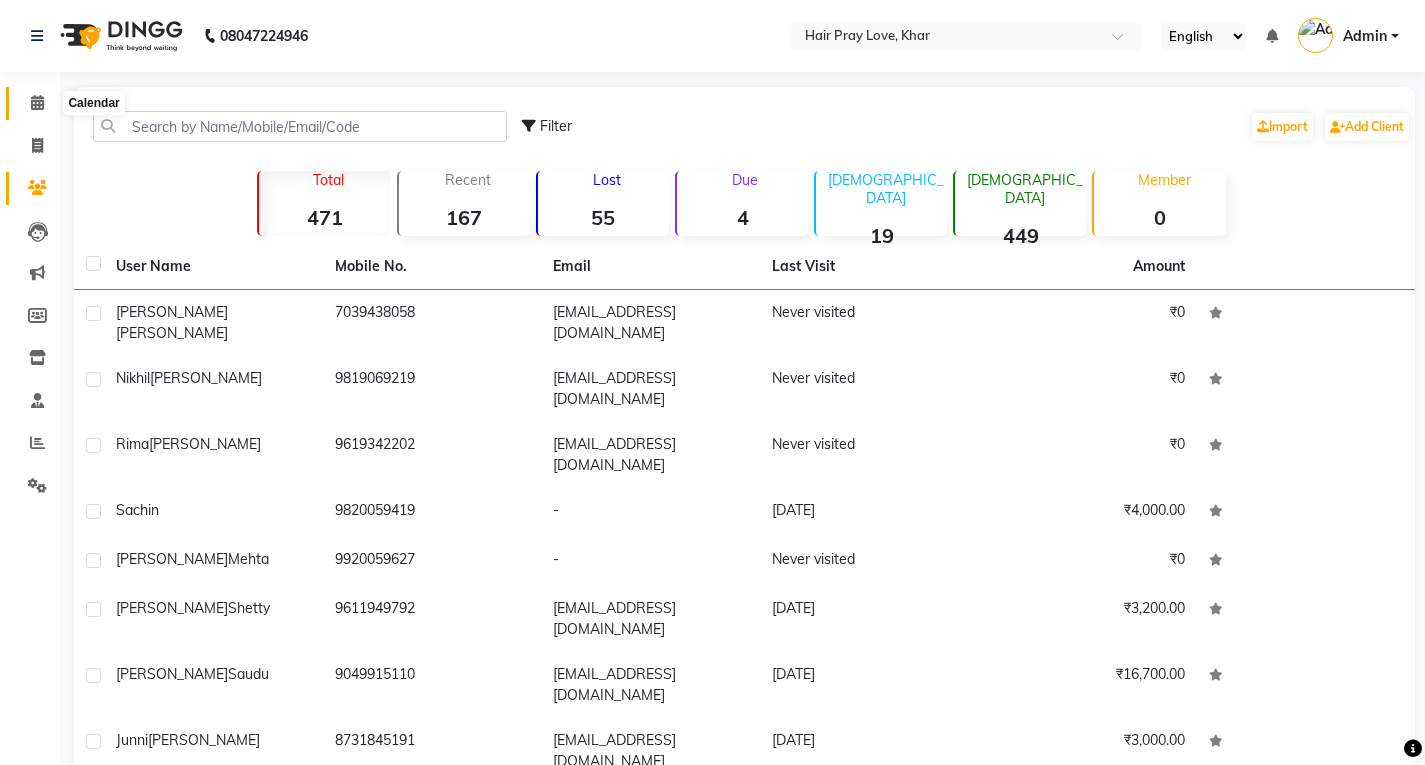 click 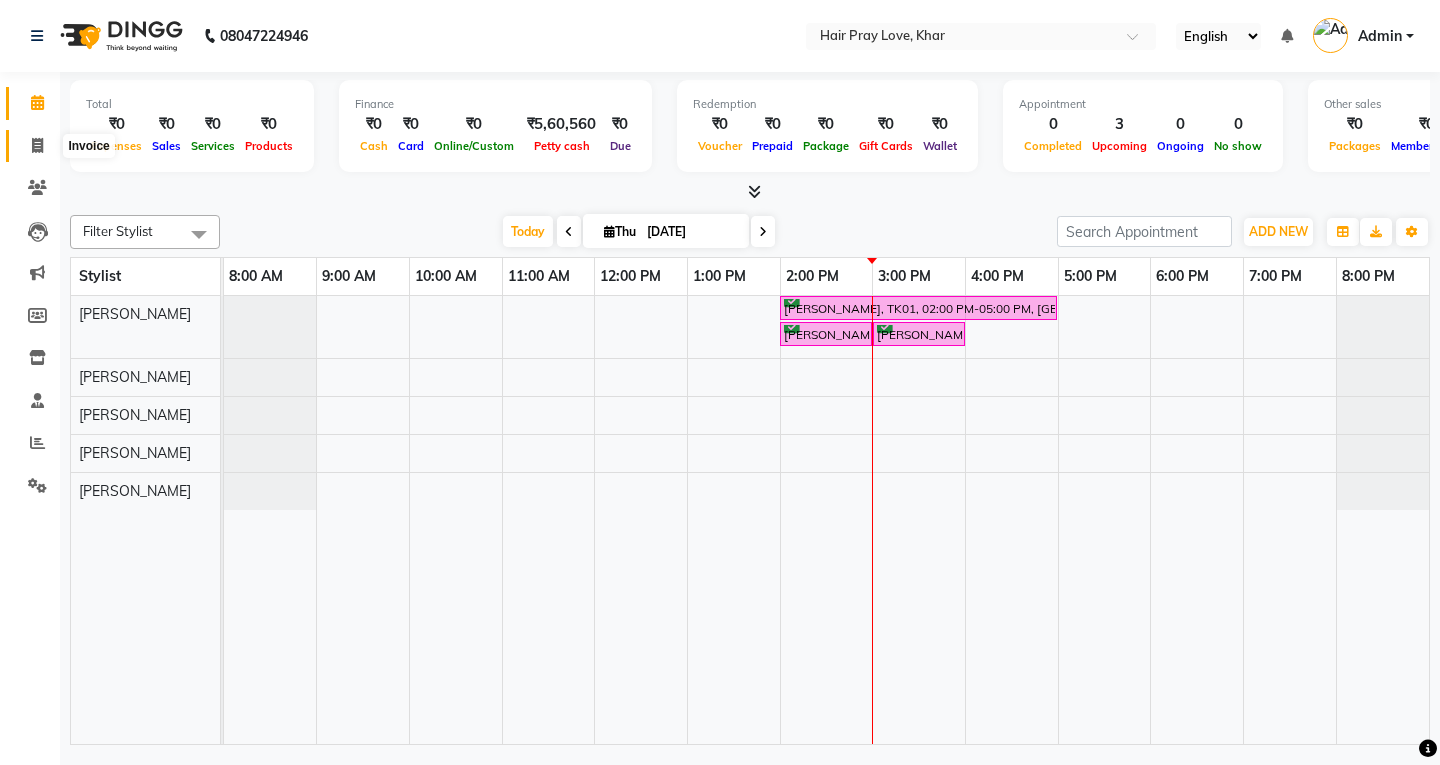click 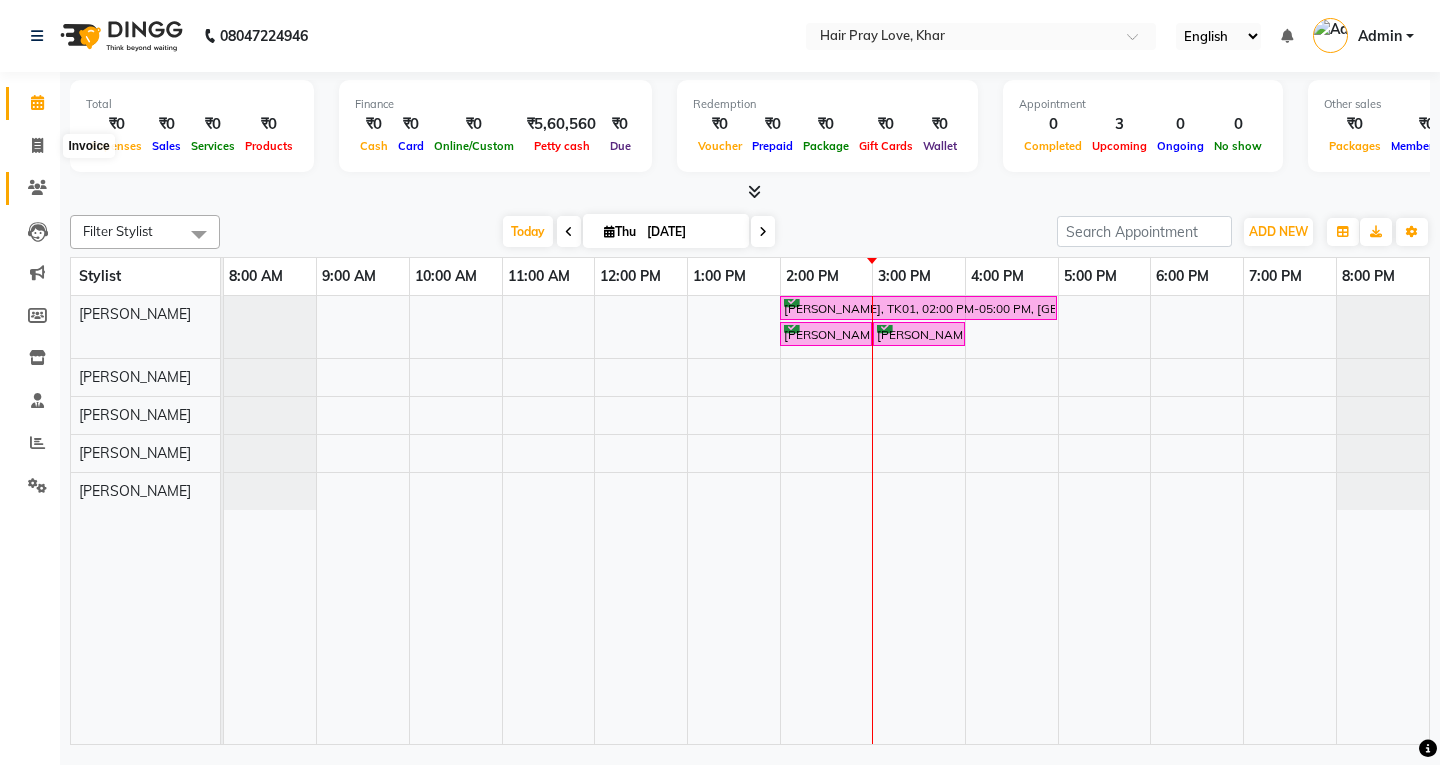 select on "6919" 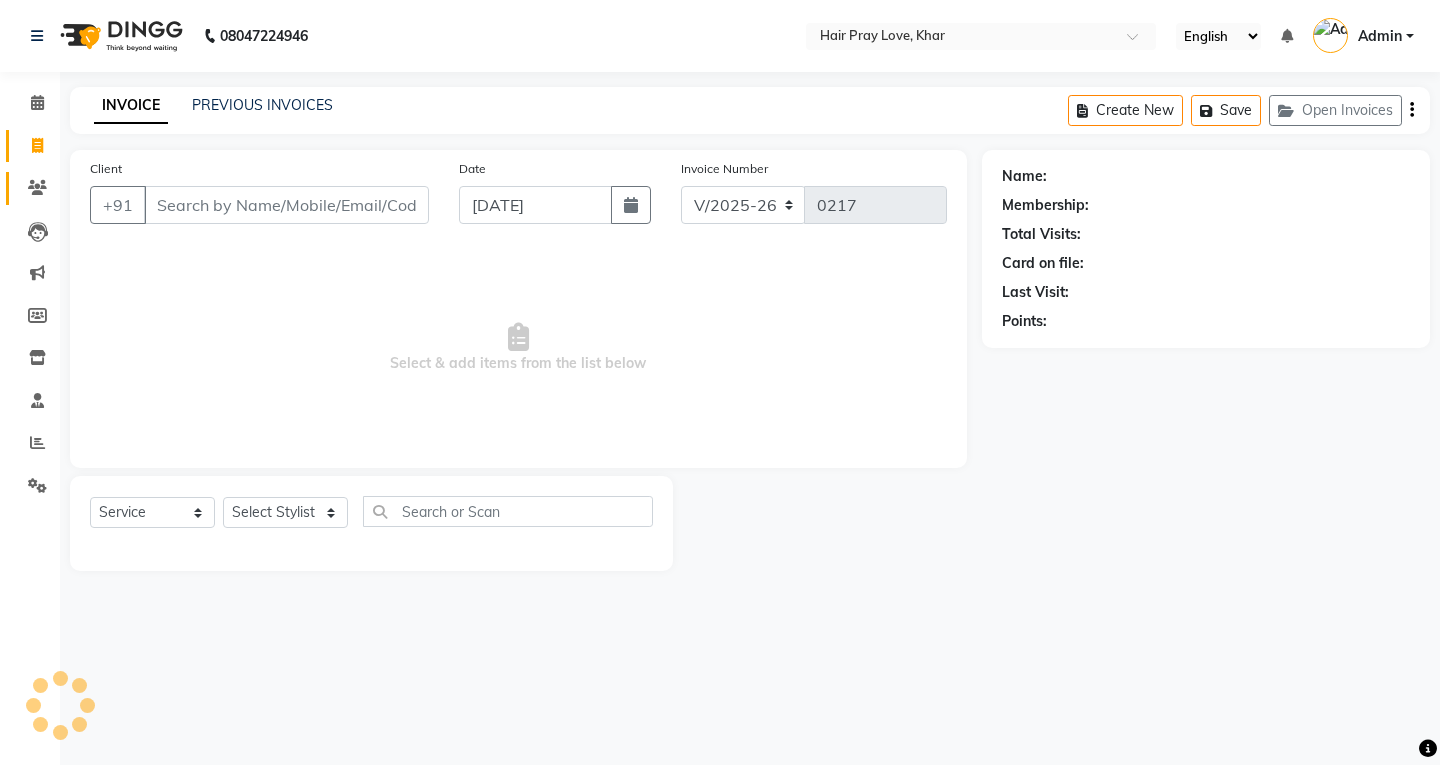 click on "Clients" 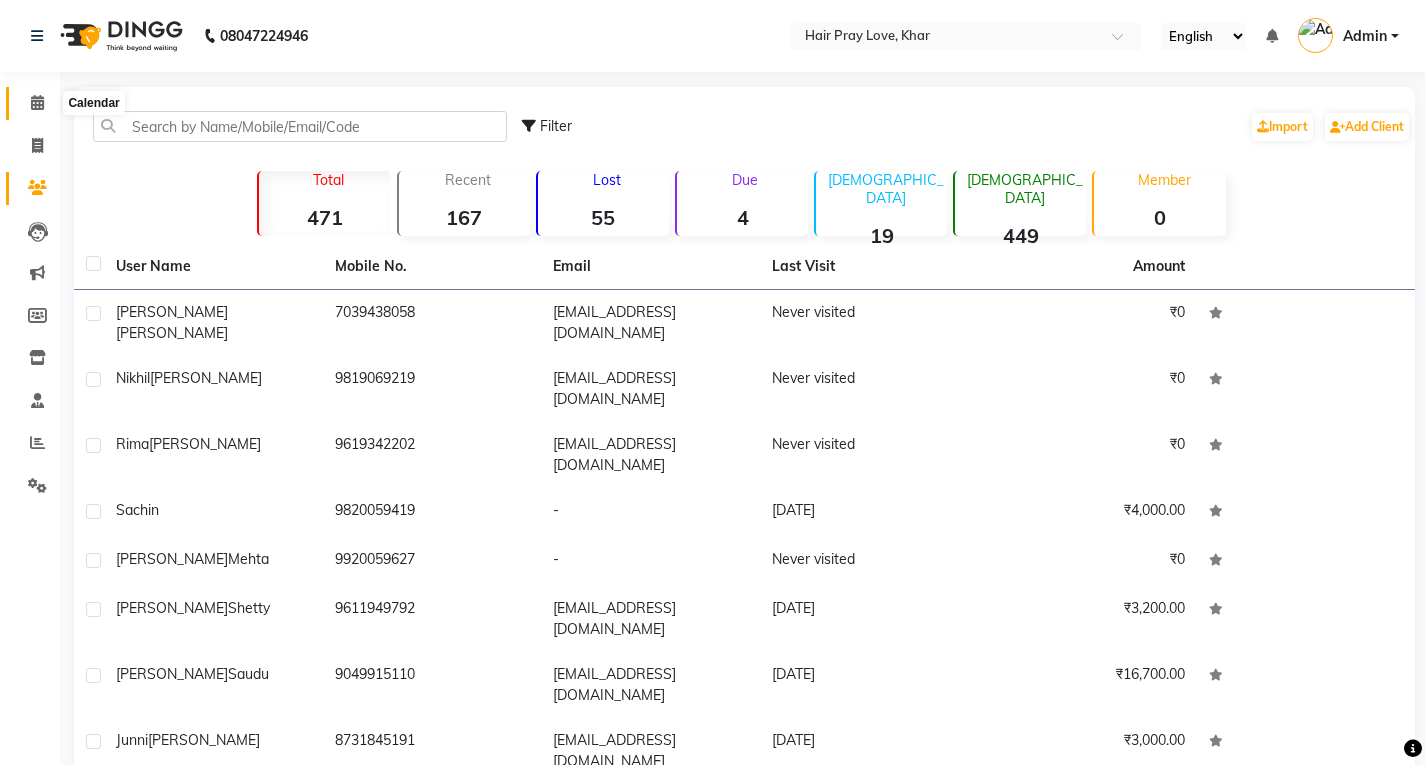 click 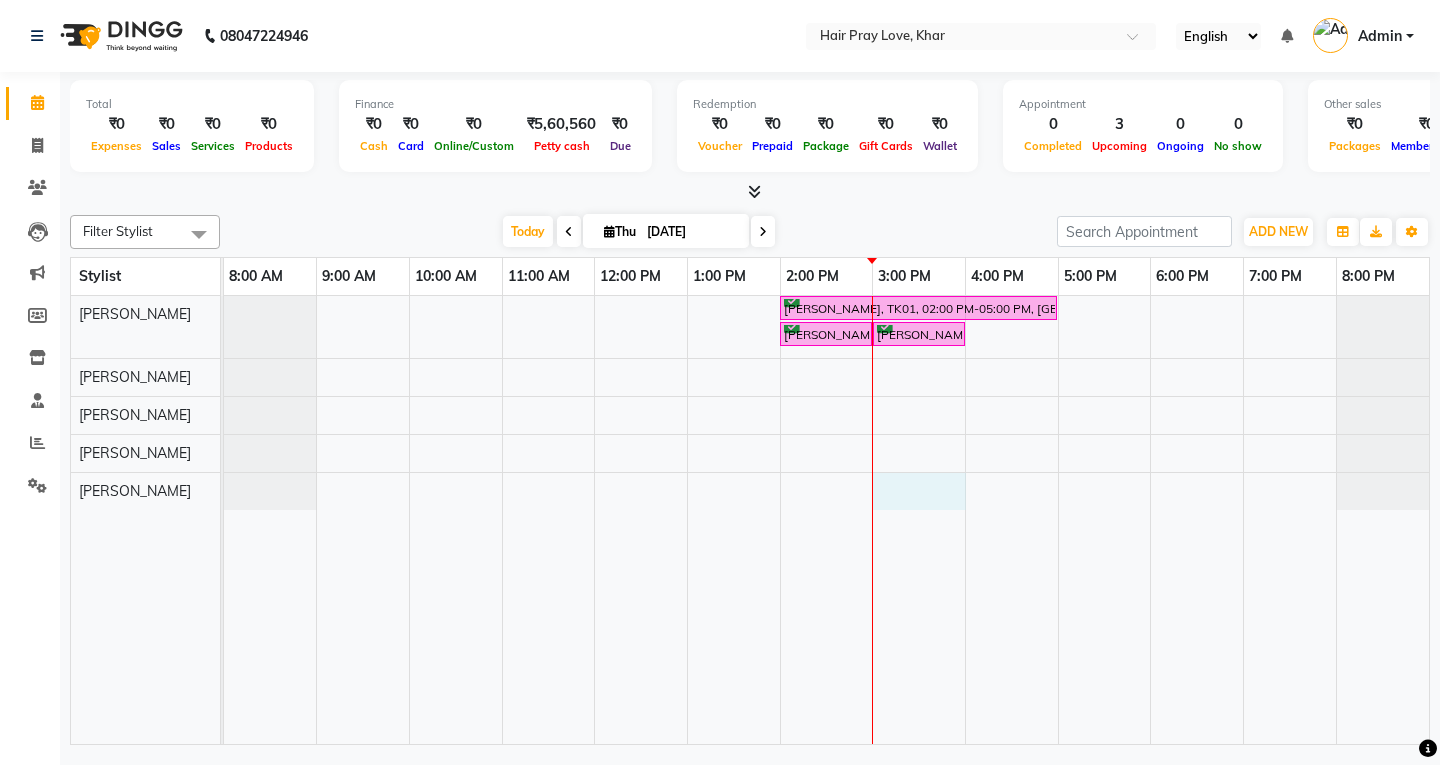 click on "[PERSON_NAME], TK01, 02:00 PM-05:00 PM, [GEOGRAPHIC_DATA] Medium Hair     [PERSON_NAME], TK02, 02:00 PM-03:00 PM, Hair - Hair Cut - Vans     [PERSON_NAME], TK03, 03:00 PM-04:00 PM, Medium Hair" at bounding box center (826, 520) 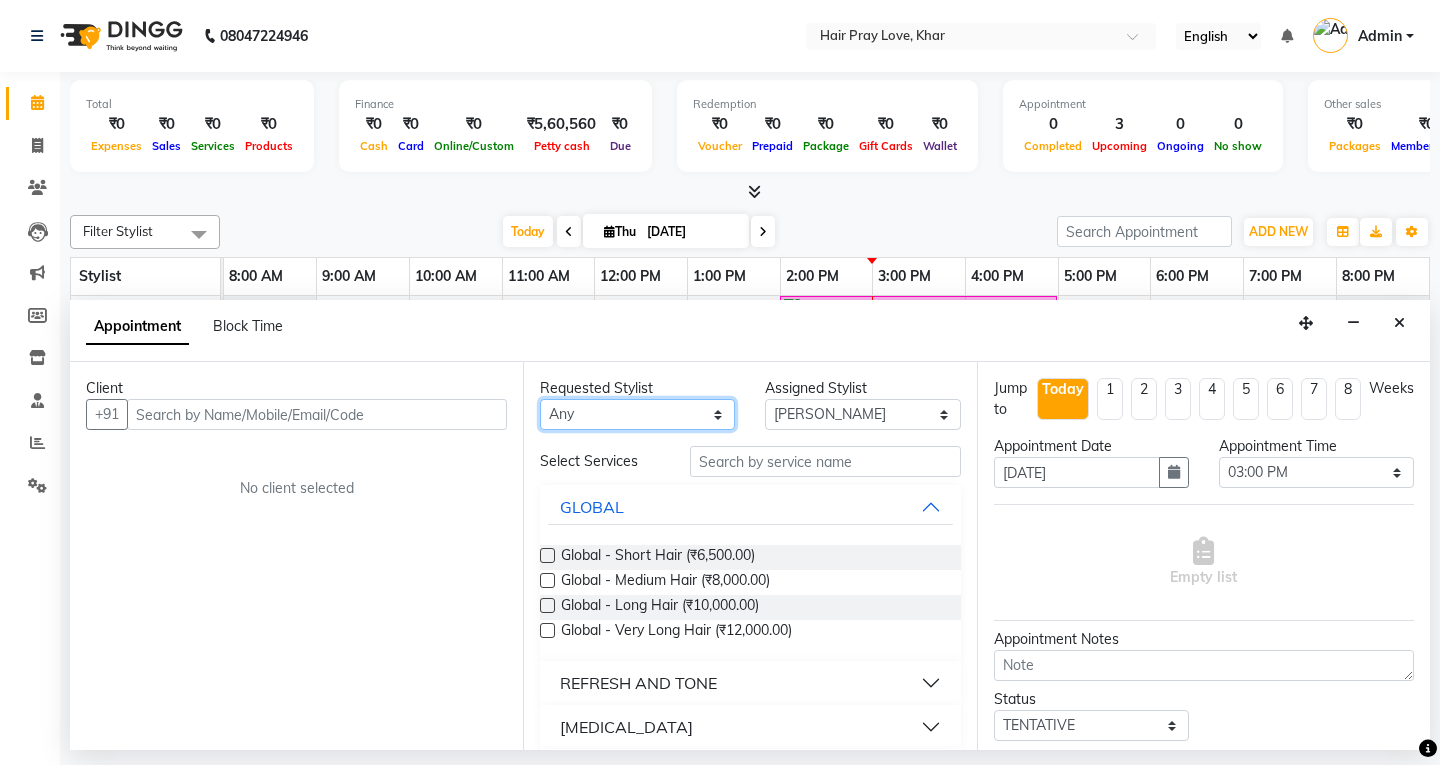 click on "Any [PERSON_NAME] [PERSON_NAME] [PERSON_NAME] [PERSON_NAME]" at bounding box center [637, 414] 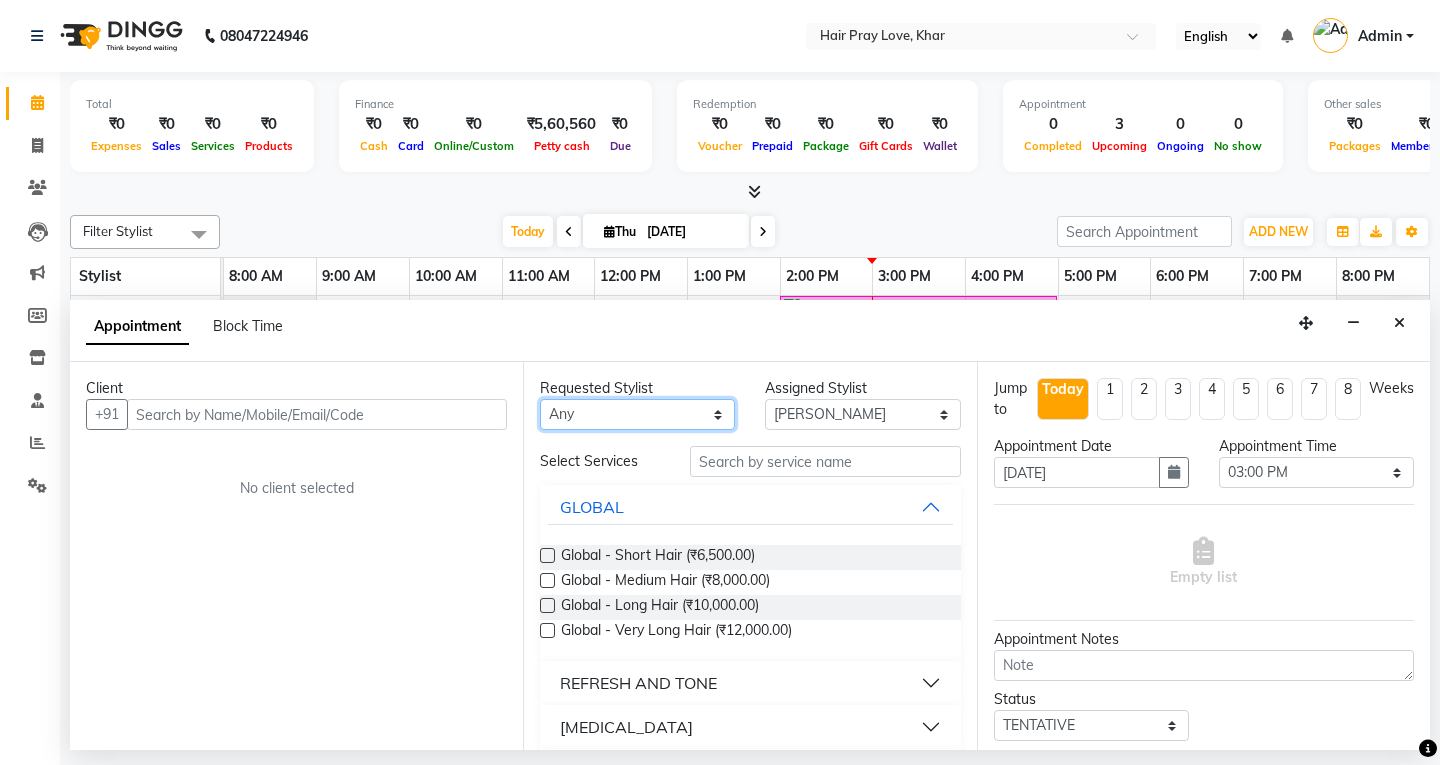 select on "54376" 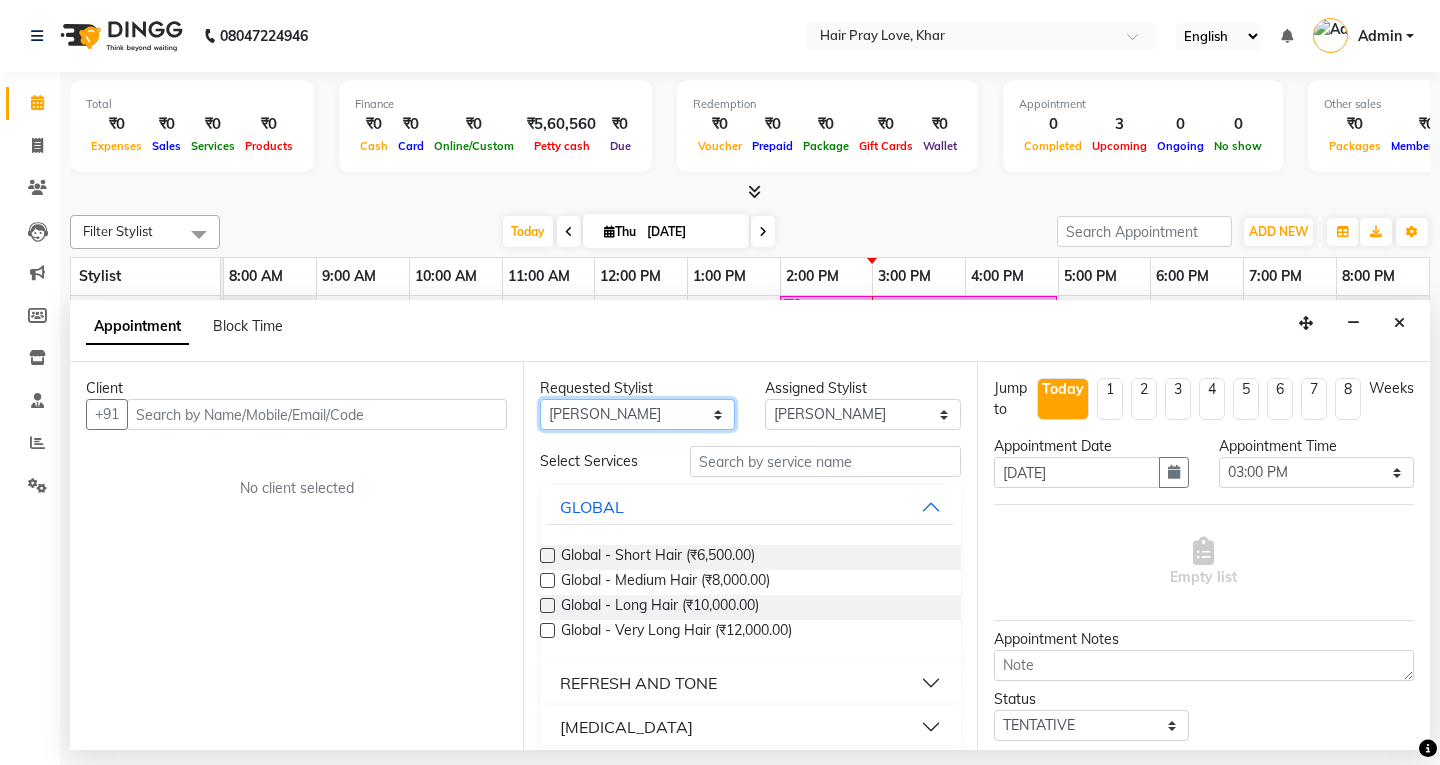 click on "Any [PERSON_NAME] [PERSON_NAME] [PERSON_NAME] [PERSON_NAME]" at bounding box center (637, 414) 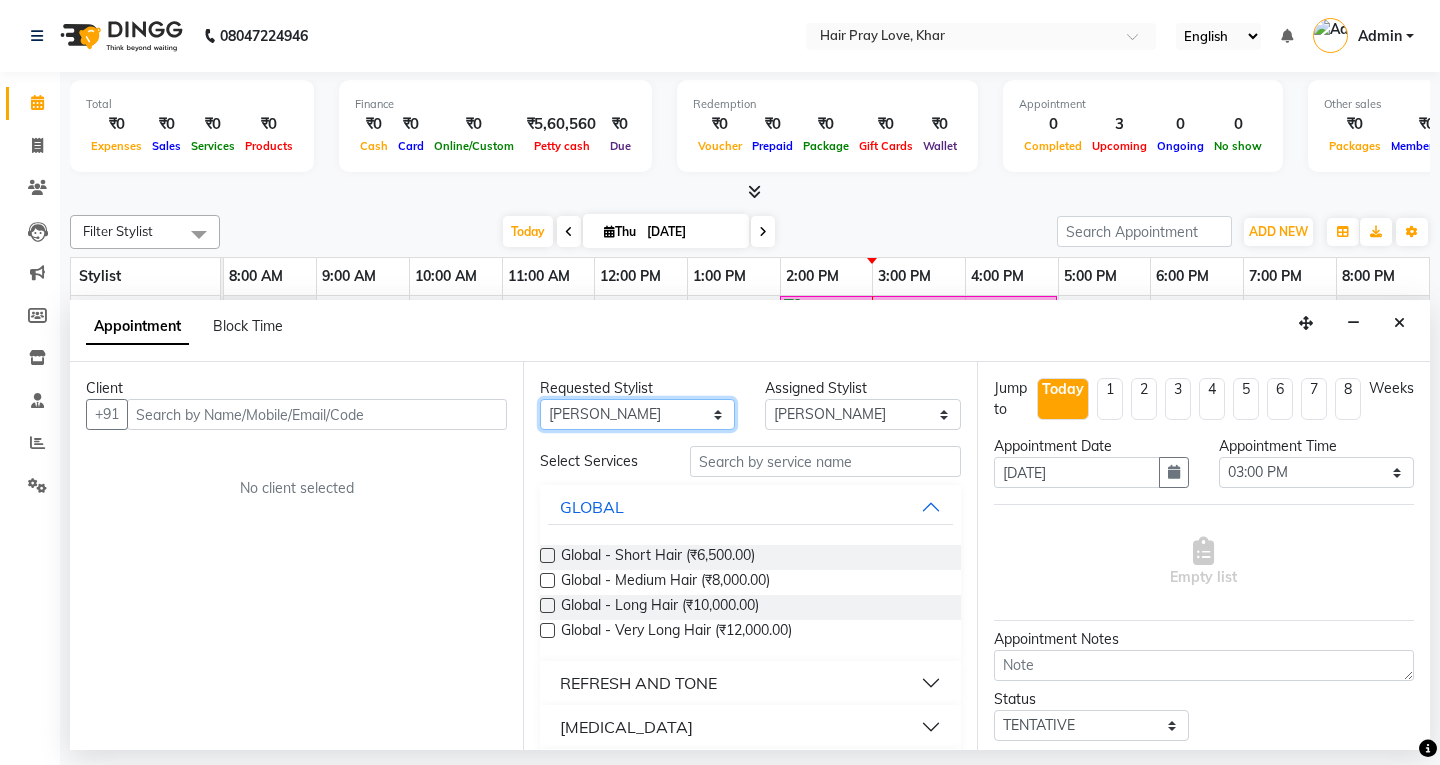 select on "54376" 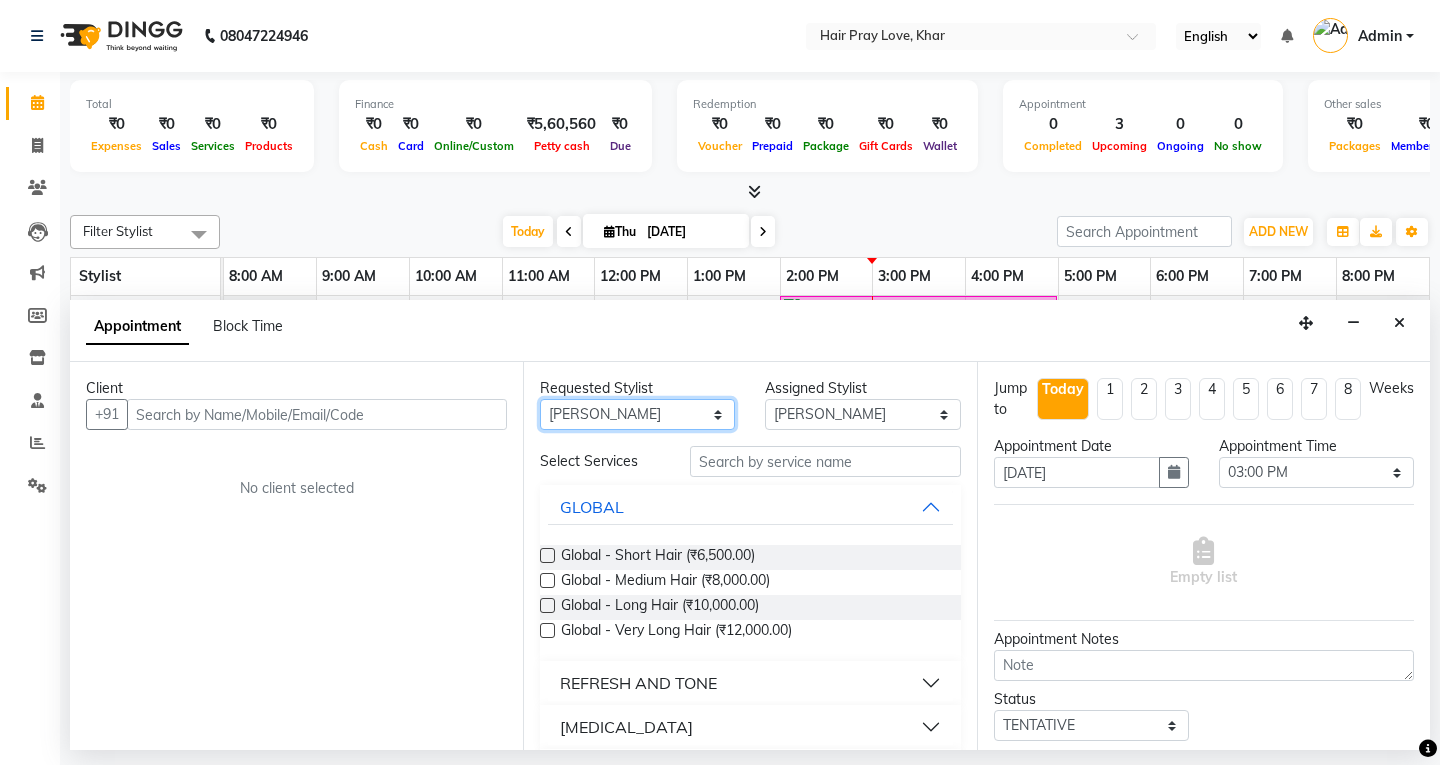 click on "Any [PERSON_NAME] [PERSON_NAME] [PERSON_NAME] [PERSON_NAME]" at bounding box center [637, 414] 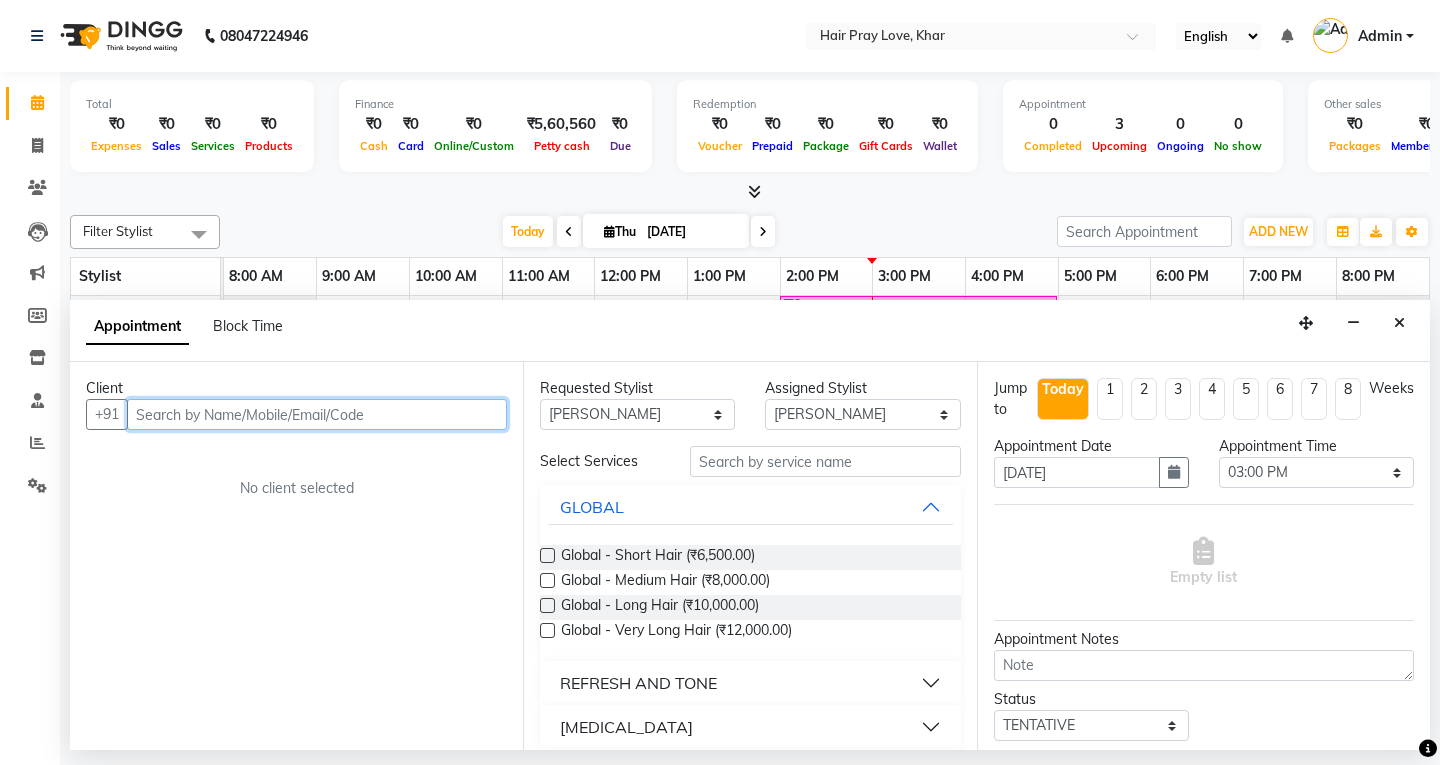 click at bounding box center [317, 414] 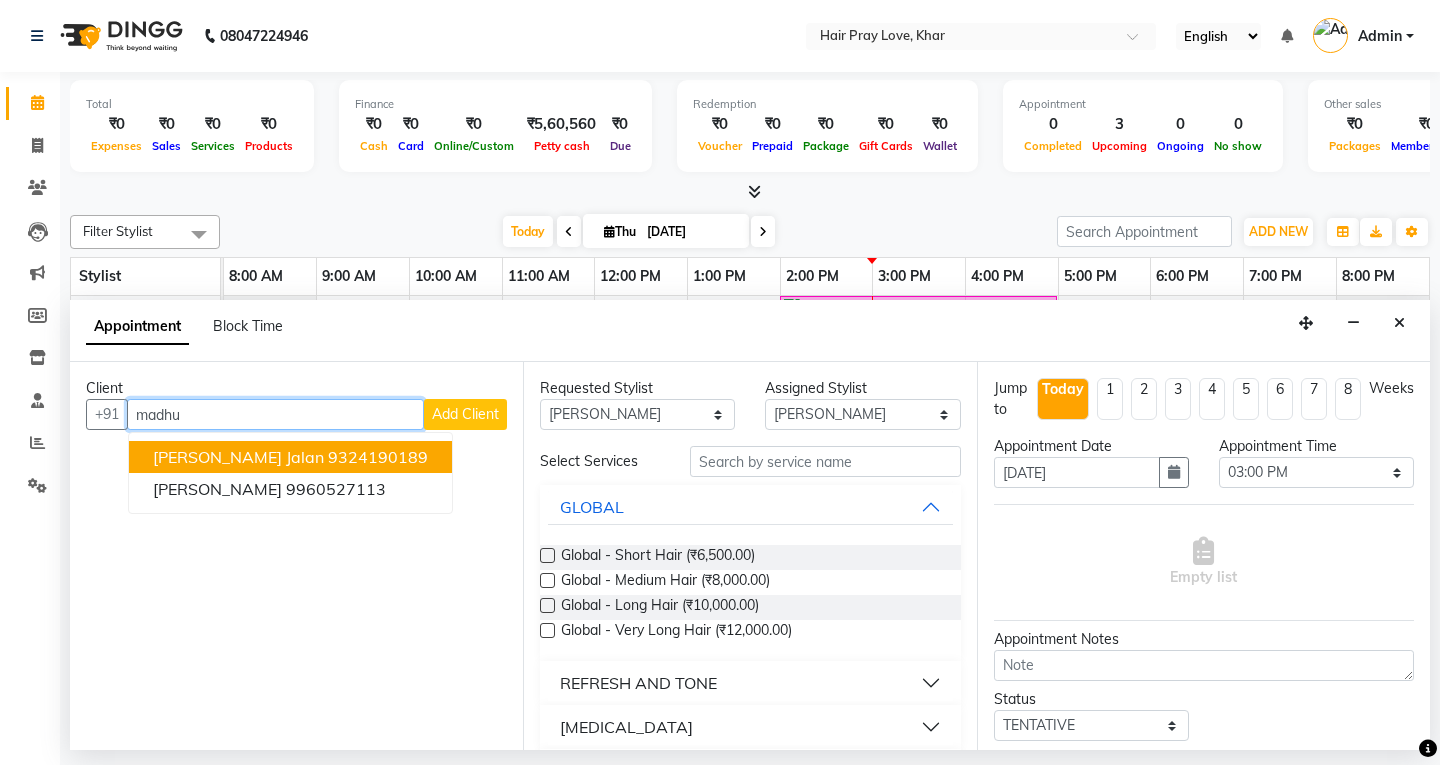 click on "9324190189" at bounding box center [378, 457] 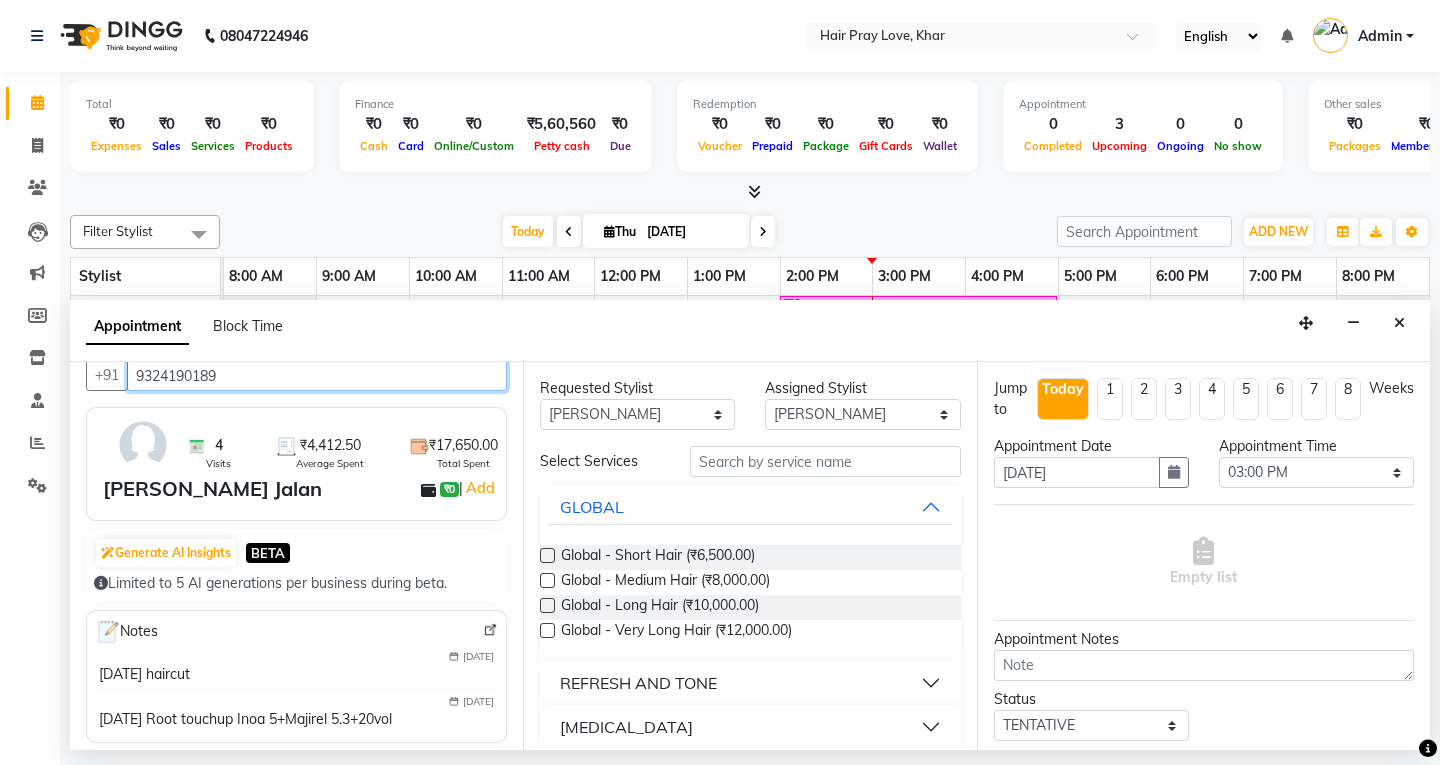 scroll, scrollTop: 0, scrollLeft: 0, axis: both 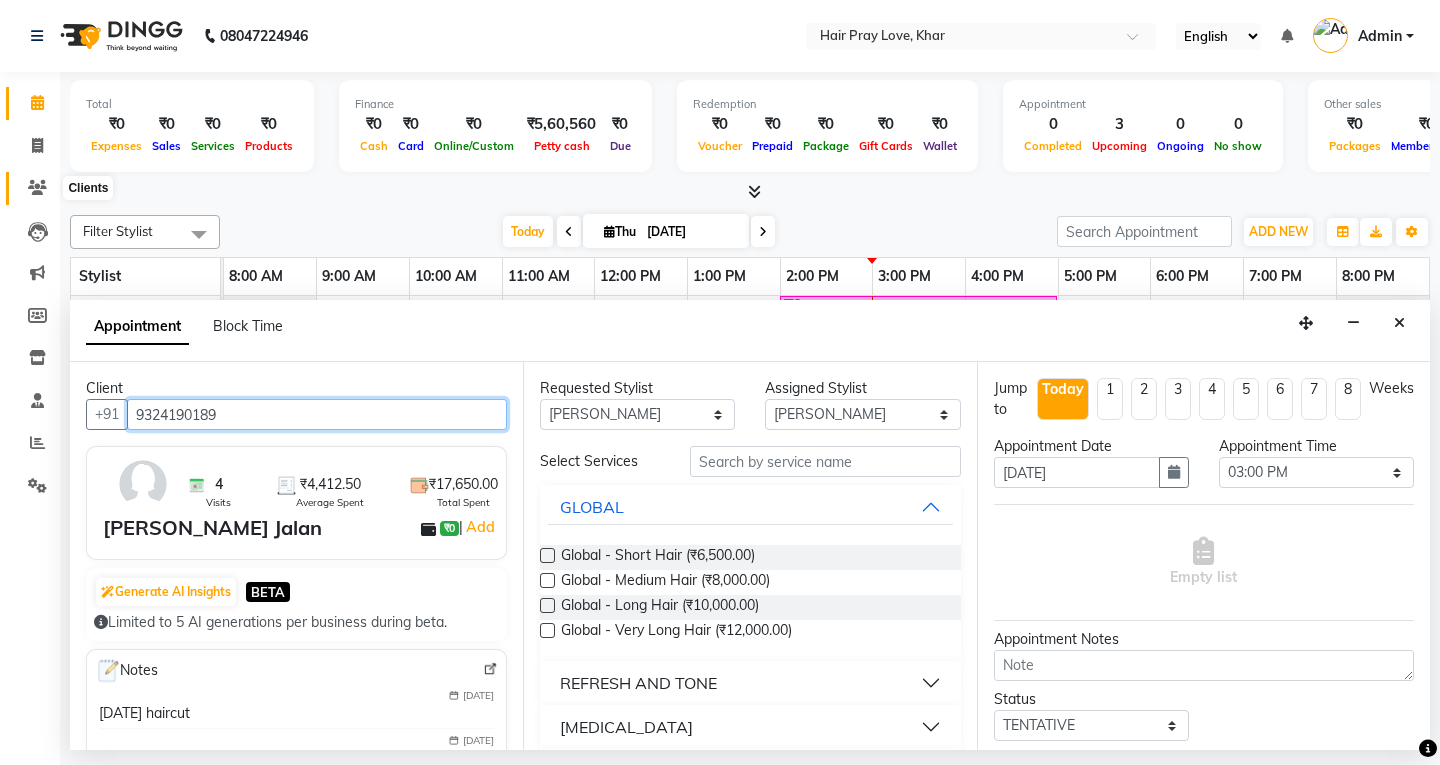 type on "9324190189" 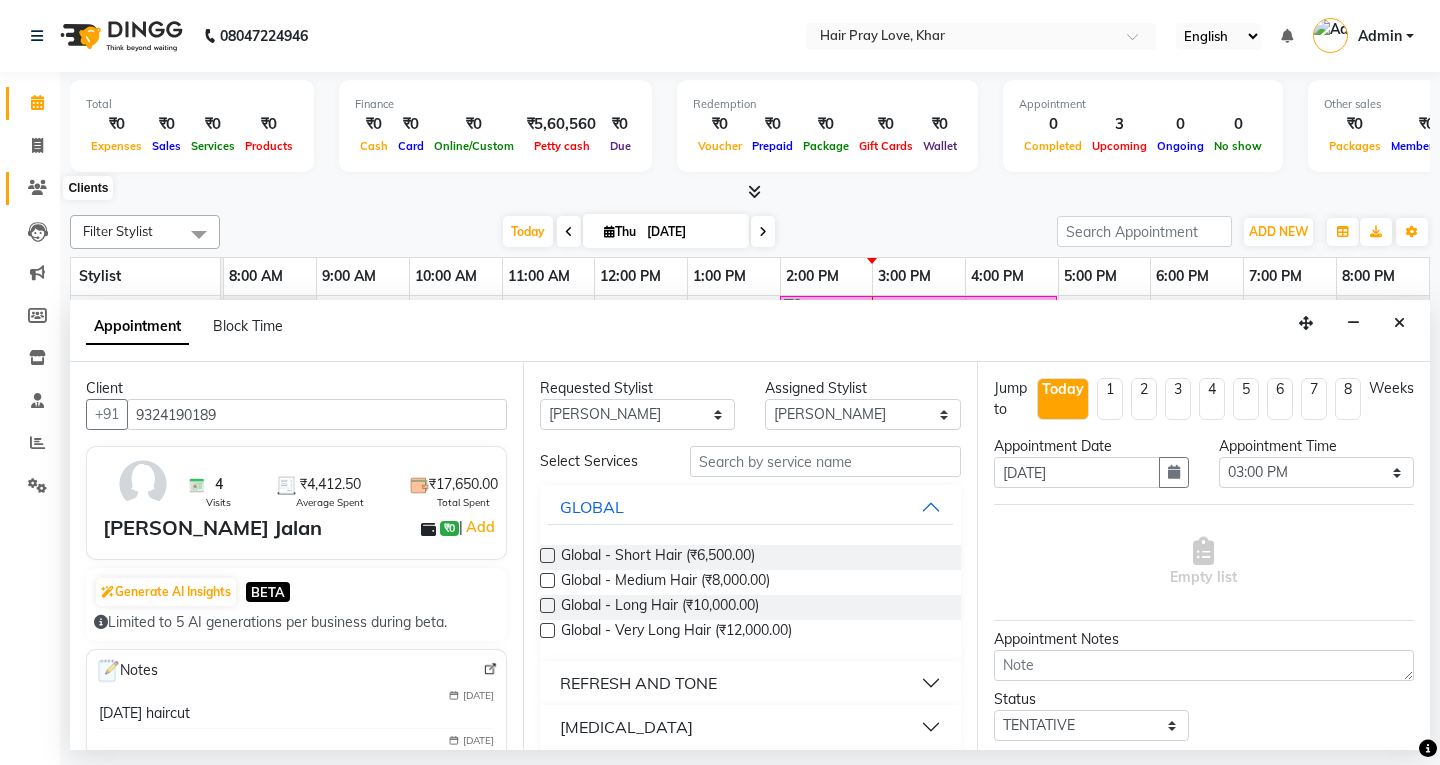 click 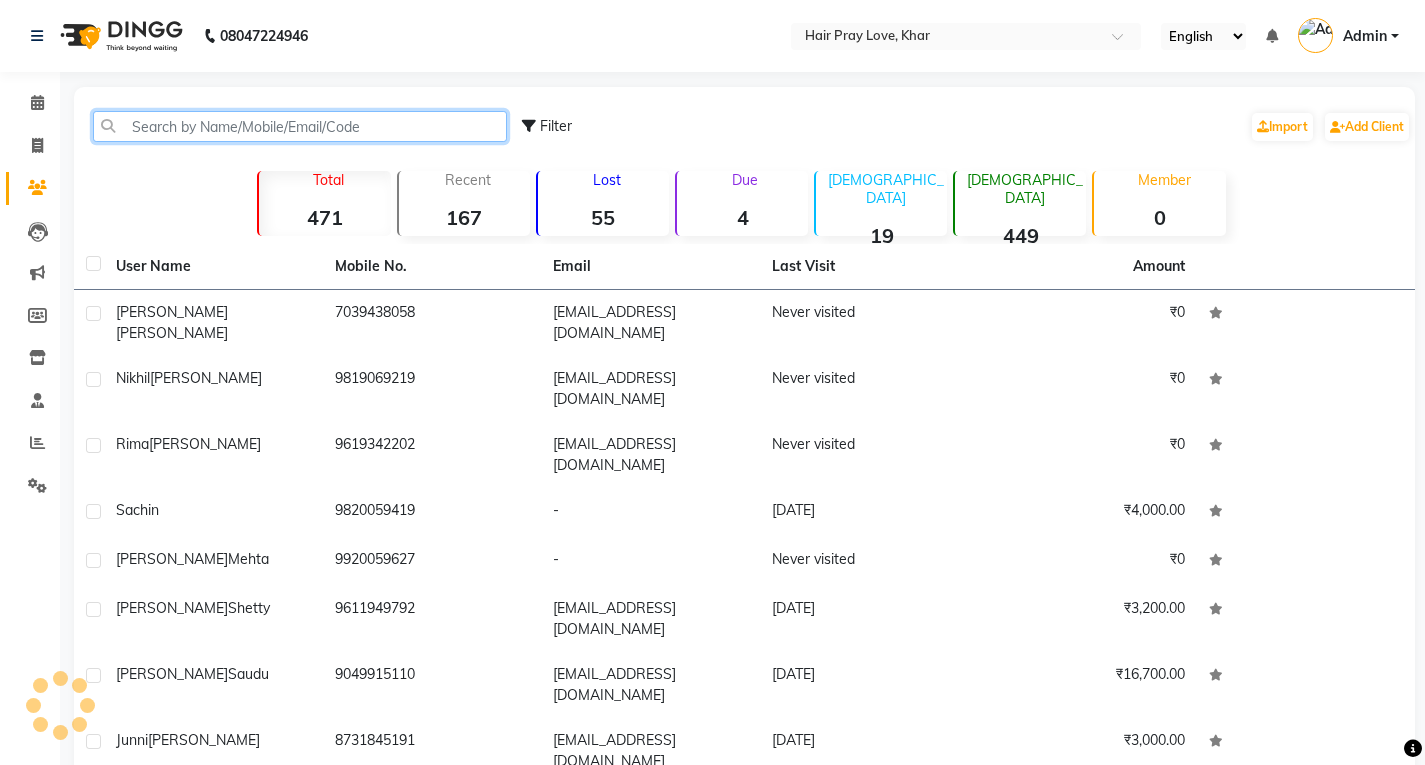 click 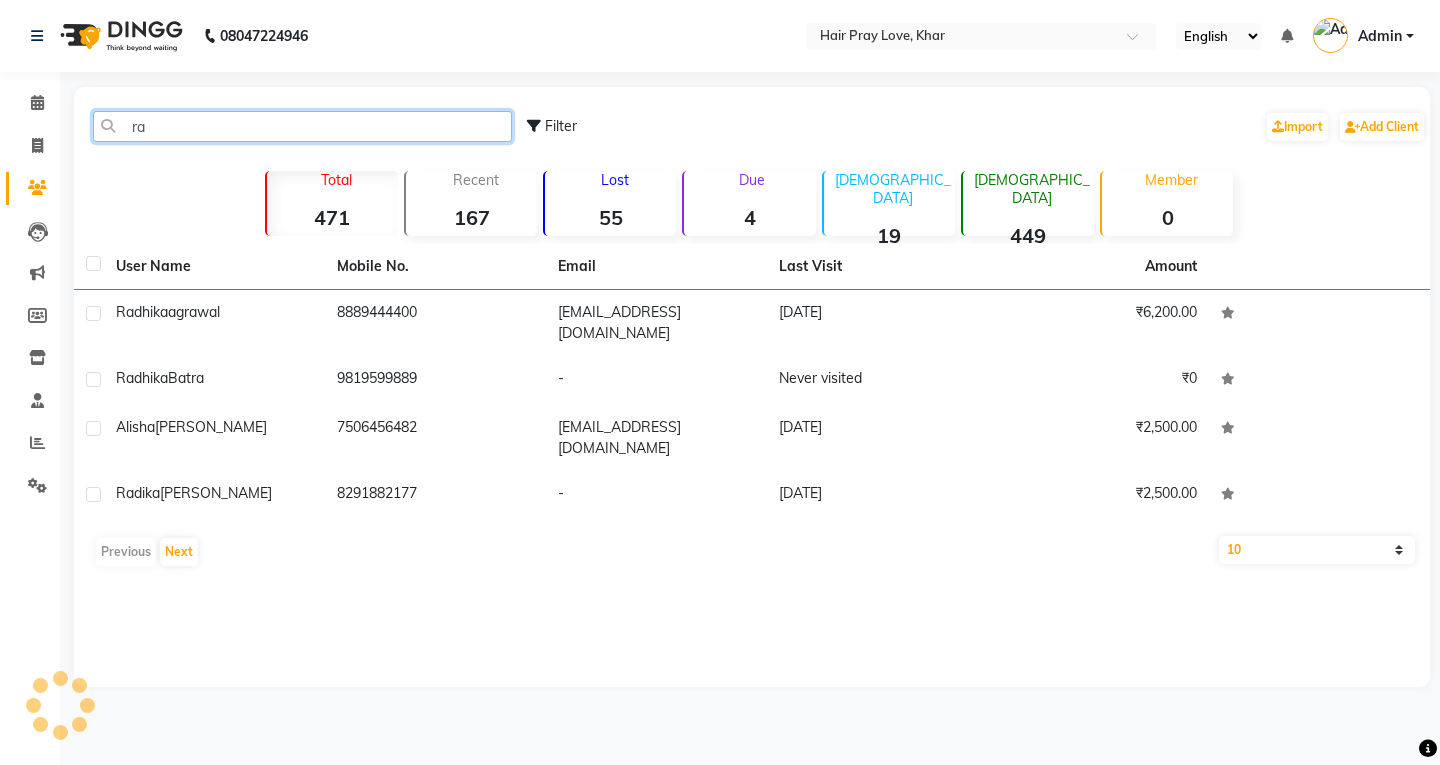 type on "r" 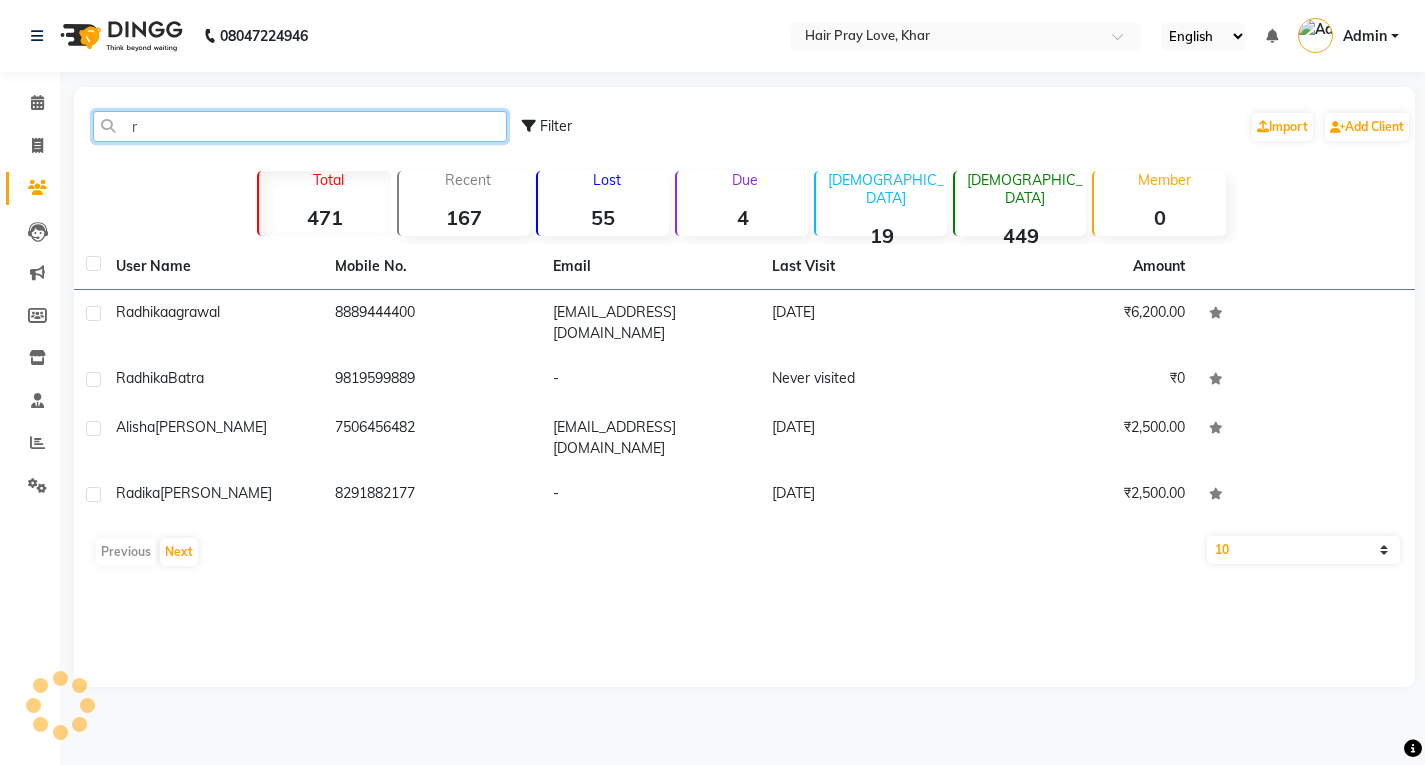 type 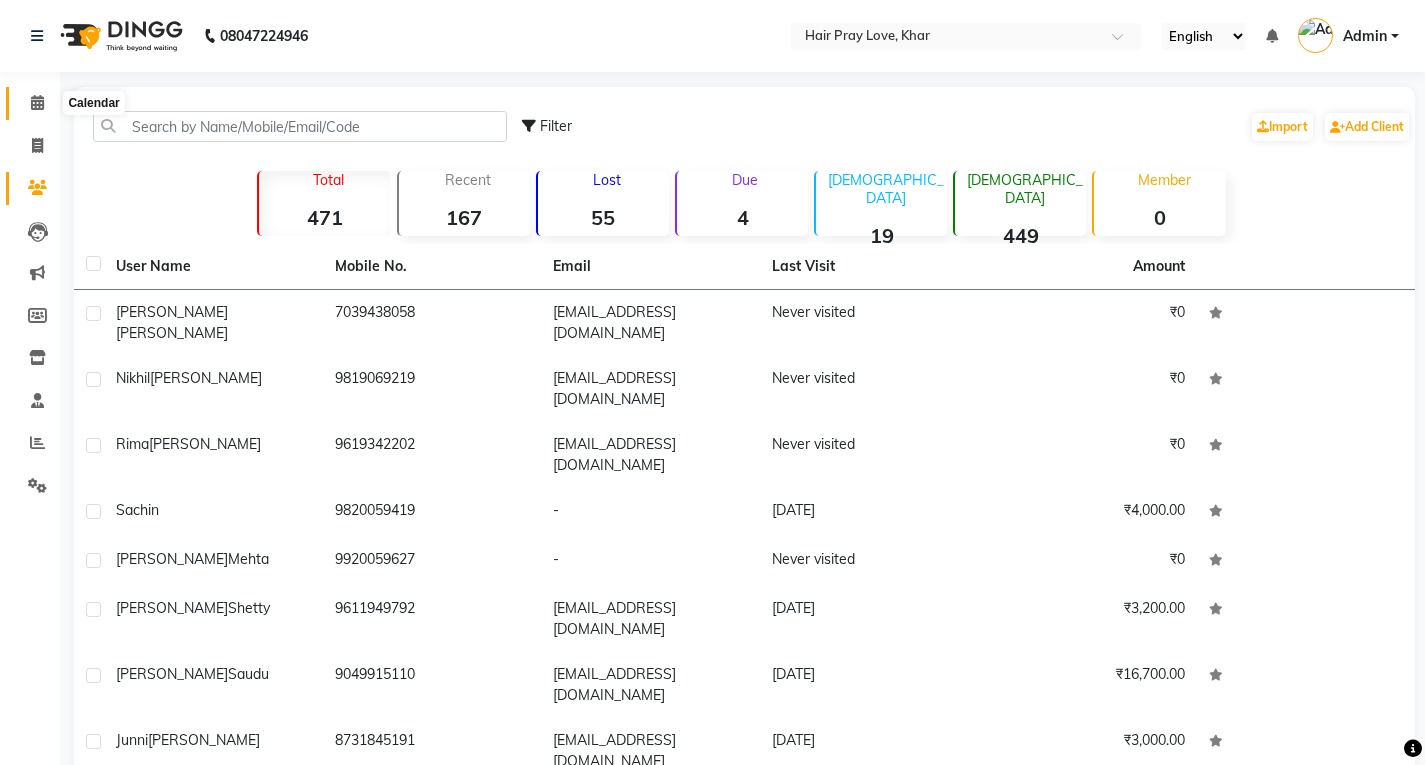 click 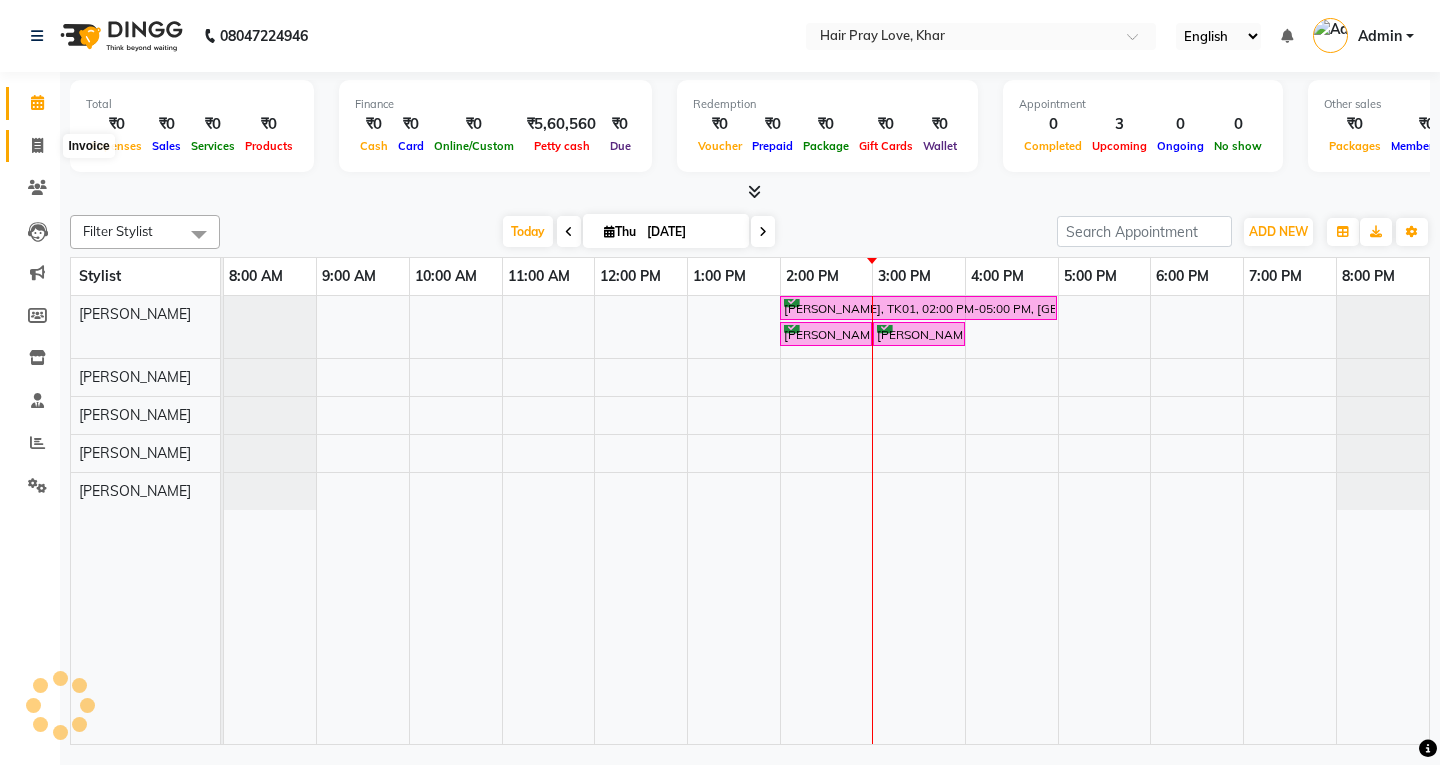 click 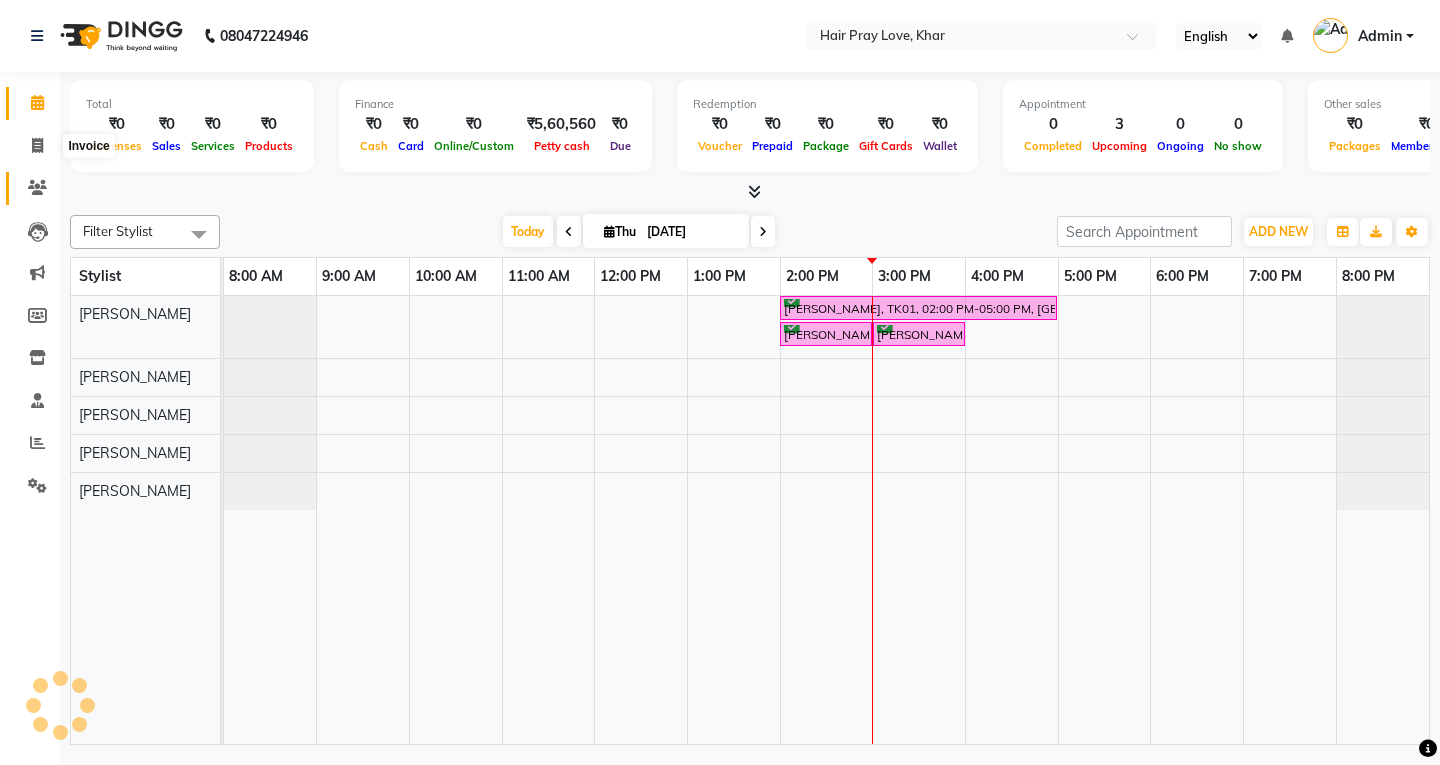 select on "6919" 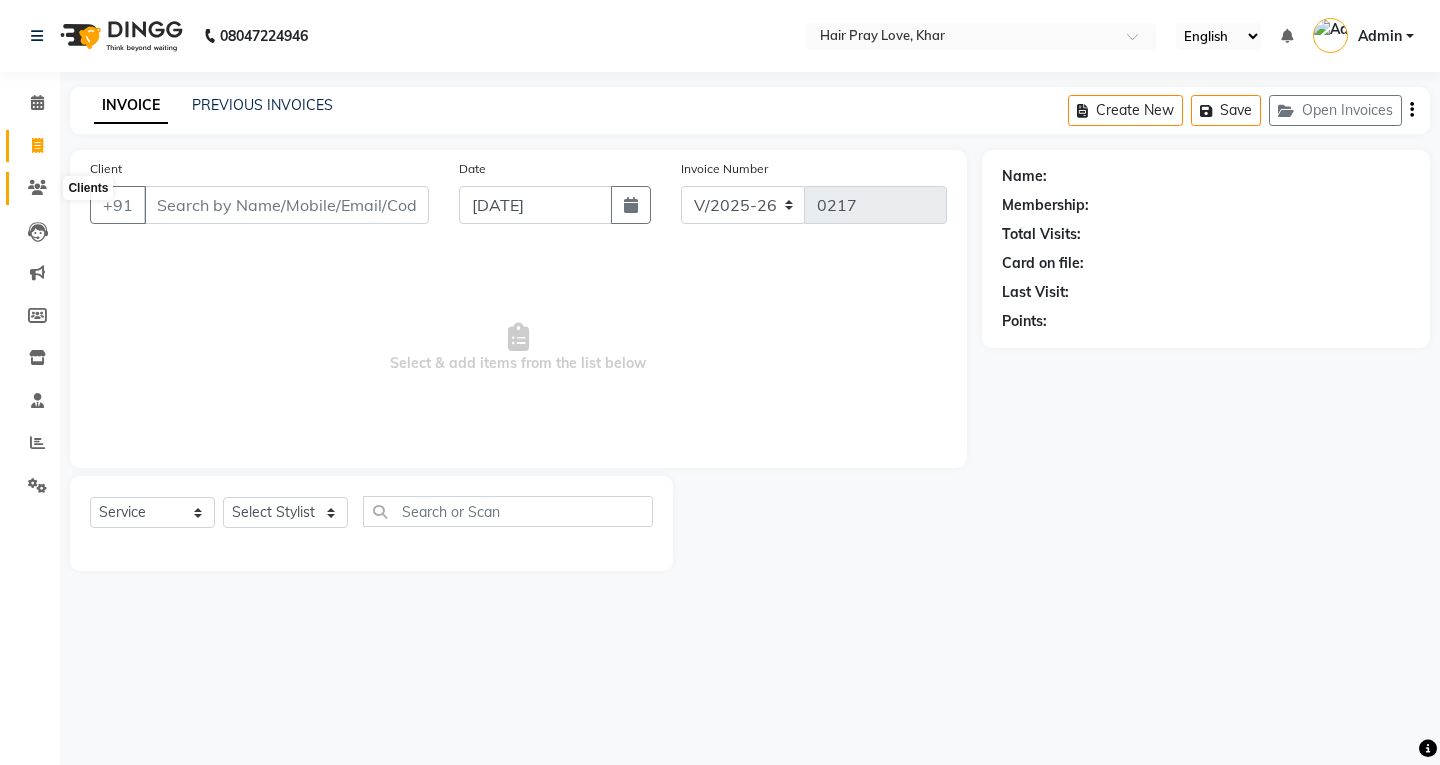 click 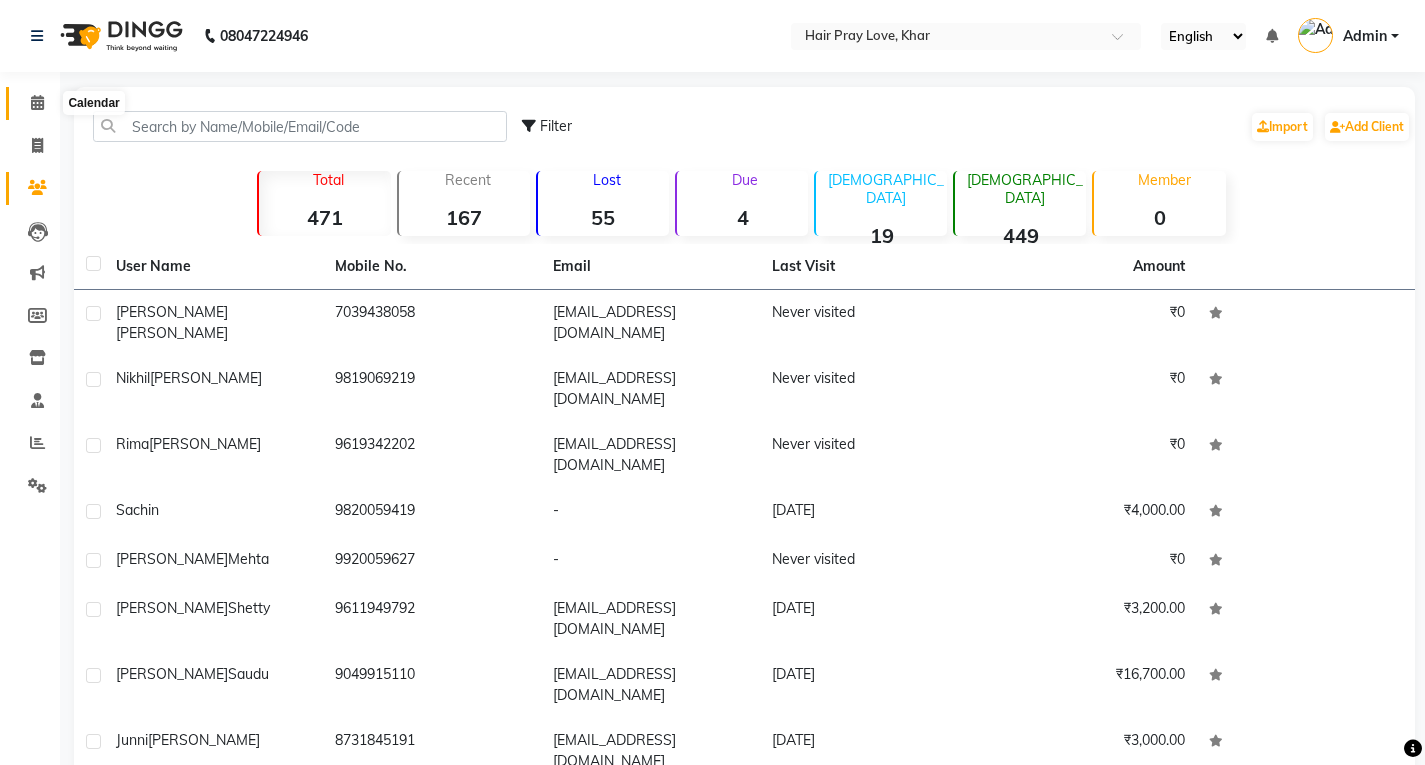 click 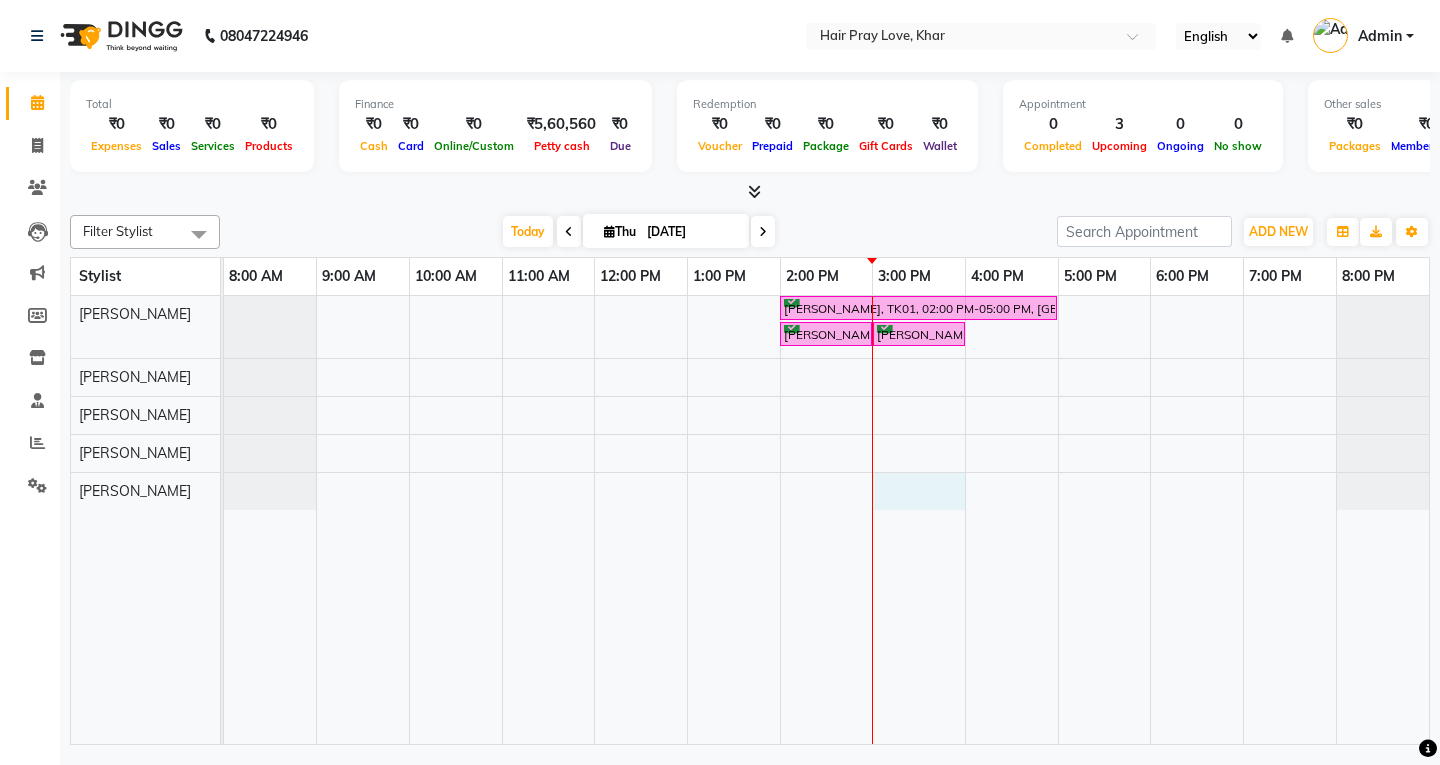 click on "[PERSON_NAME], TK01, 02:00 PM-05:00 PM, [GEOGRAPHIC_DATA] Medium Hair     [PERSON_NAME], TK02, 02:00 PM-03:00 PM, Hair - Hair Cut - Vans     [PERSON_NAME], TK03, 03:00 PM-04:00 PM, Medium Hair" at bounding box center [826, 520] 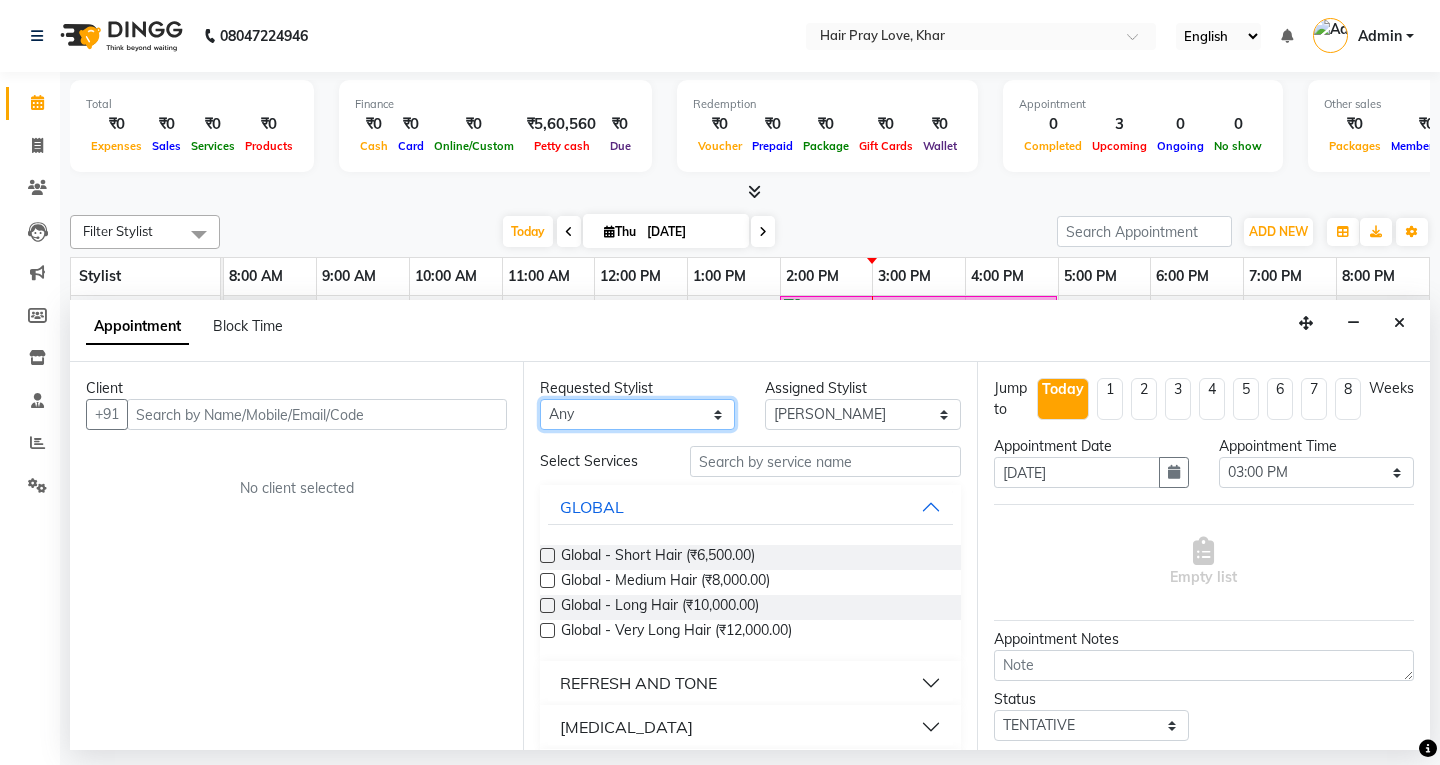 click on "Any [PERSON_NAME] [PERSON_NAME] [PERSON_NAME] [PERSON_NAME]" at bounding box center [637, 414] 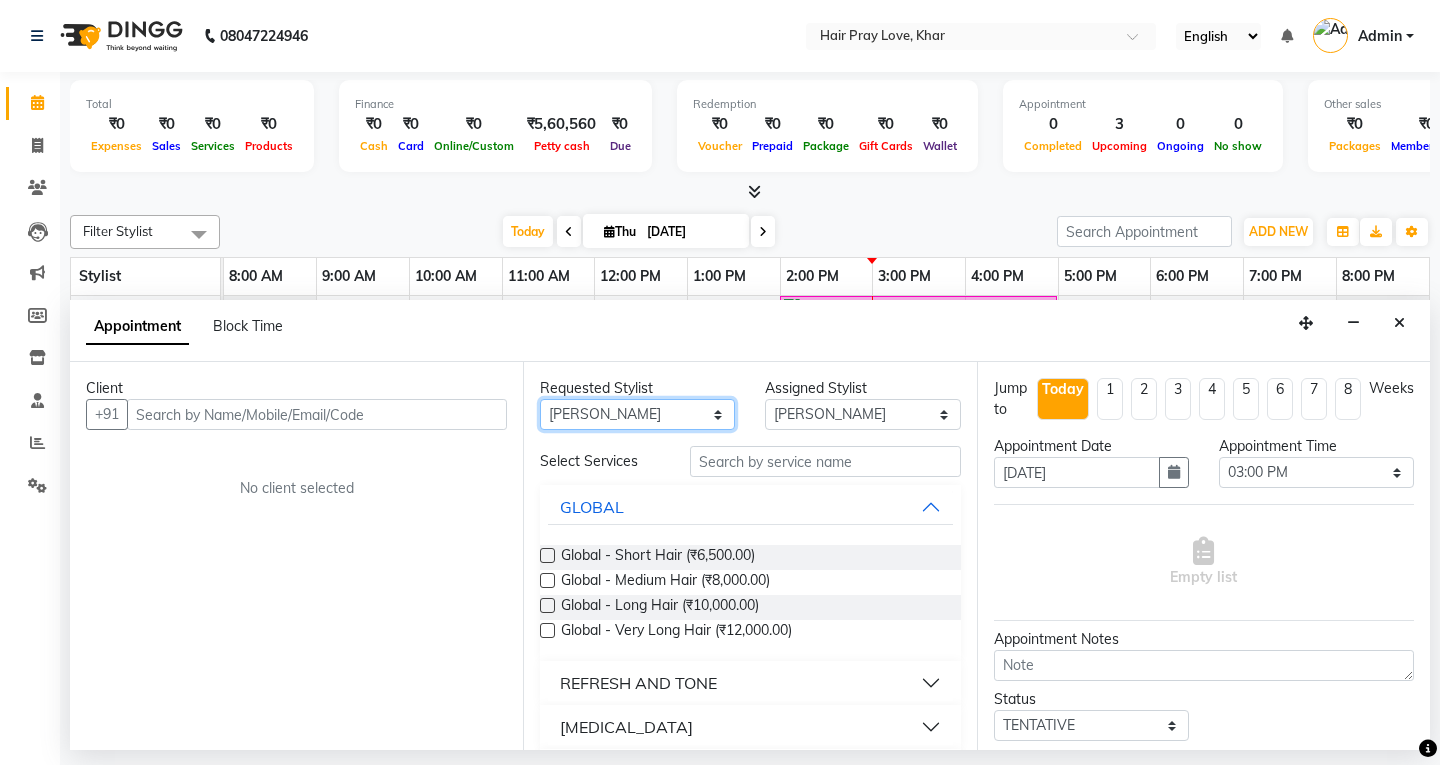 click on "Any [PERSON_NAME] [PERSON_NAME] [PERSON_NAME] [PERSON_NAME]" at bounding box center (637, 414) 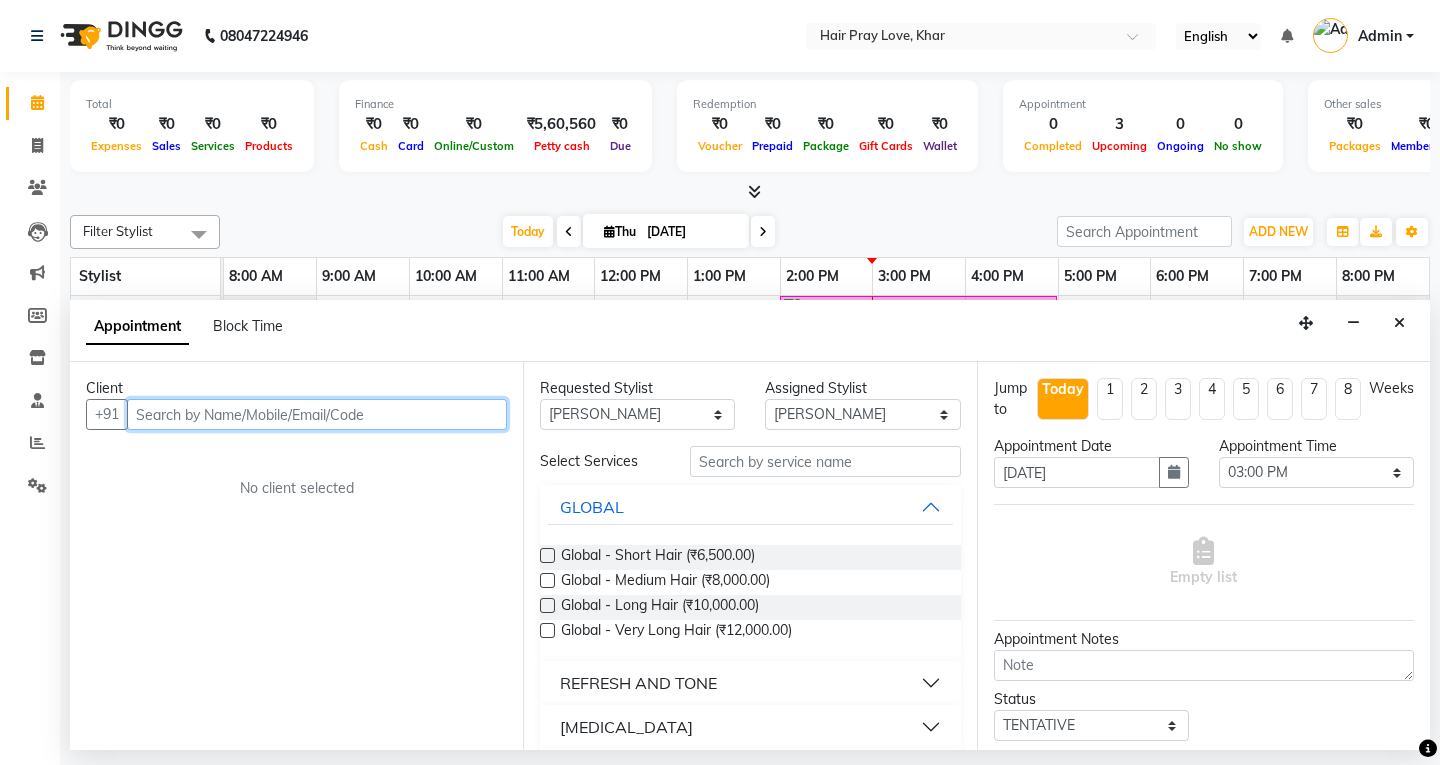 click at bounding box center [317, 414] 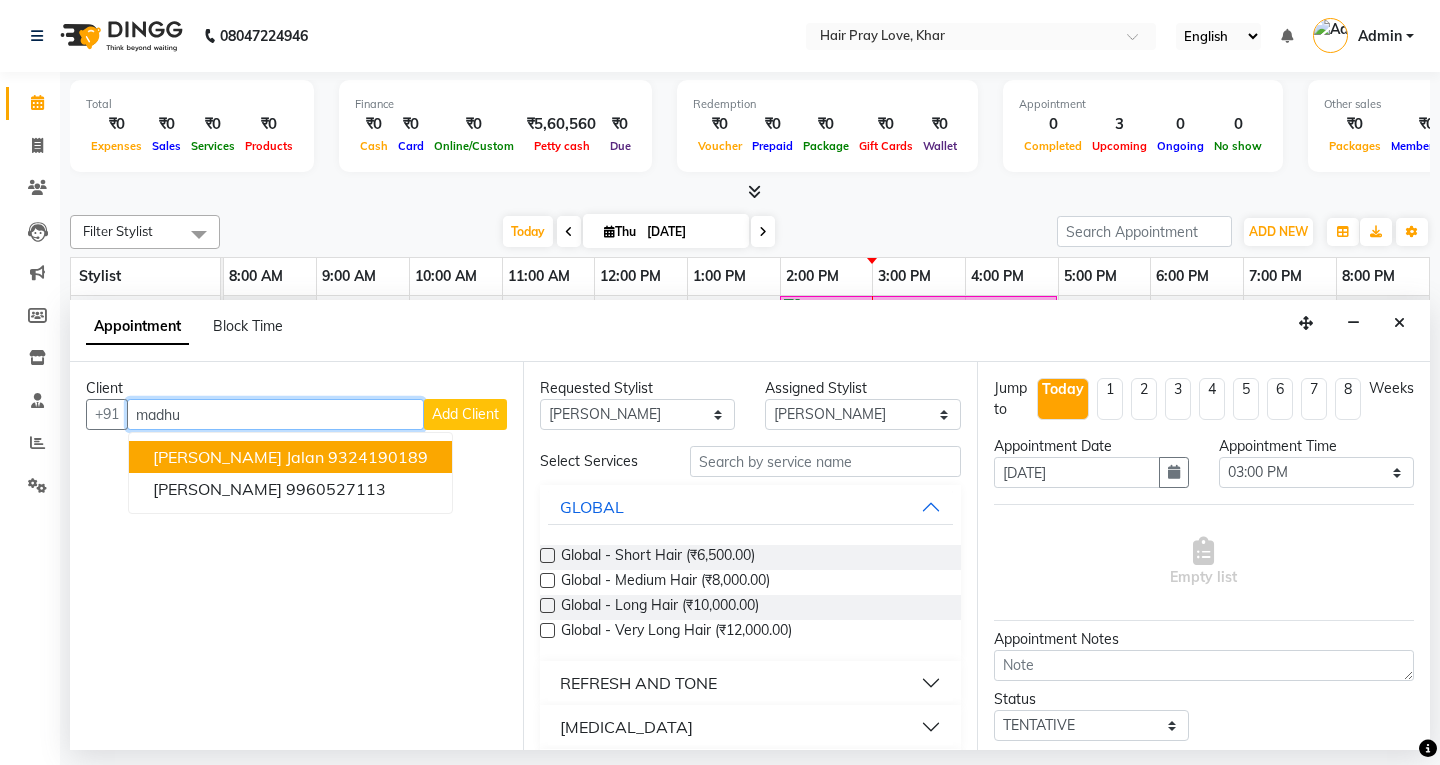 click on "[PERSON_NAME] Jalan  9324190189" at bounding box center (290, 457) 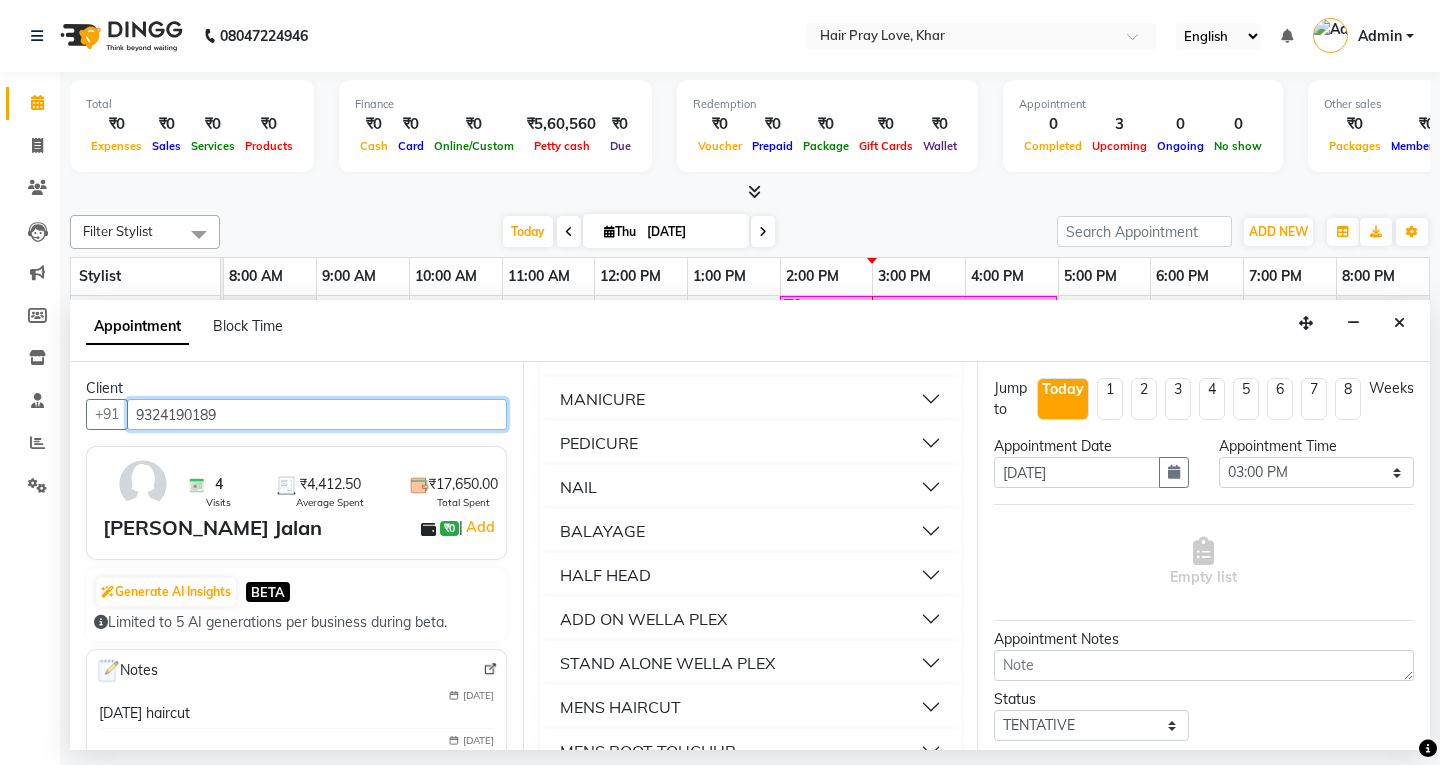 scroll, scrollTop: 600, scrollLeft: 0, axis: vertical 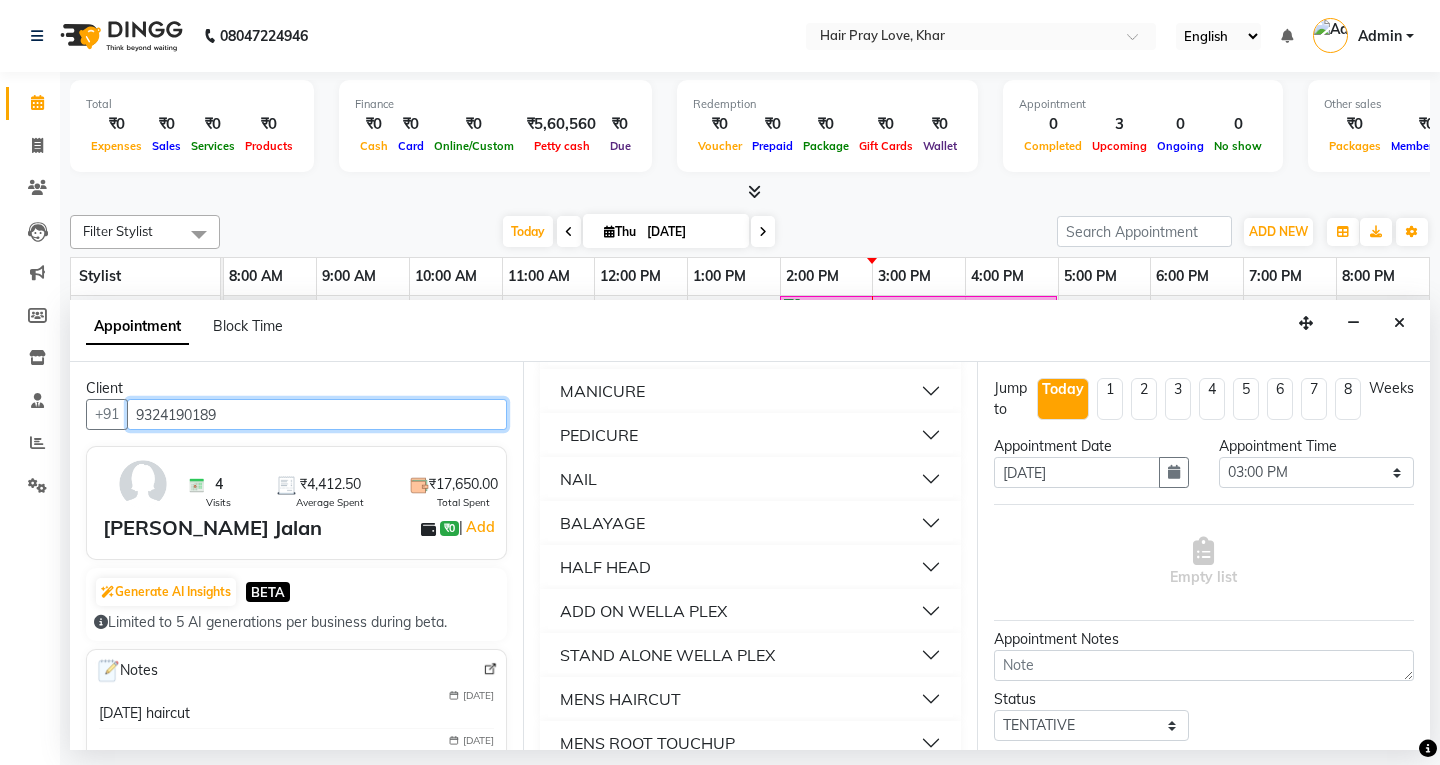 type on "9324190189" 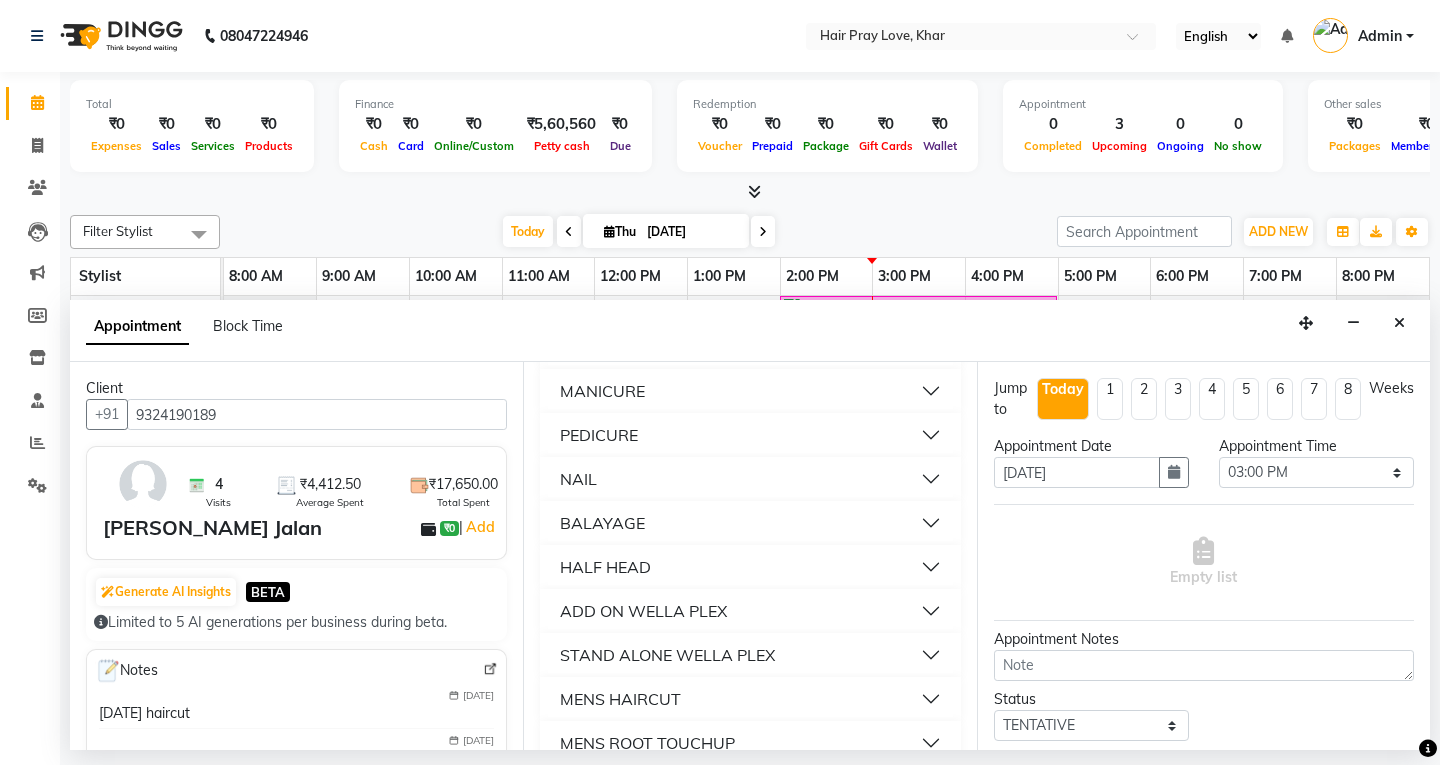 click on "PEDICURE" at bounding box center (599, 435) 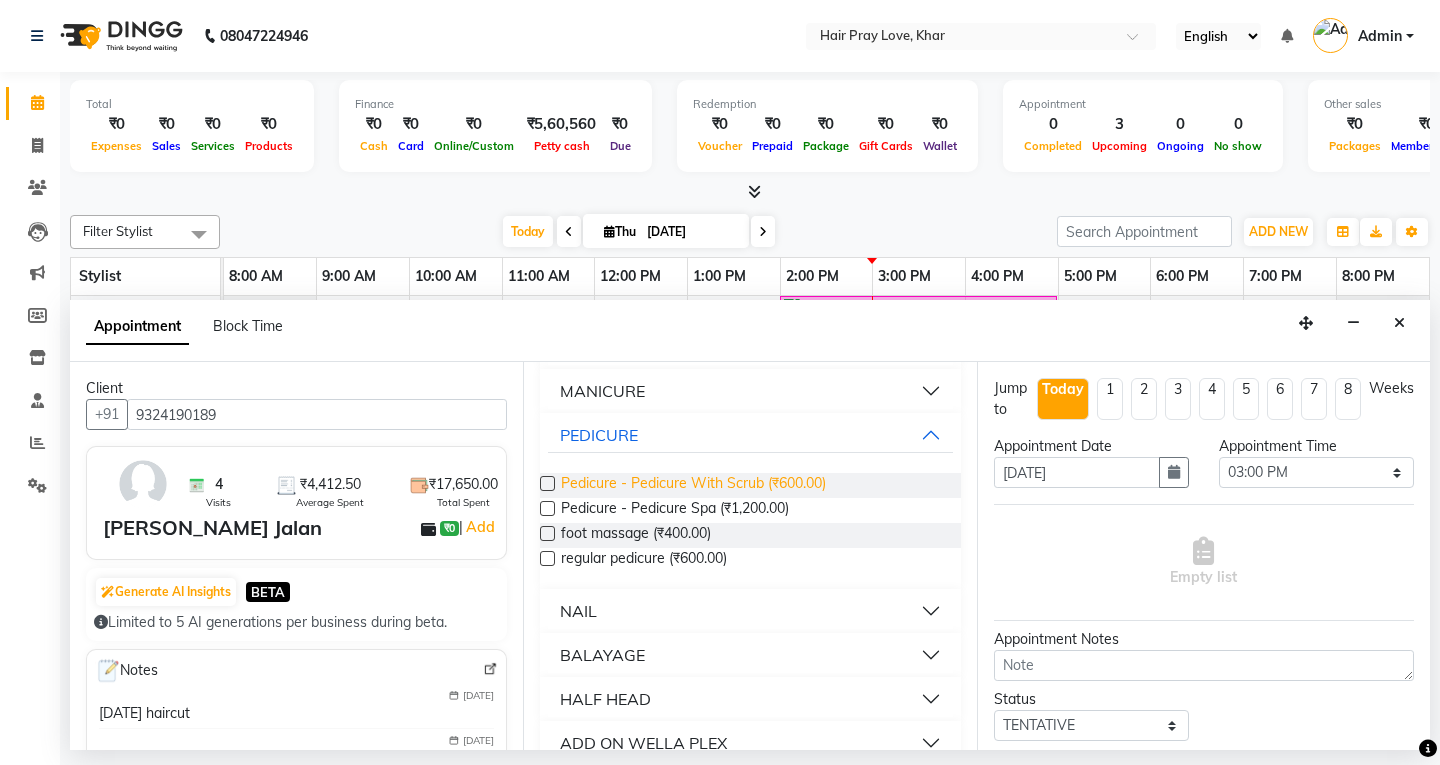 click on "Pedicure - Pedicure With Scrub (₹600.00)" at bounding box center [693, 485] 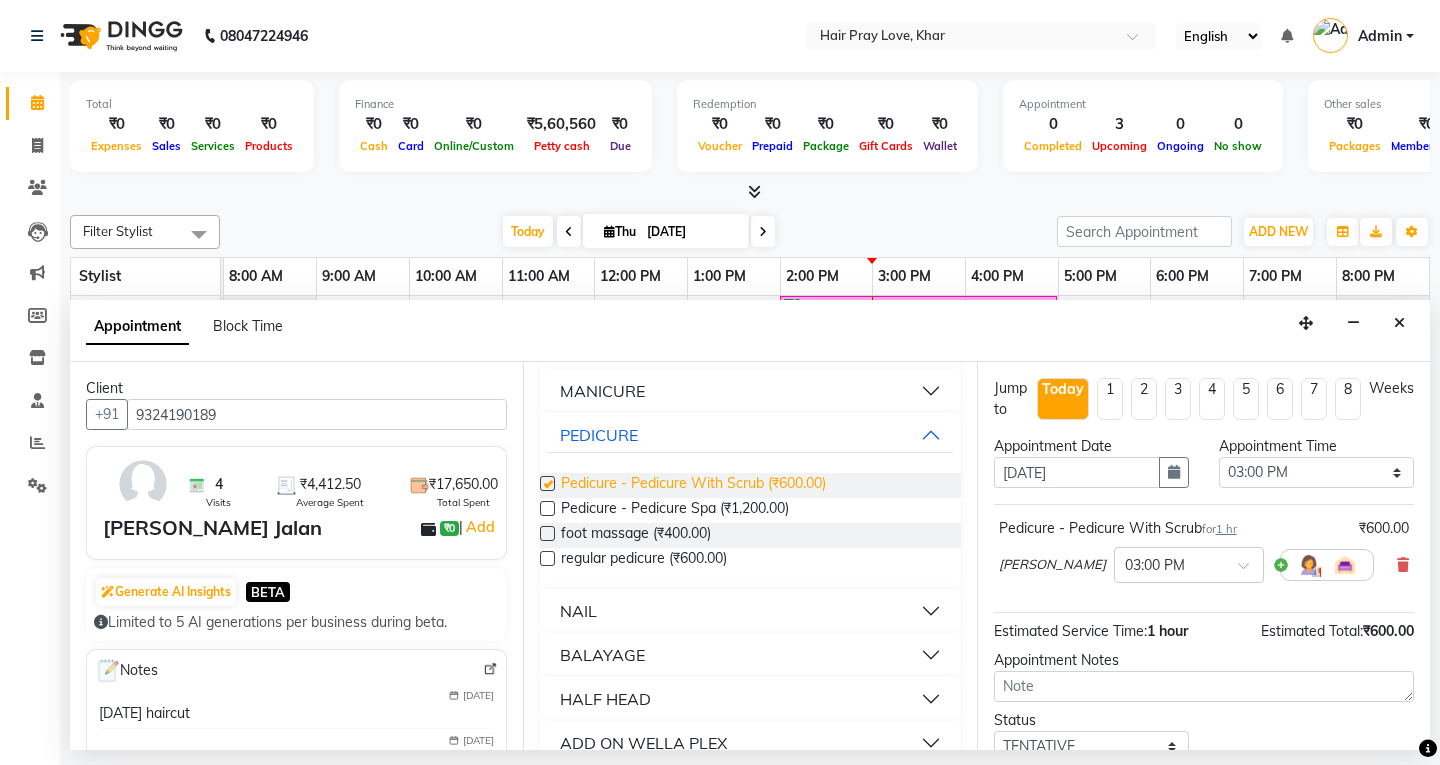 checkbox on "false" 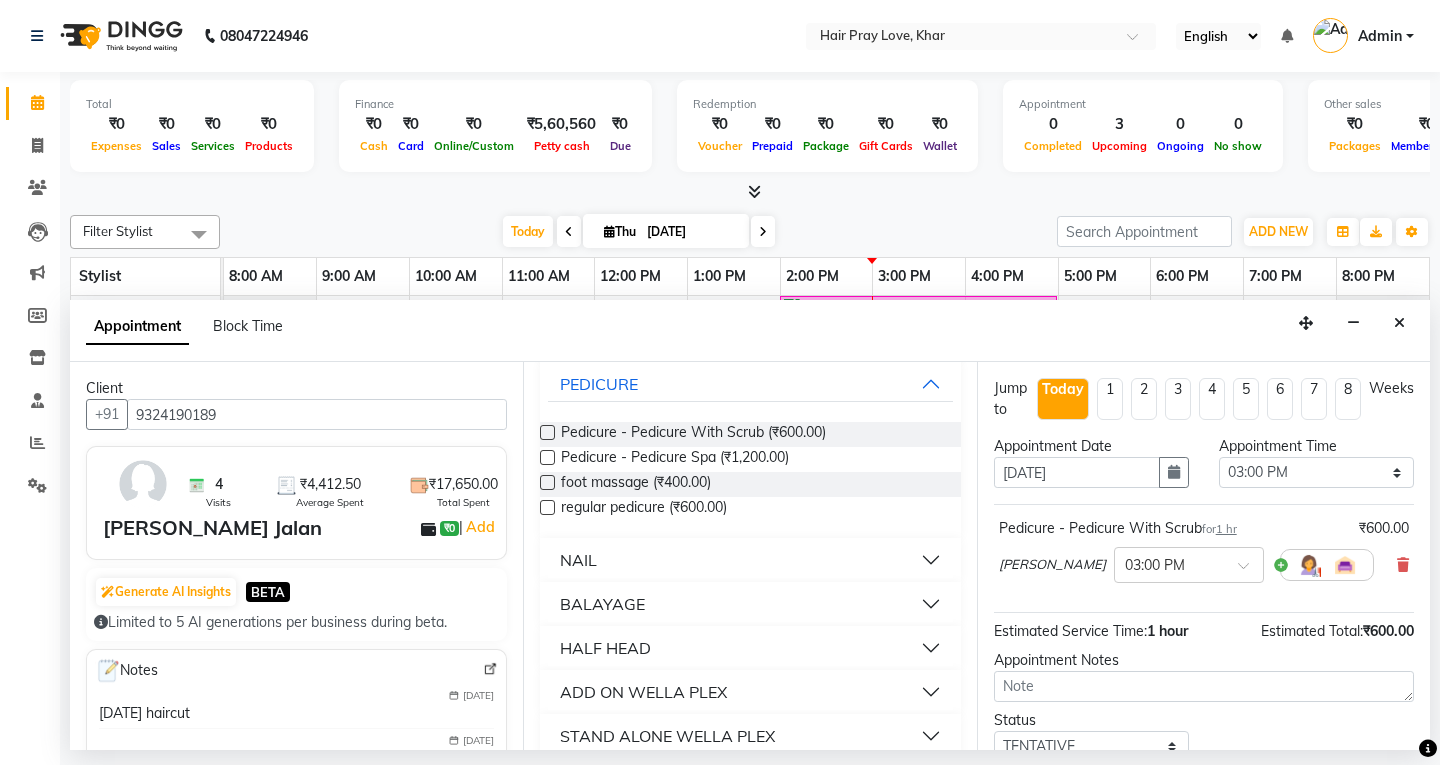 scroll, scrollTop: 451, scrollLeft: 0, axis: vertical 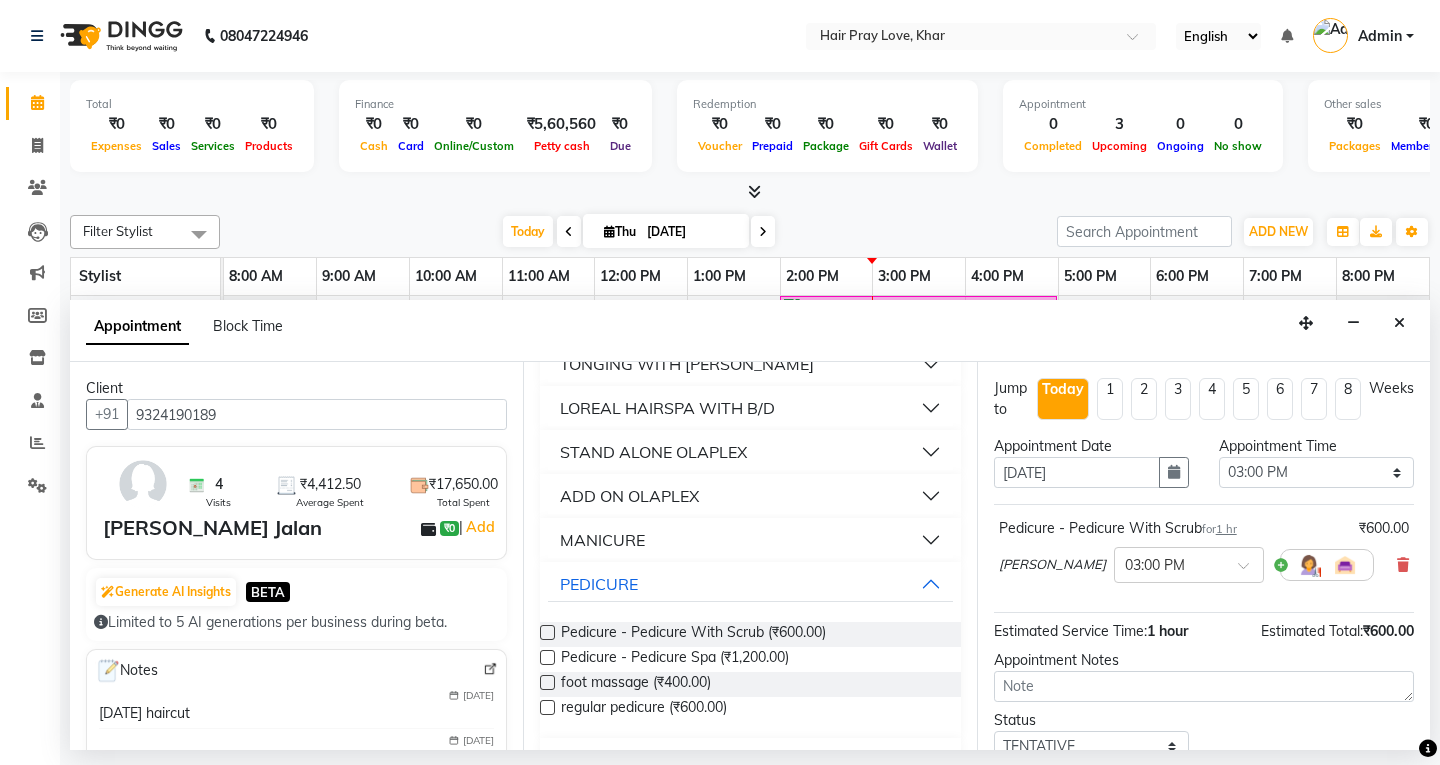 click on "MANICURE" at bounding box center [602, 540] 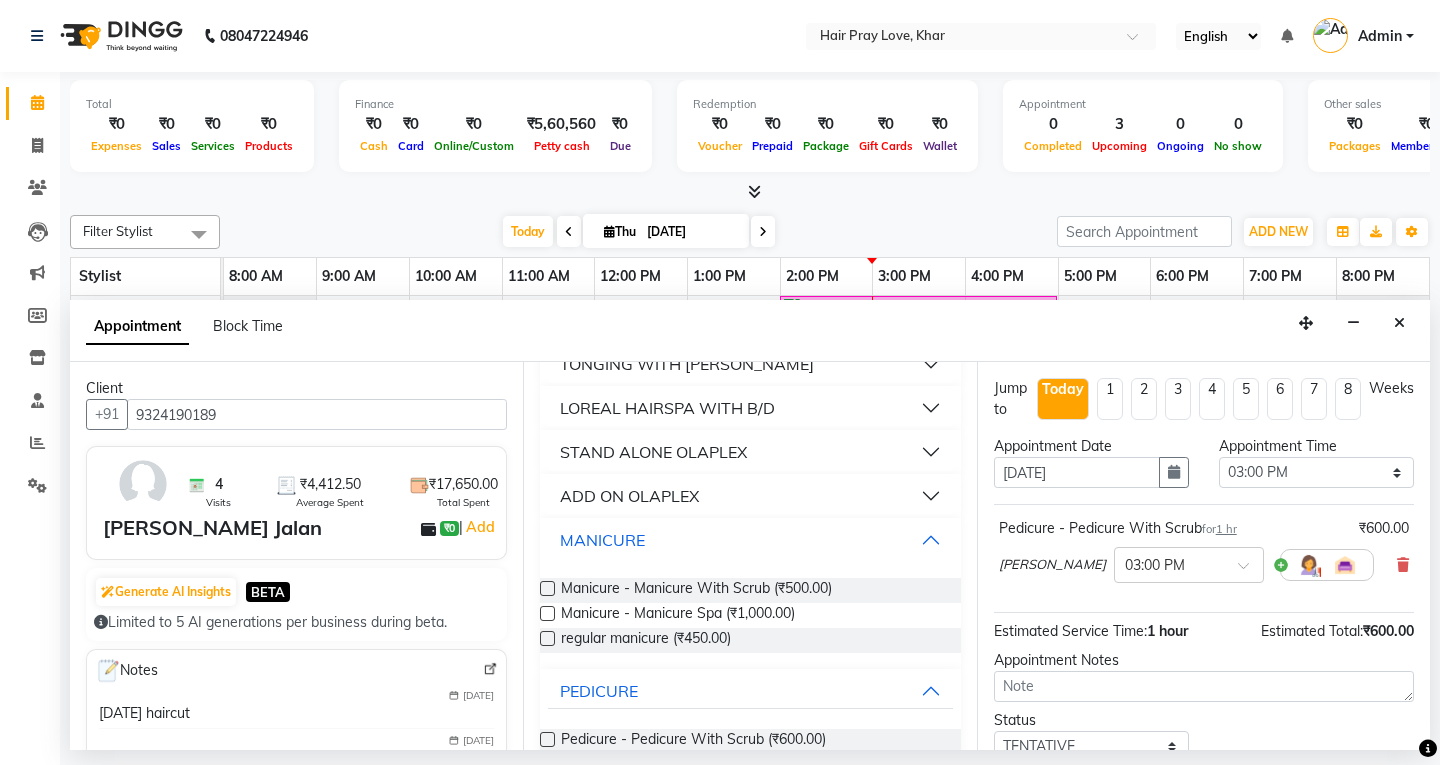 scroll, scrollTop: 551, scrollLeft: 0, axis: vertical 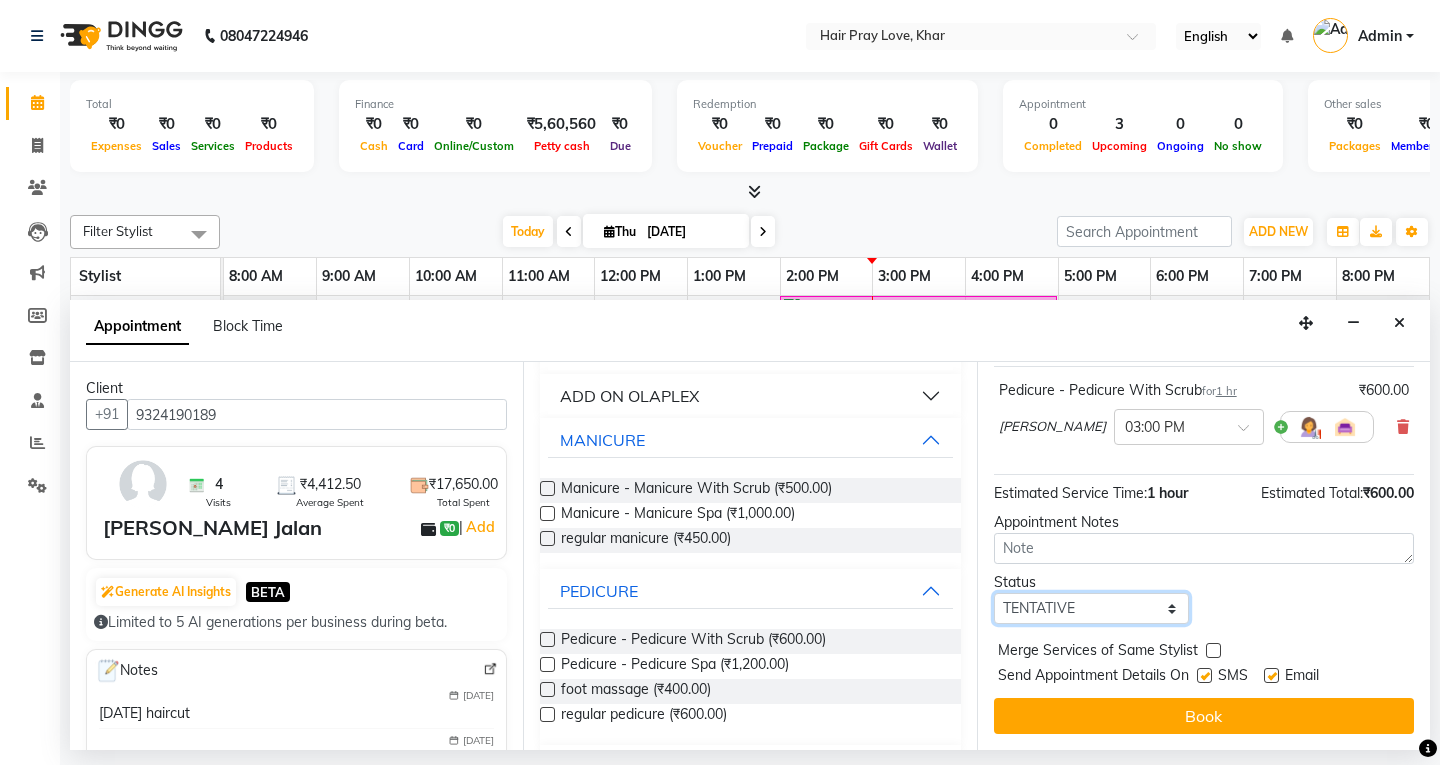 click on "Select TENTATIVE CONFIRM CHECK-IN UPCOMING" at bounding box center (1091, 608) 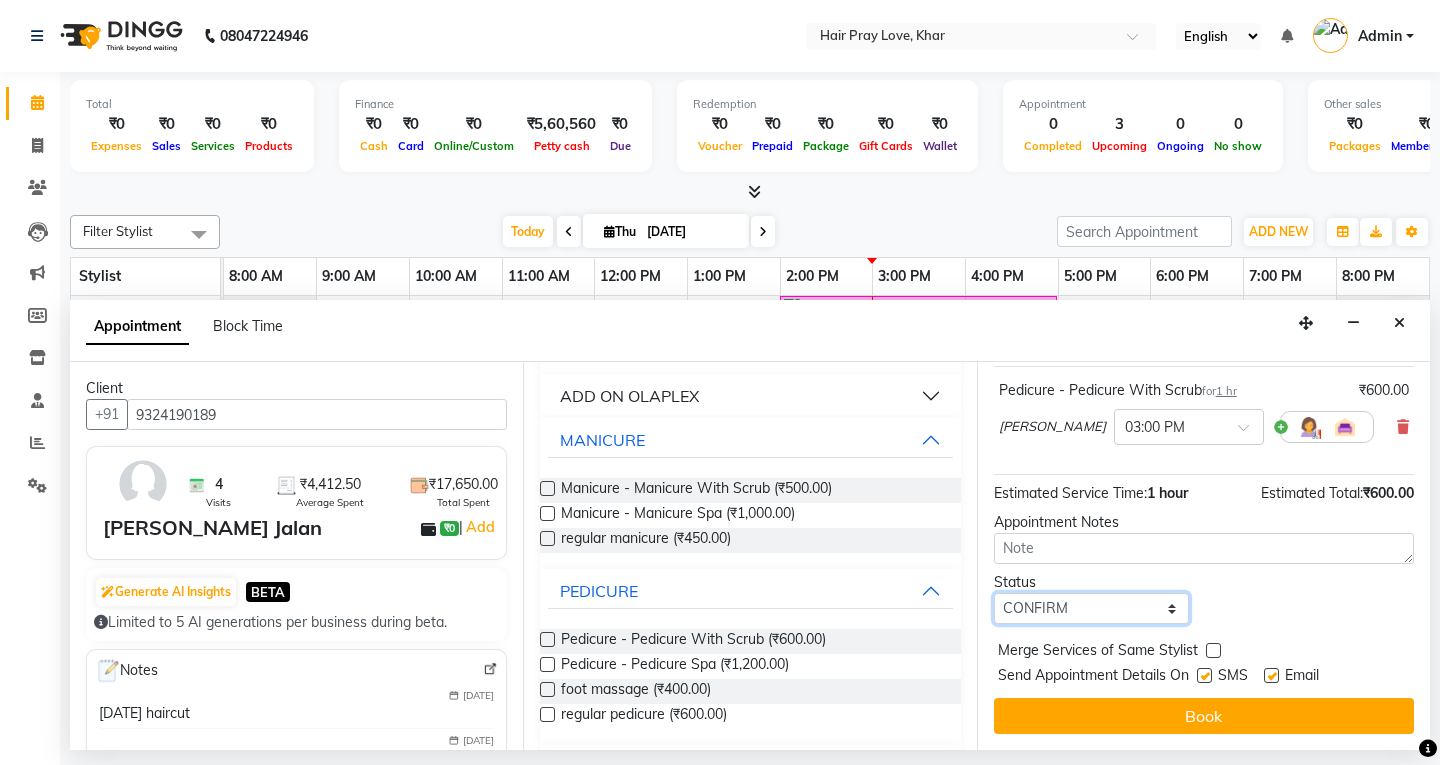 click on "Select TENTATIVE CONFIRM CHECK-IN UPCOMING" at bounding box center (1091, 608) 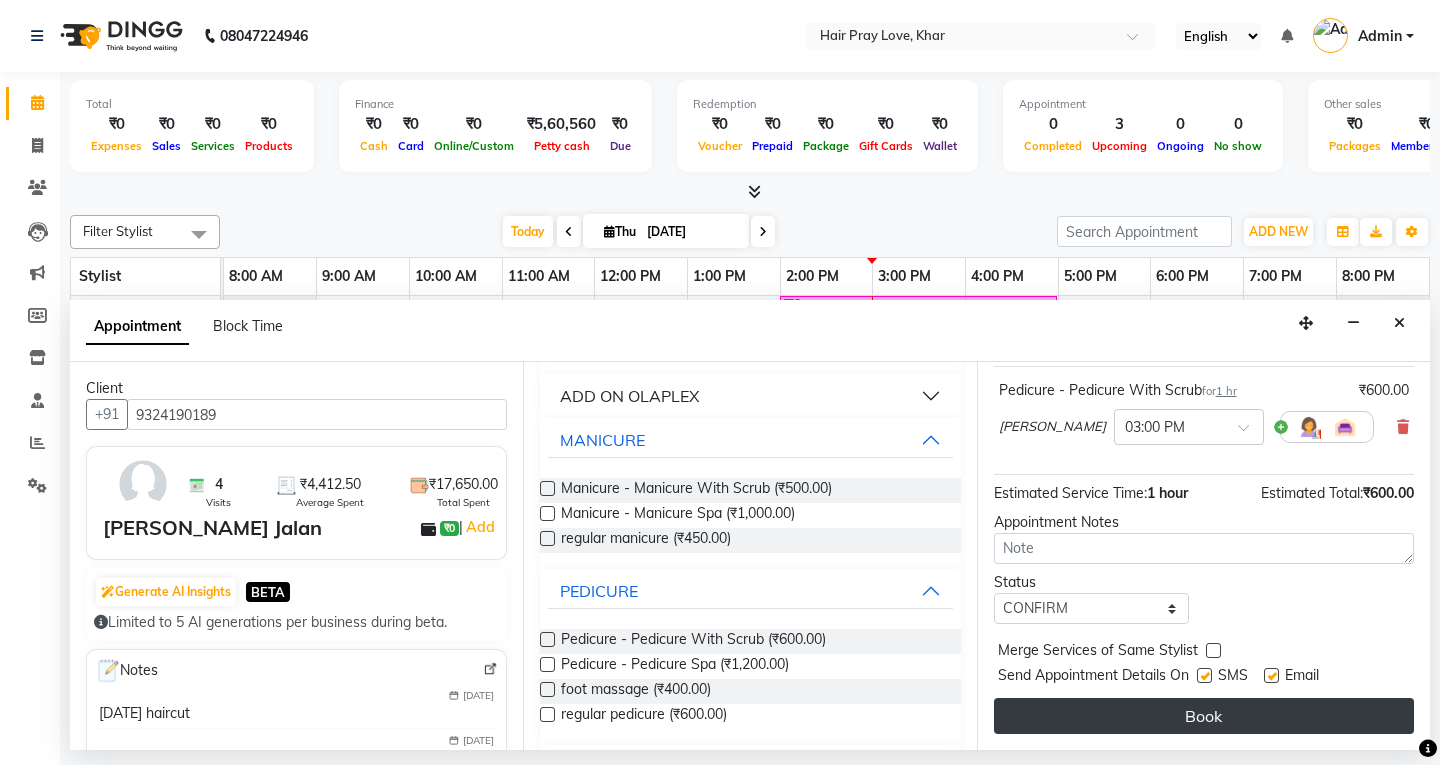 click on "Book" at bounding box center (1204, 716) 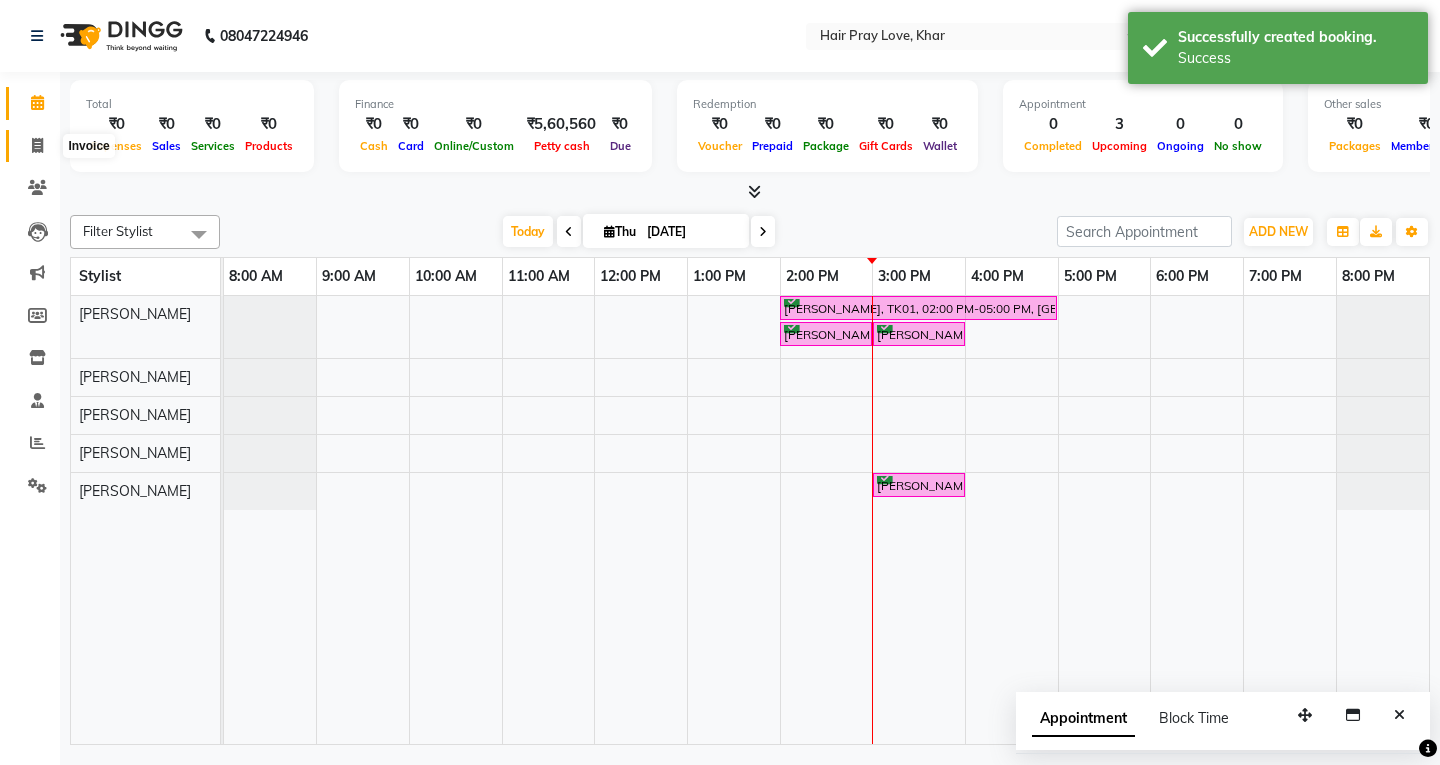 click 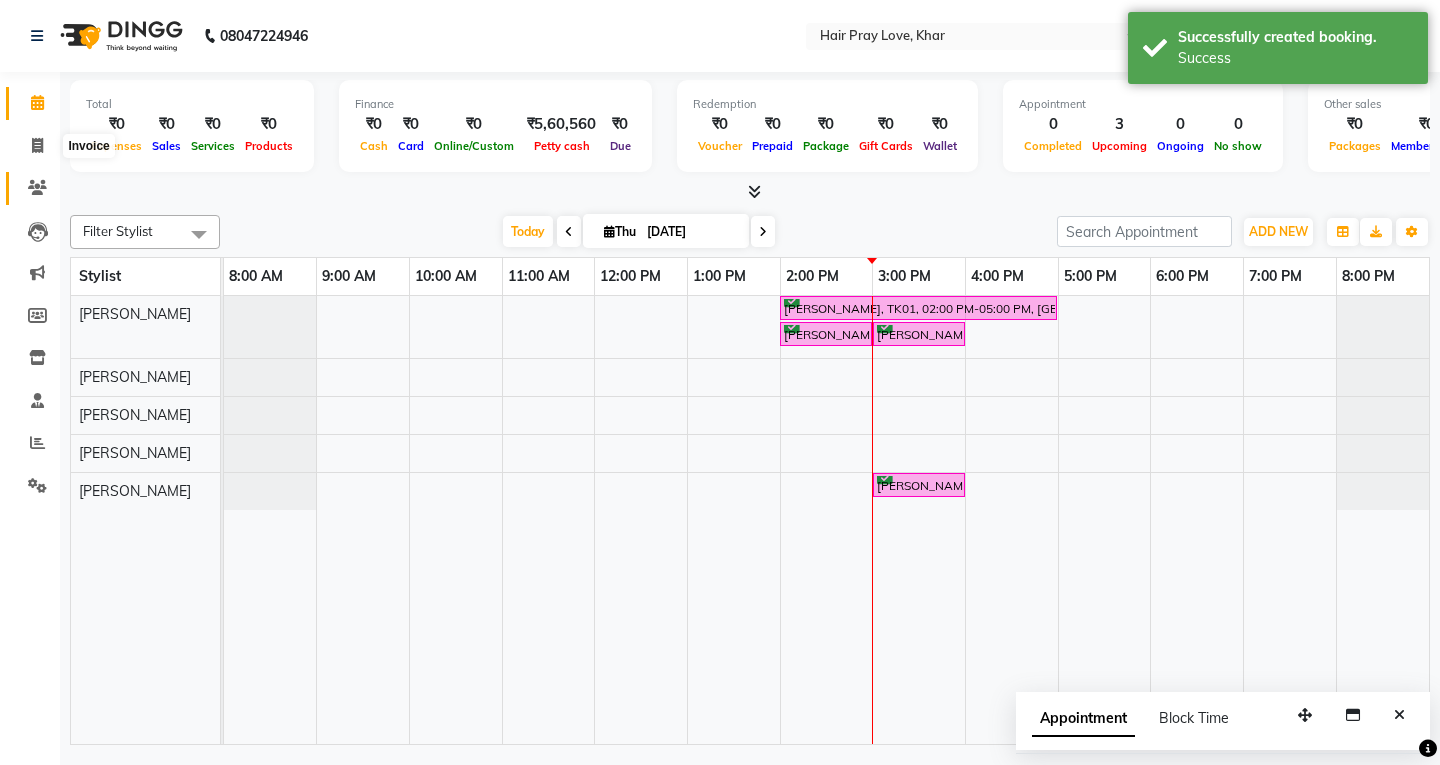 select on "6919" 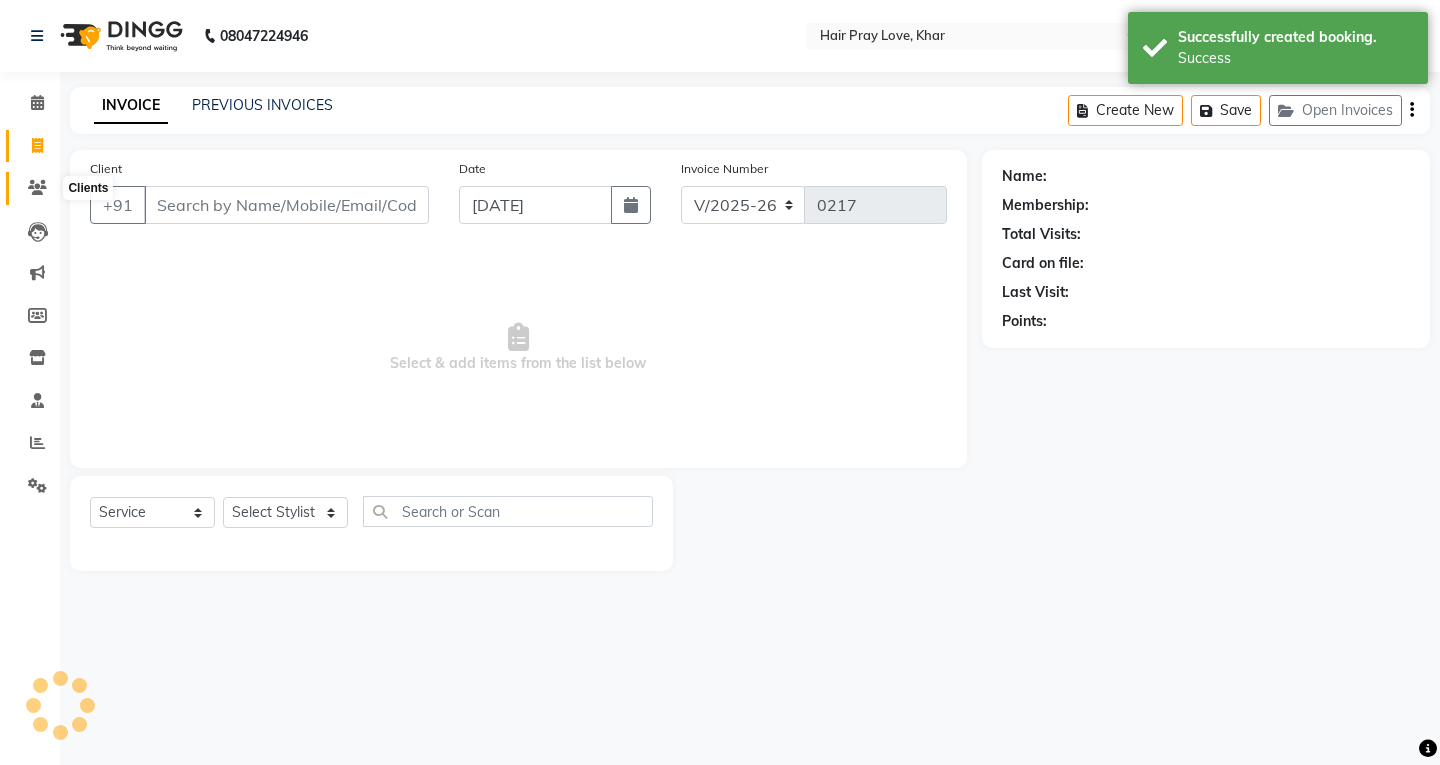 click 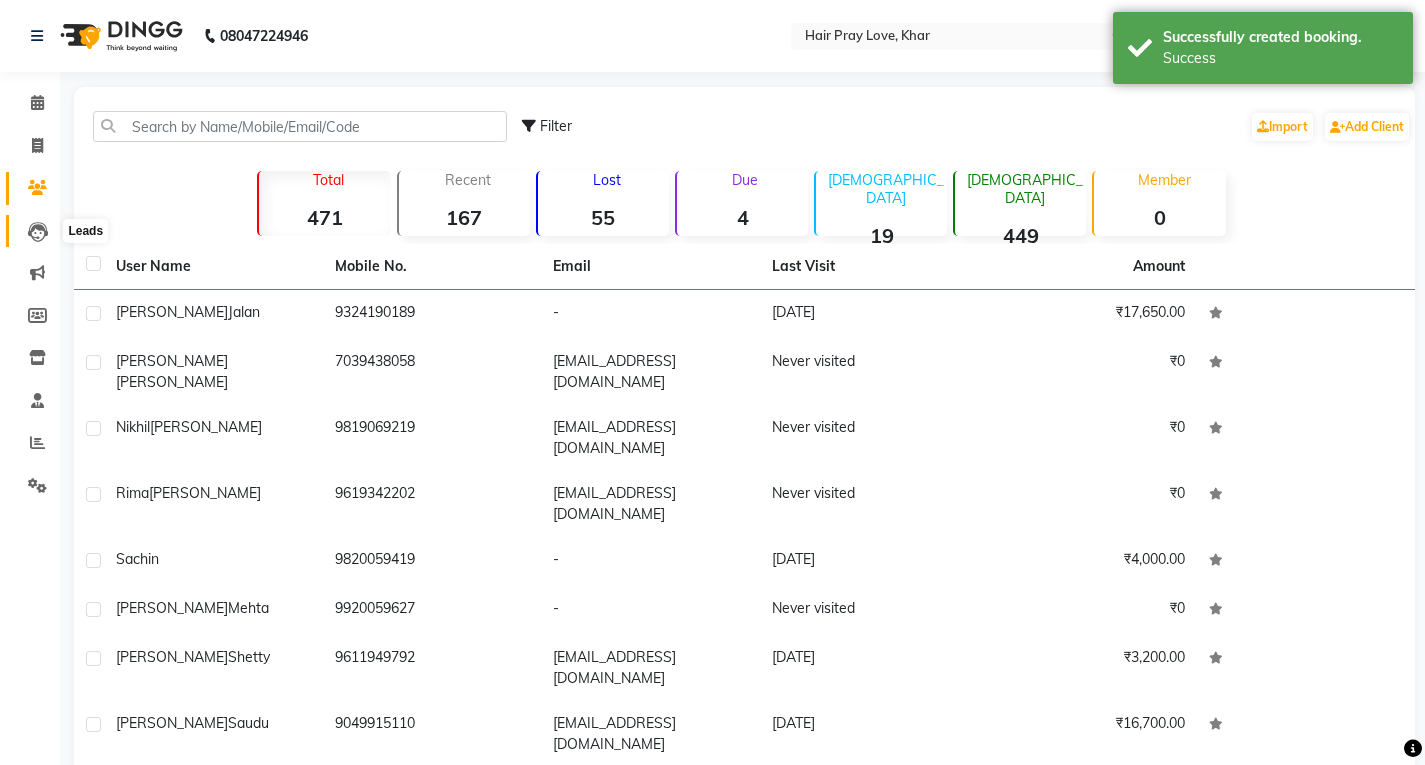 click 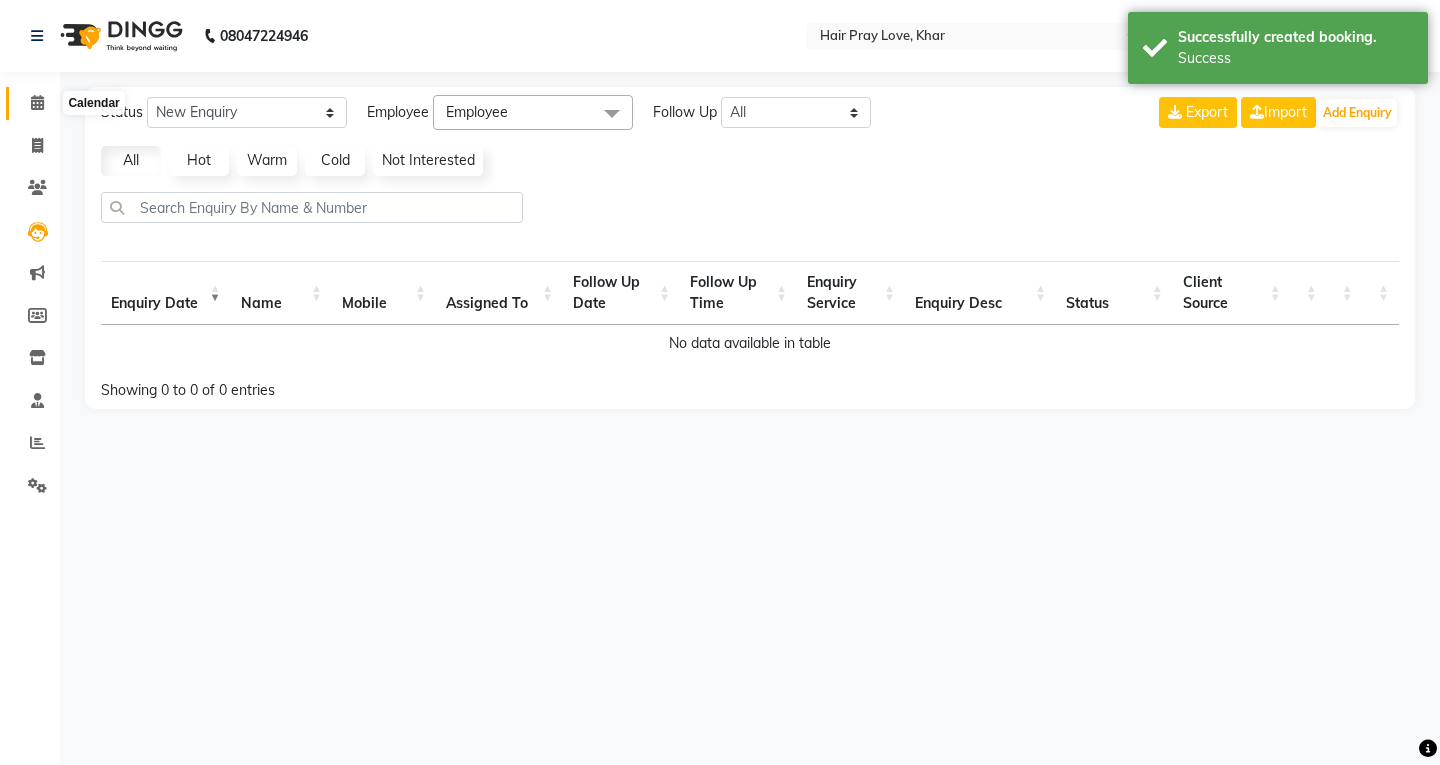 click 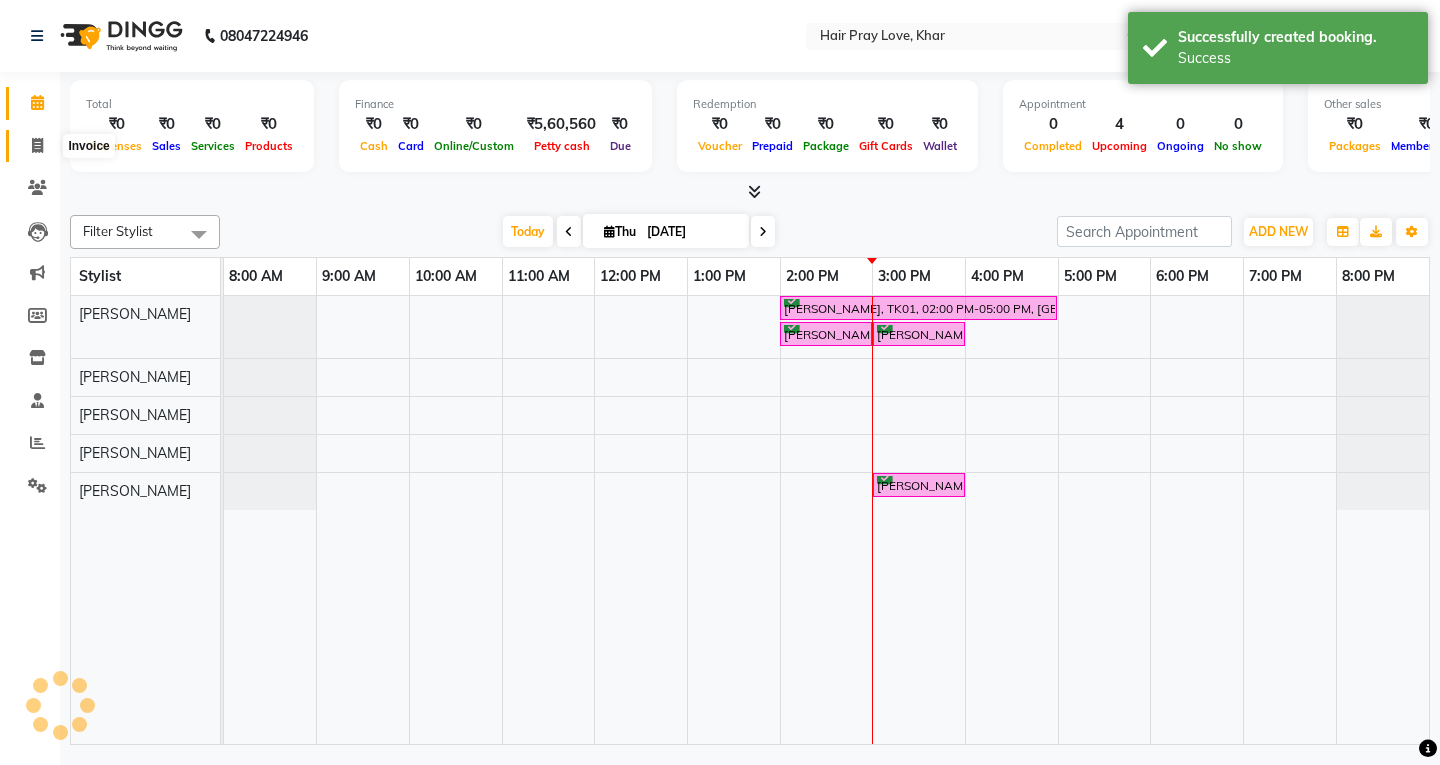 click 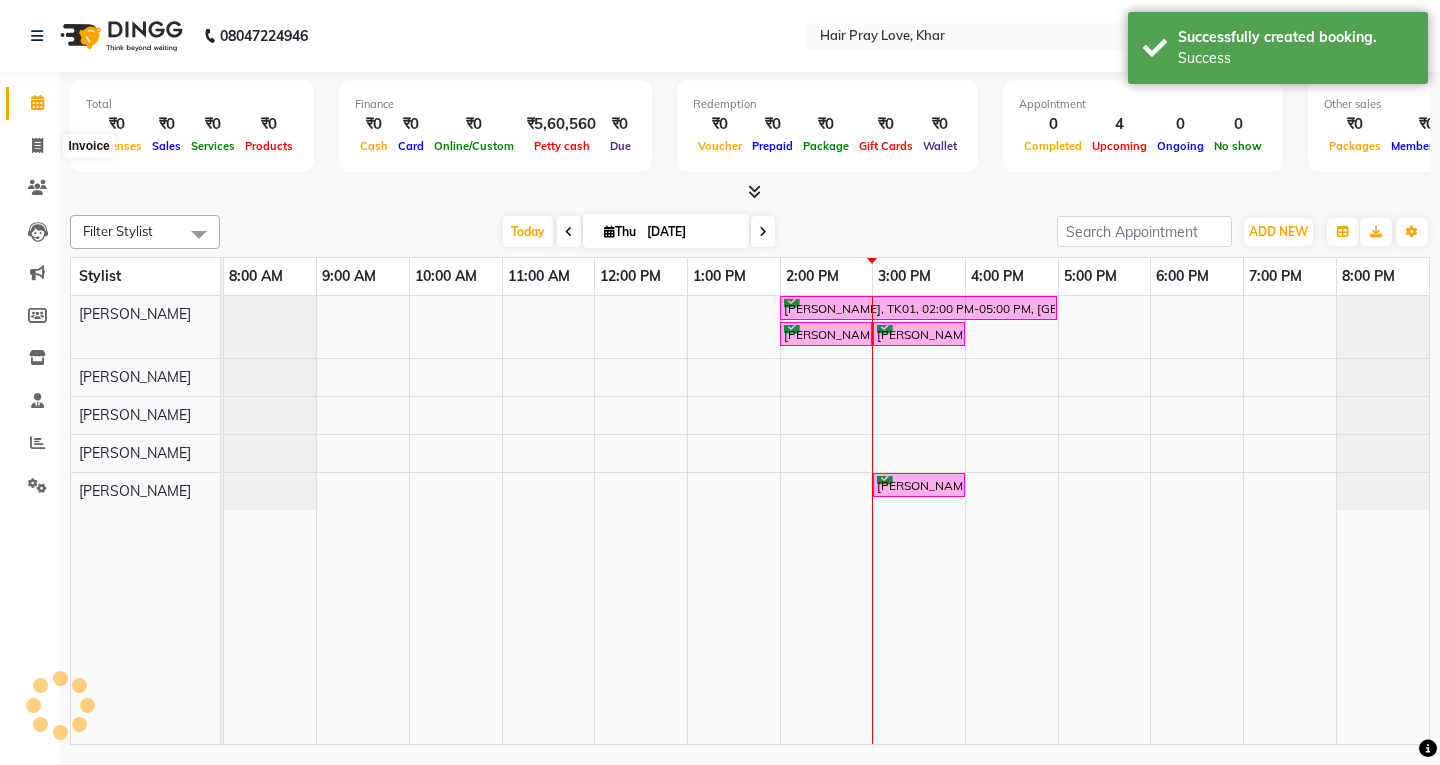 select on "6919" 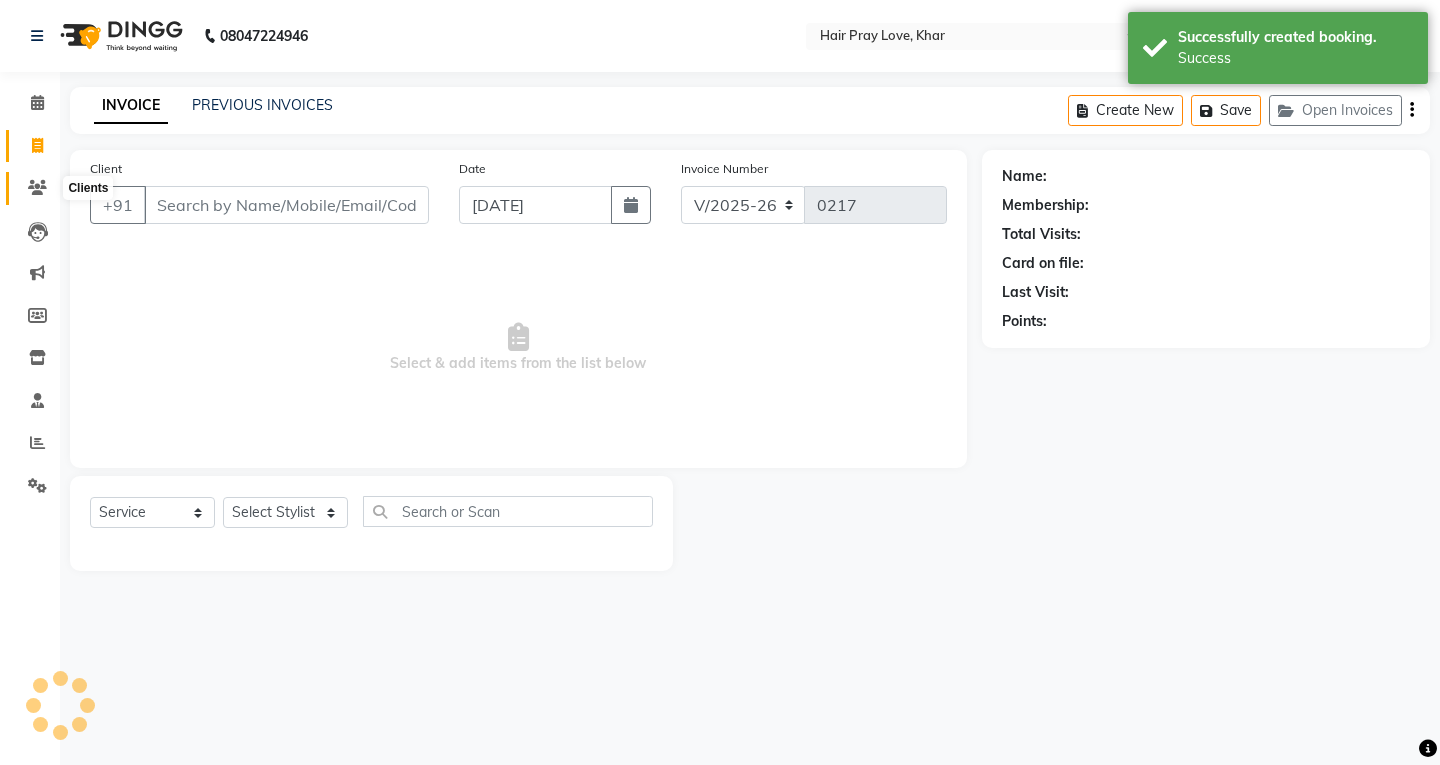 click 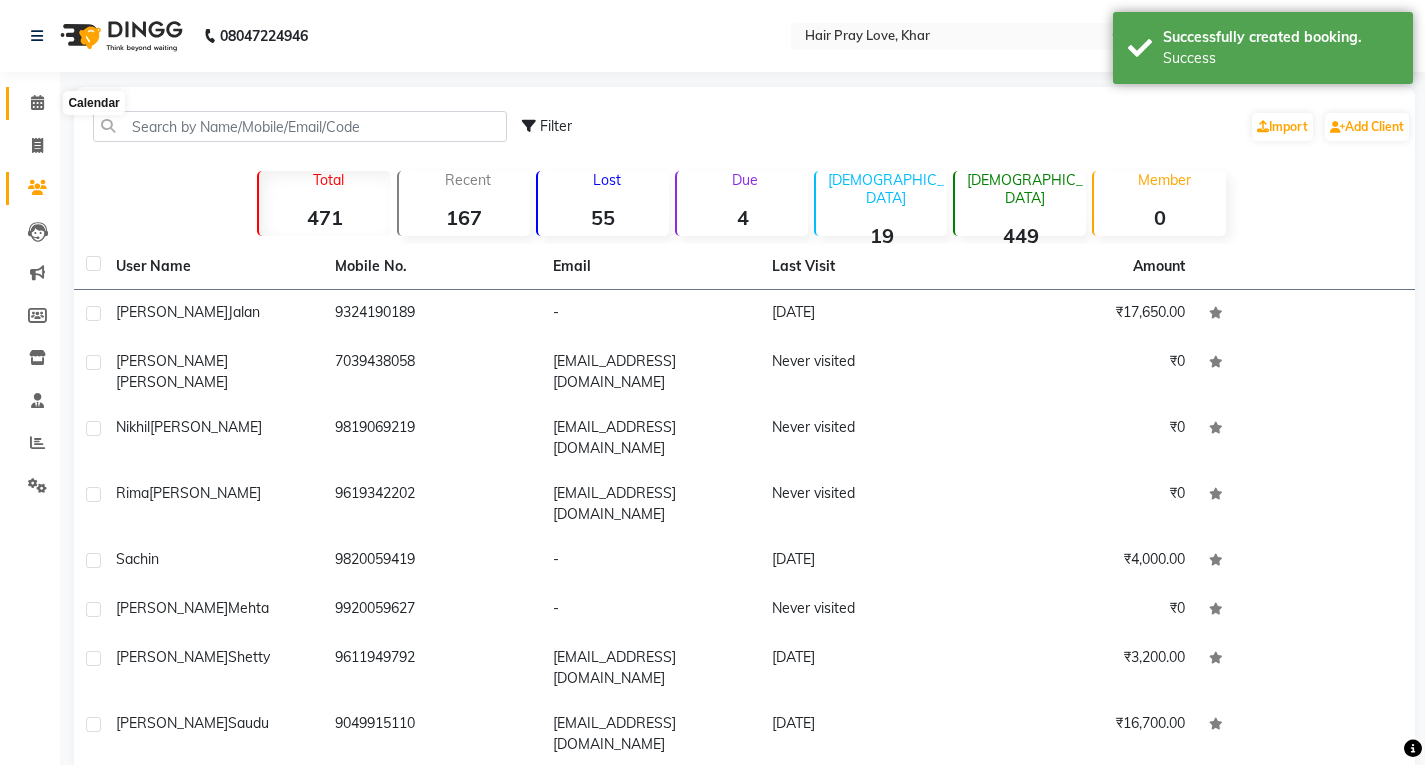 click 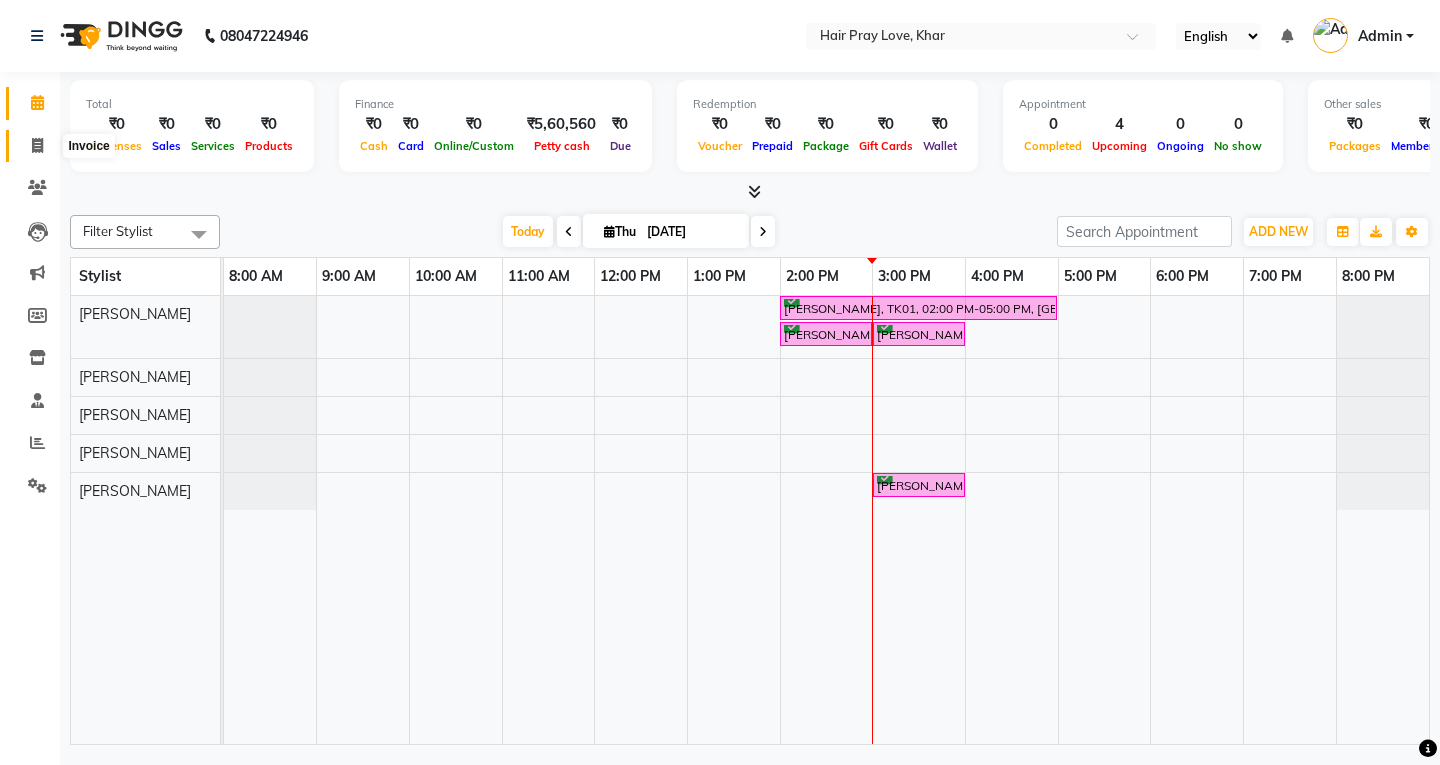 click 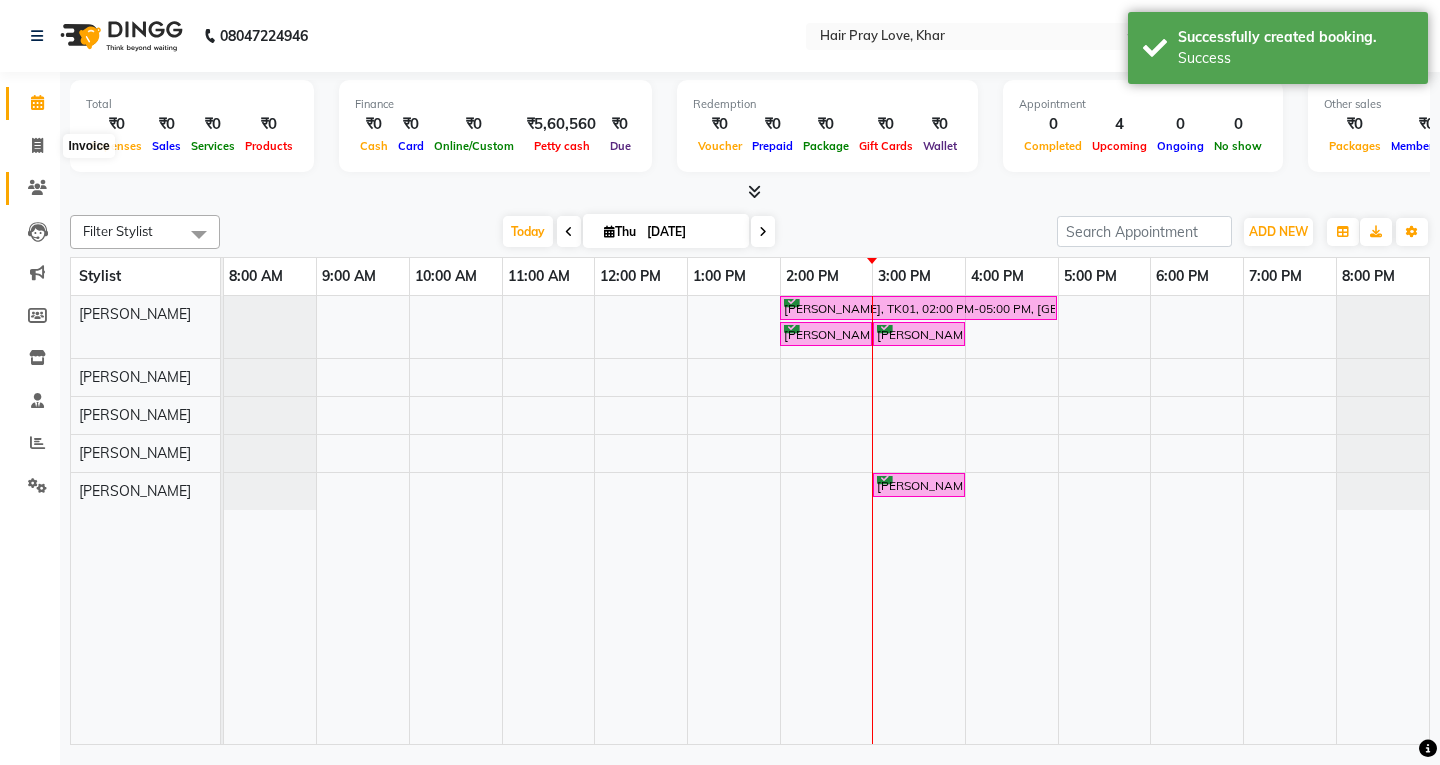 select on "6919" 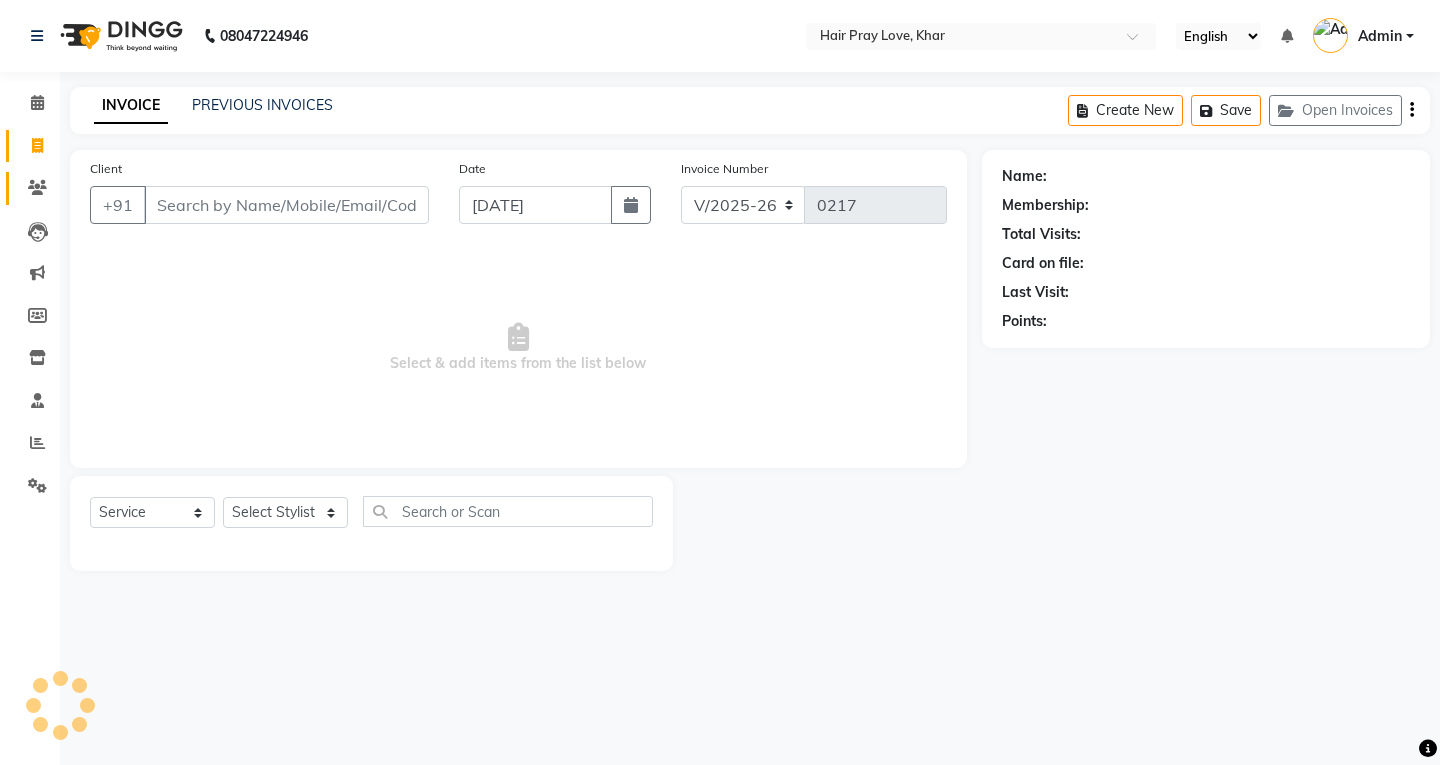 click on "Clients" 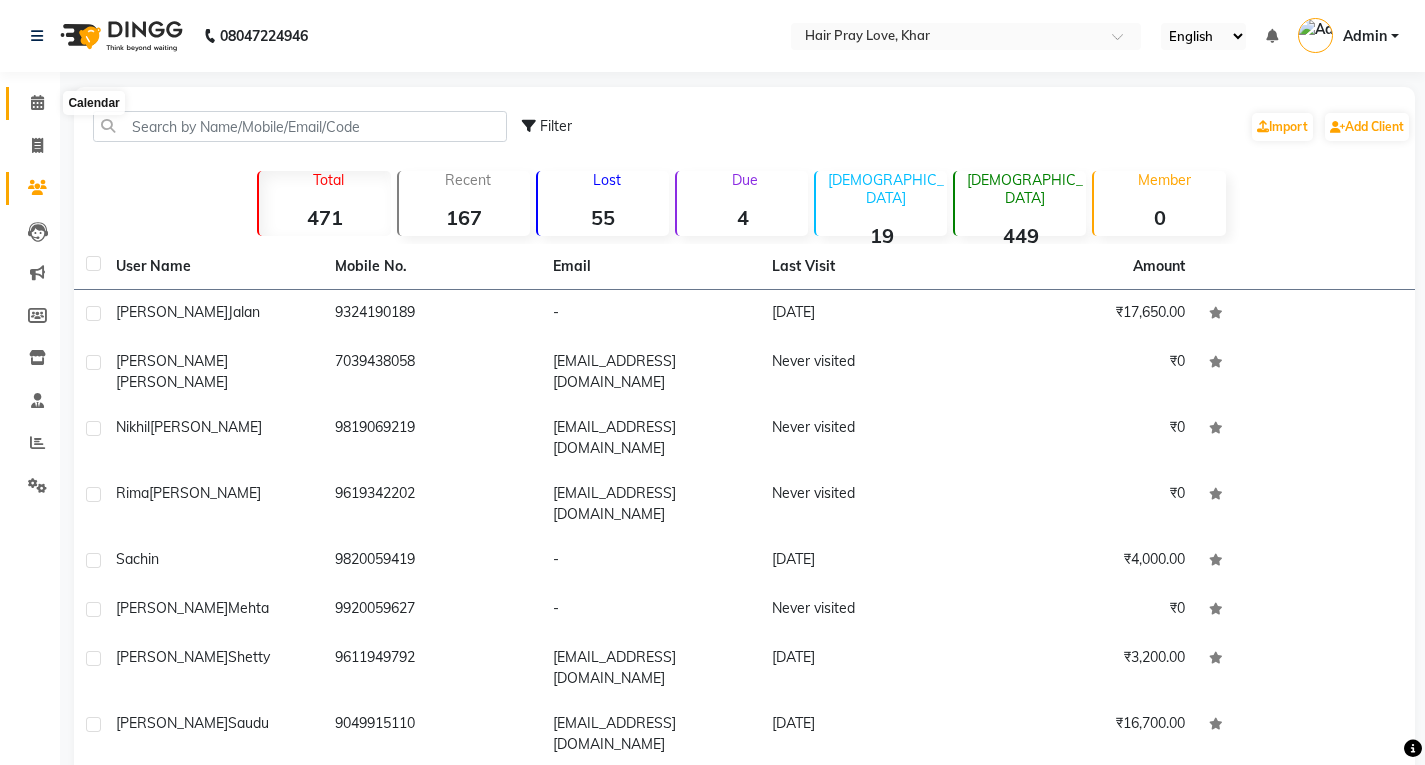 click 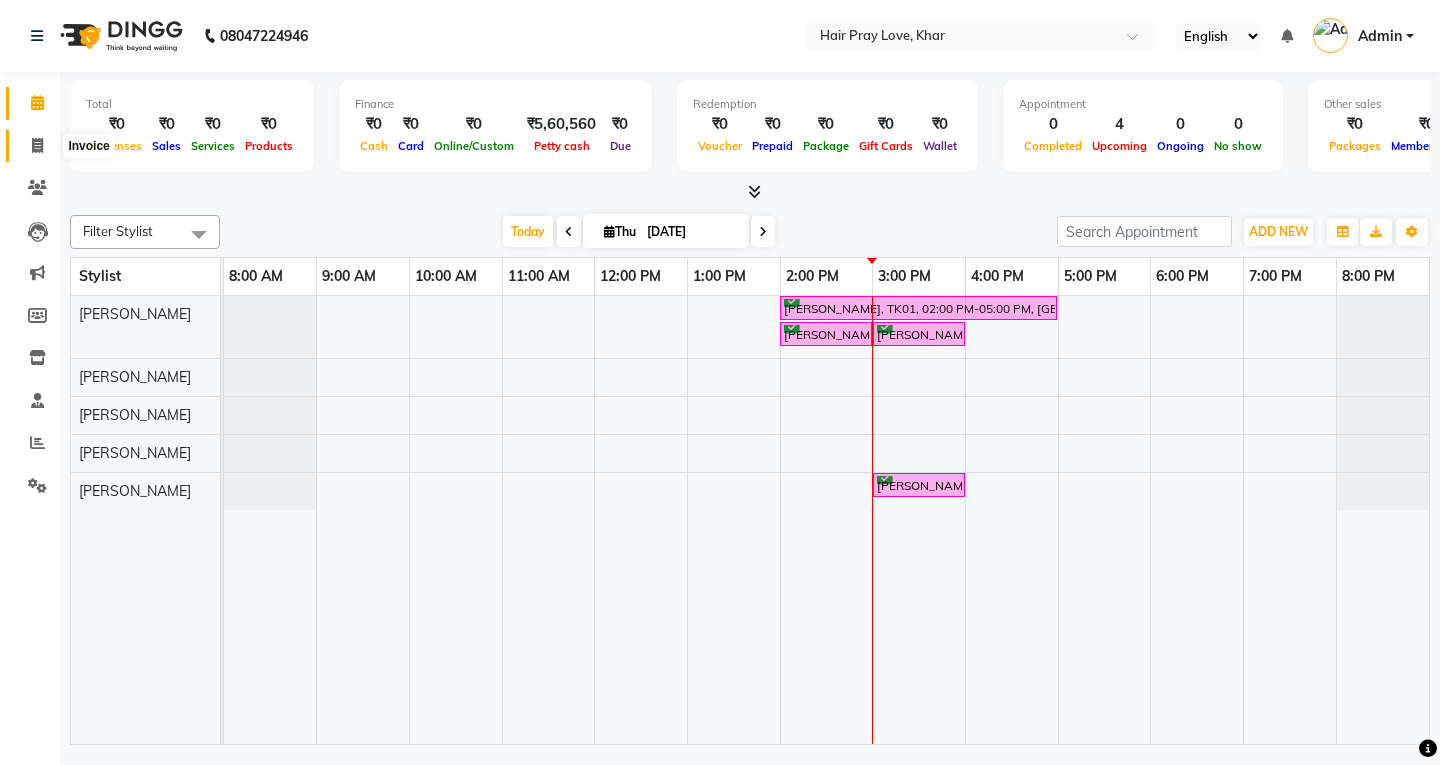 click 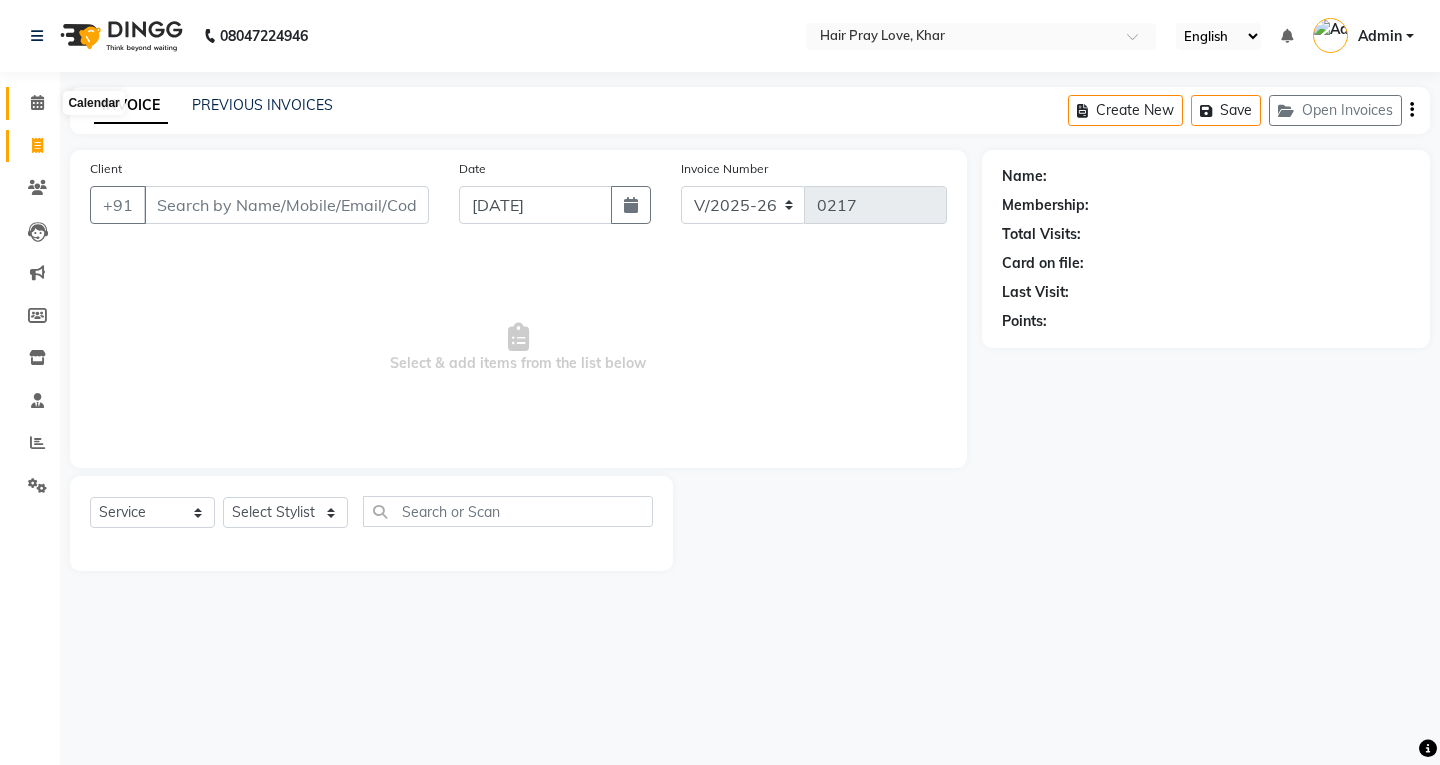 click 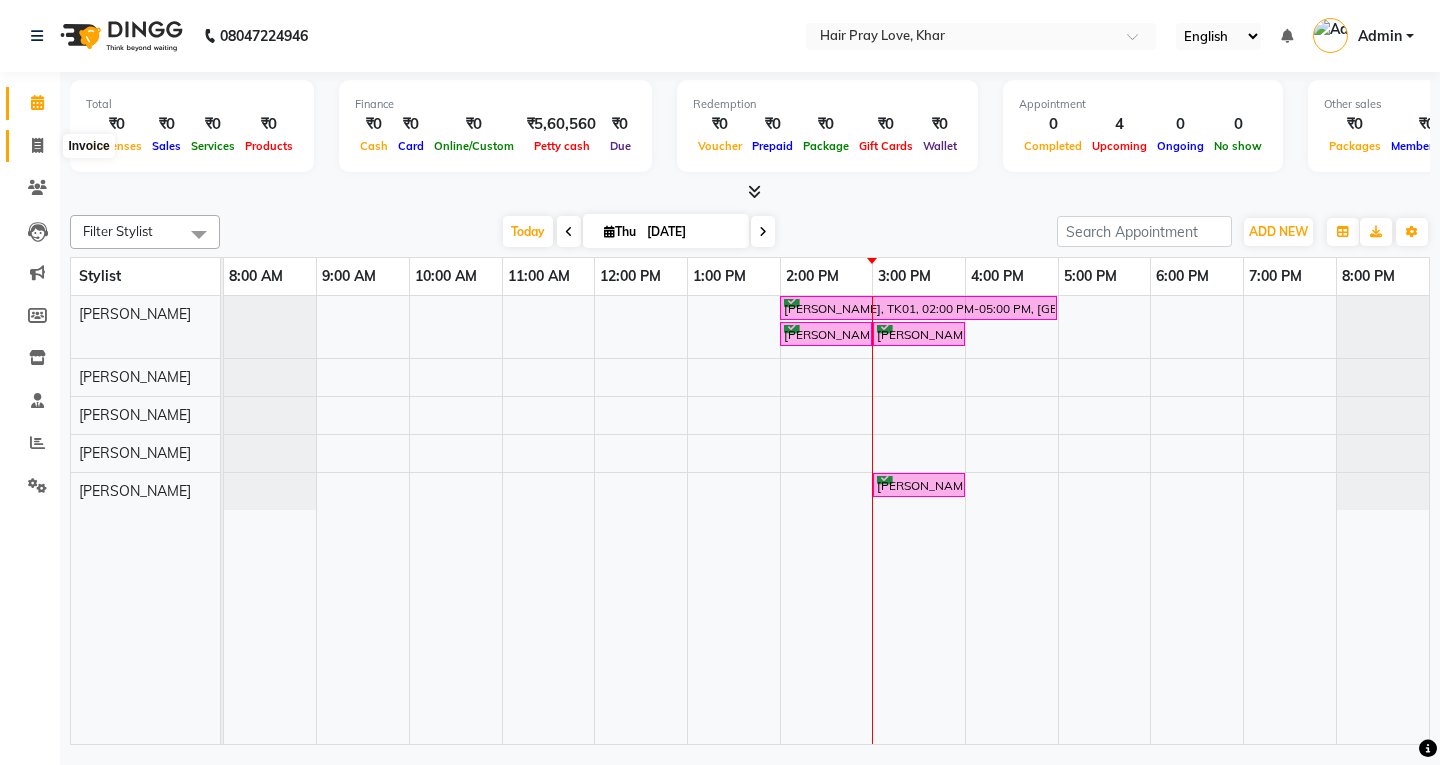 click 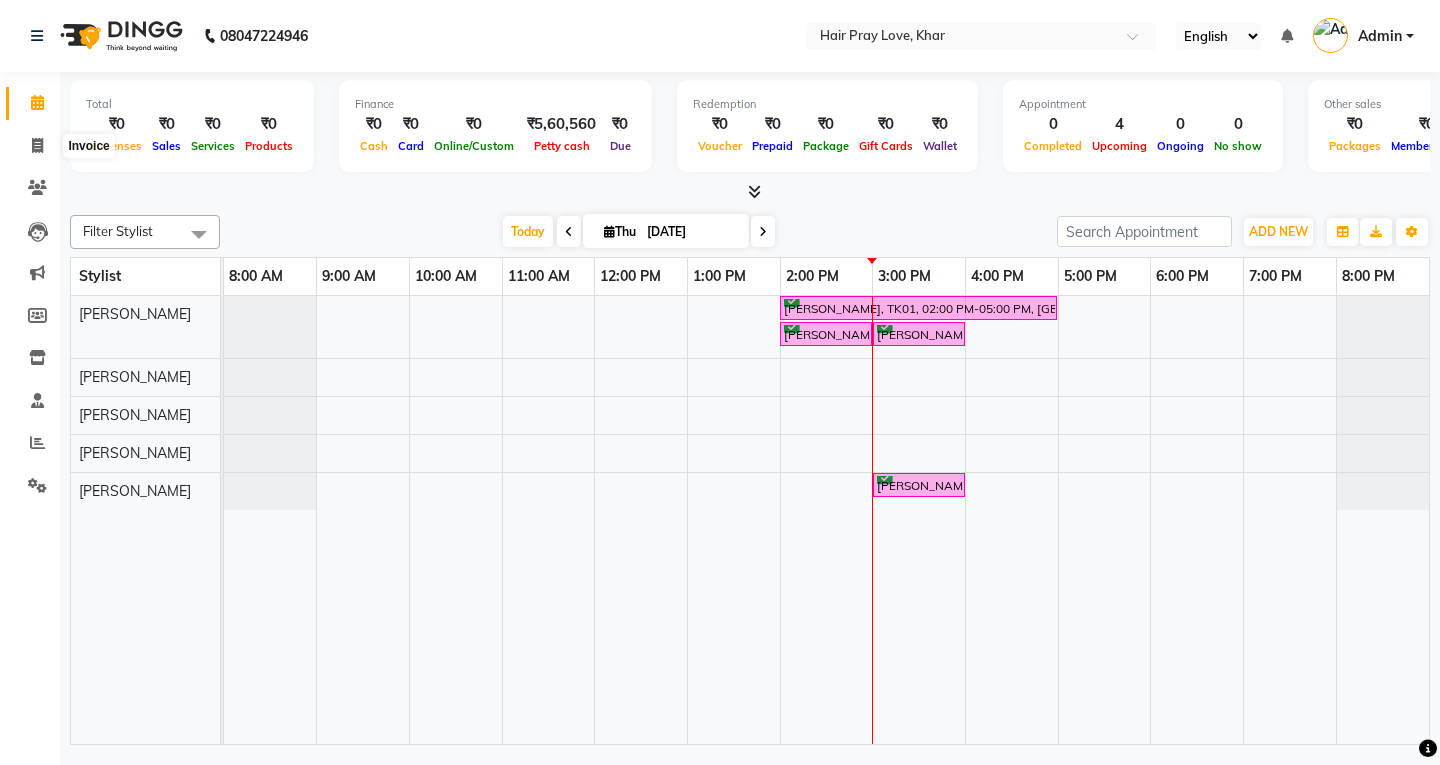 select on "6919" 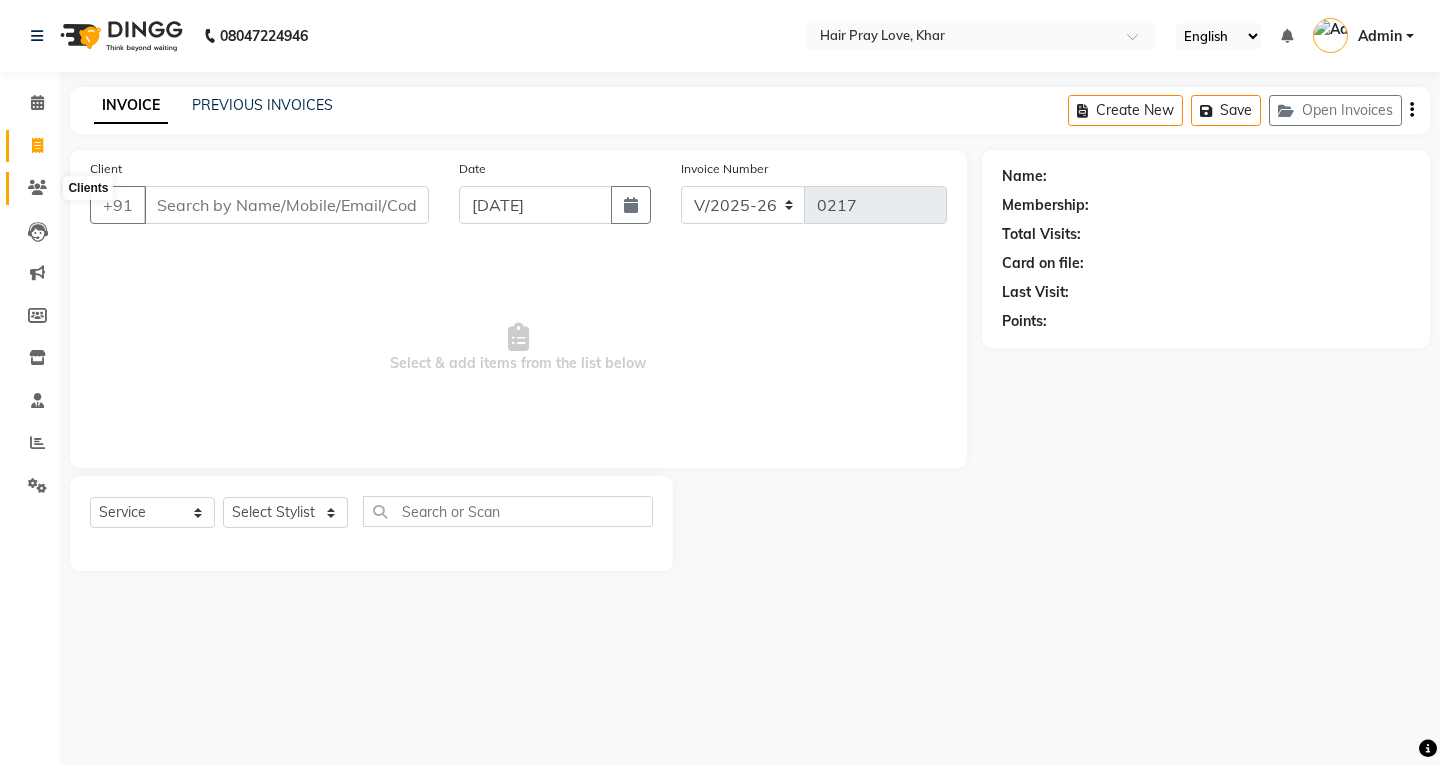 click 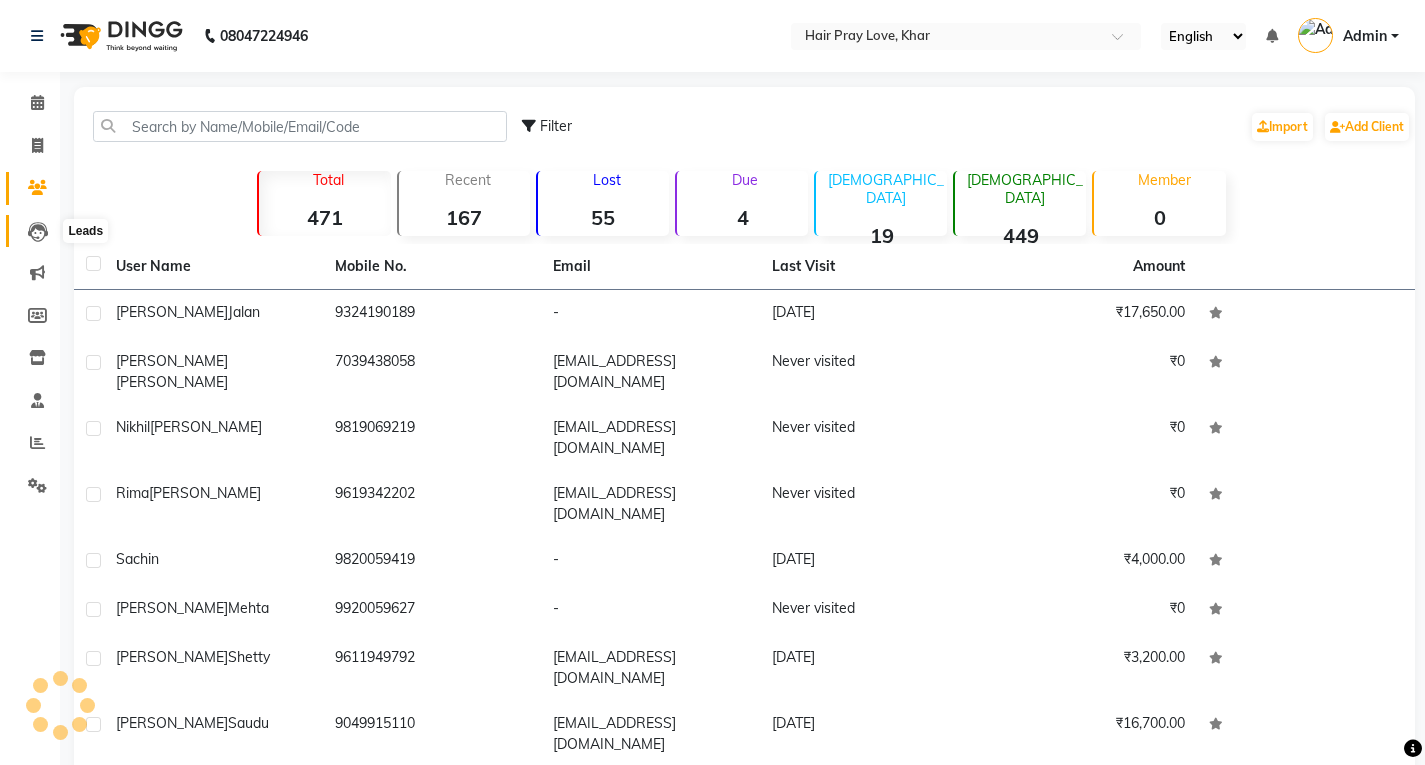 click 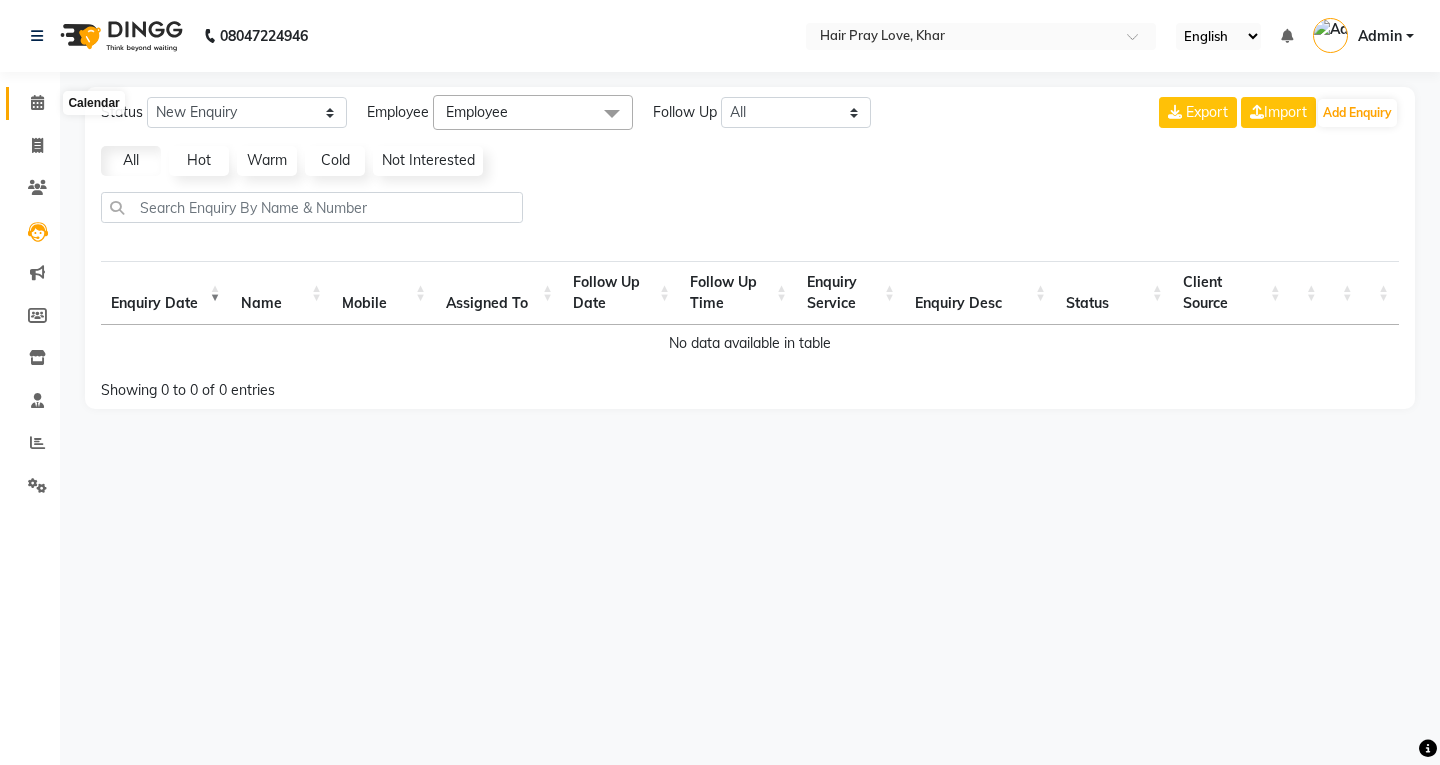 click 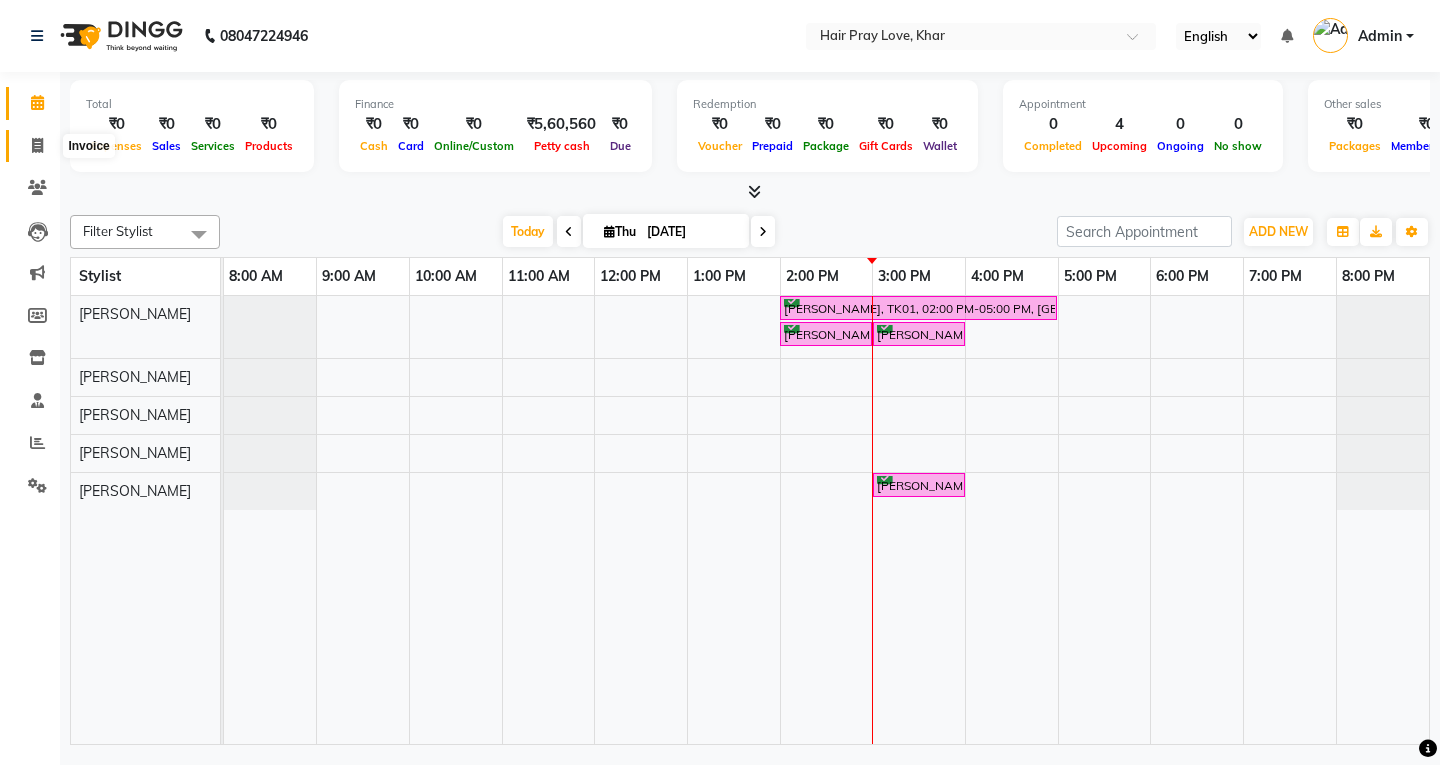 click 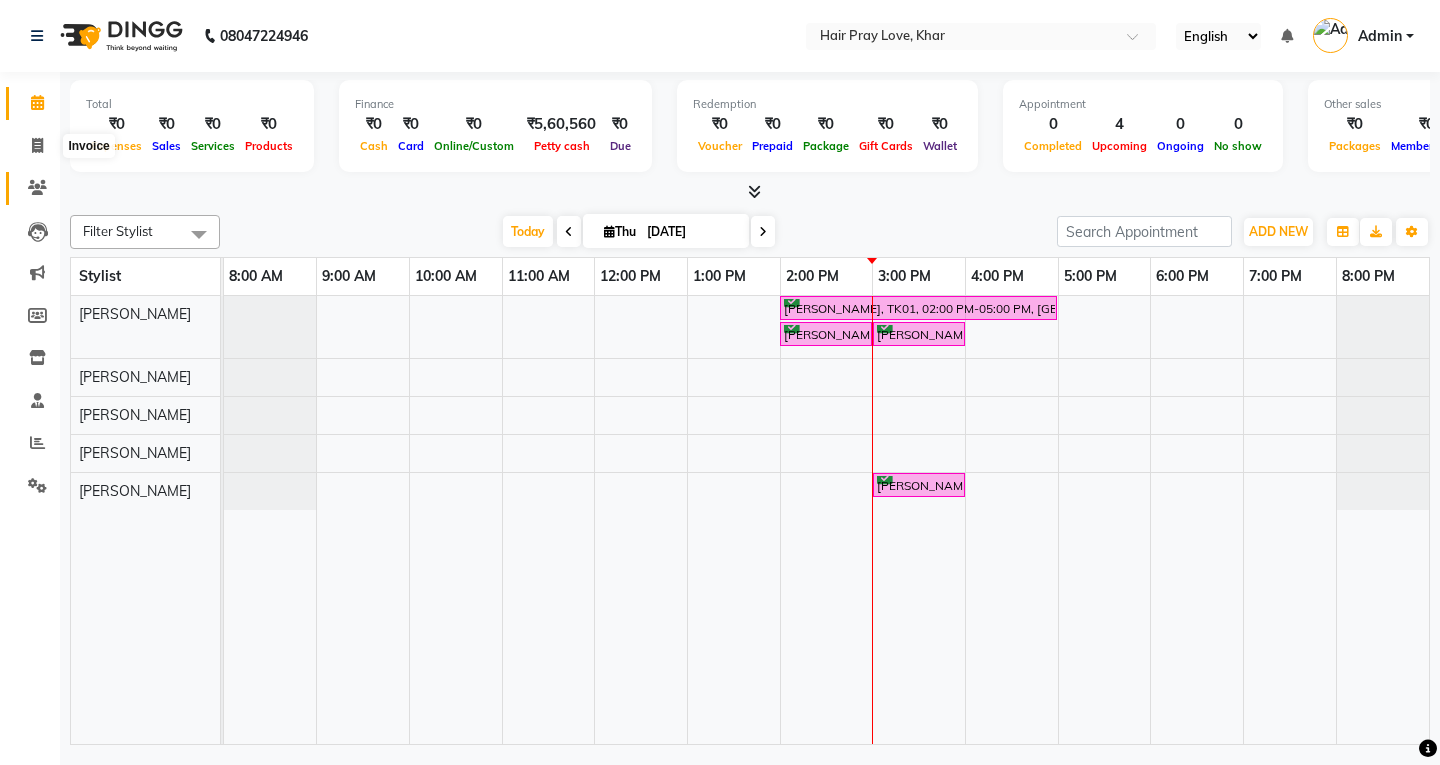 select on "6919" 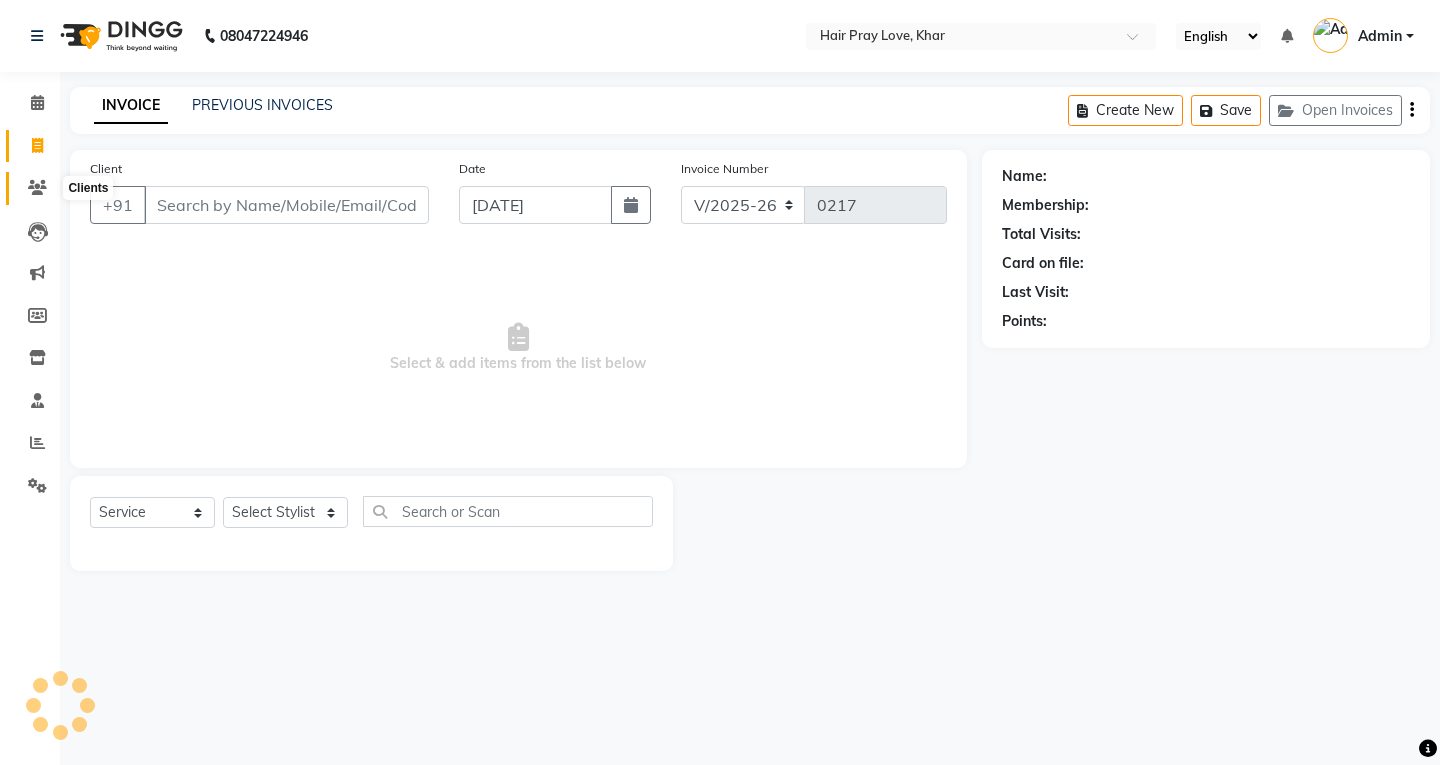 click 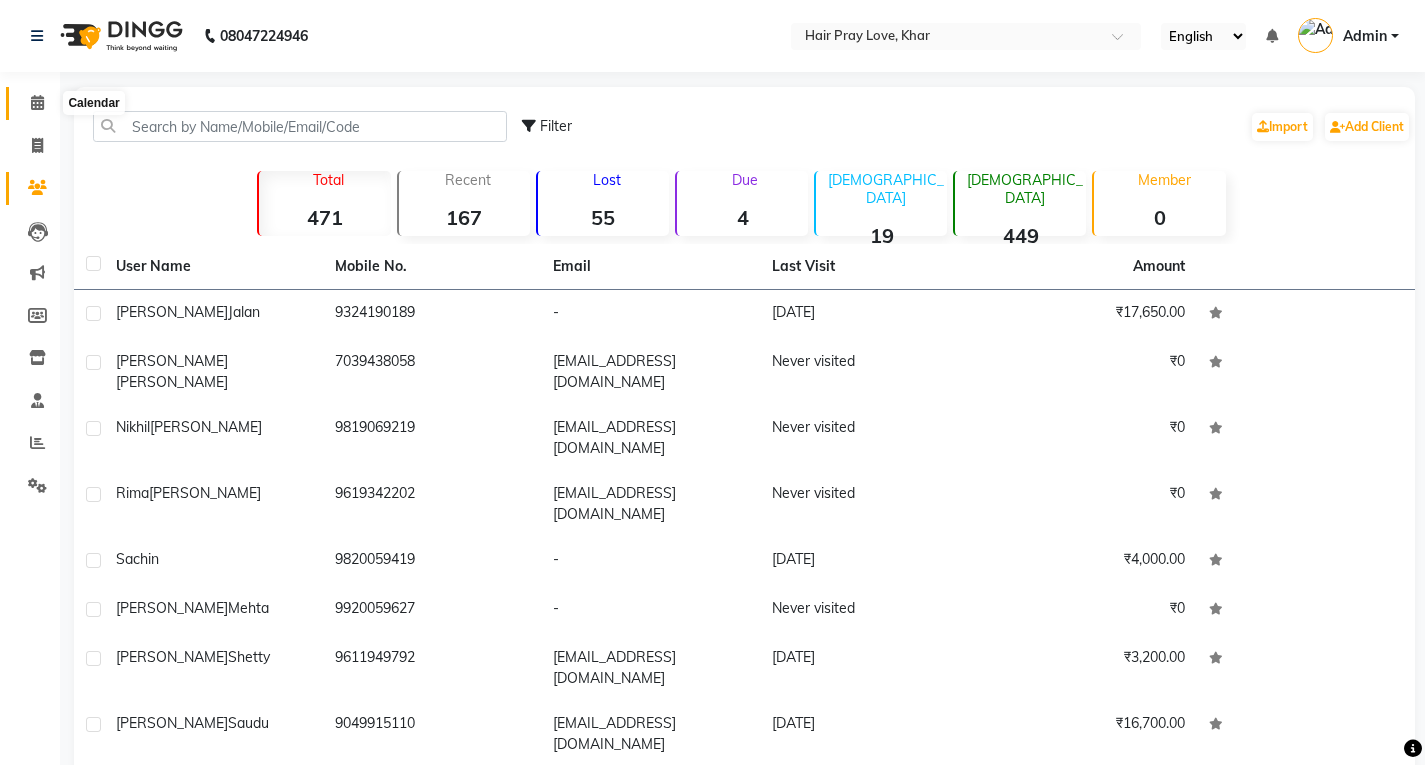 click 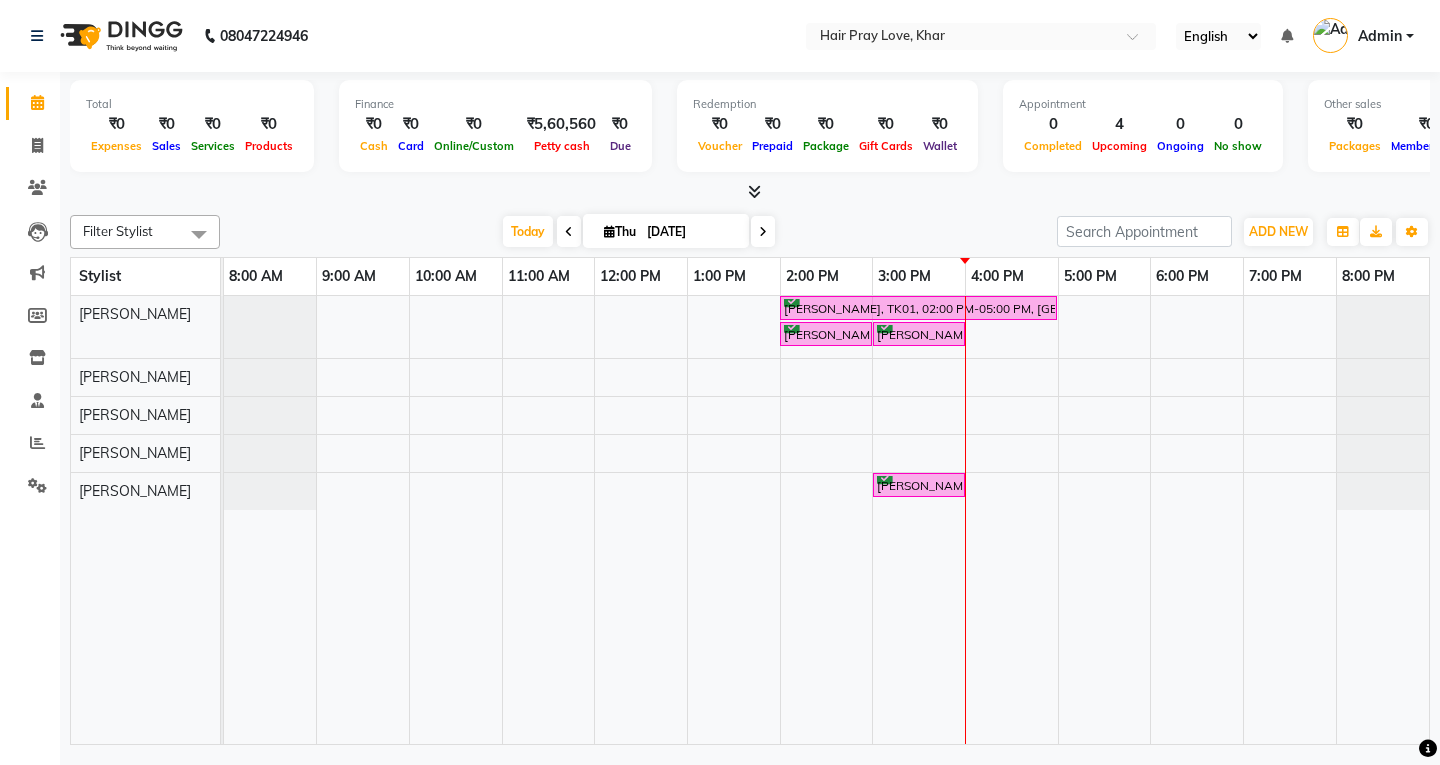 click 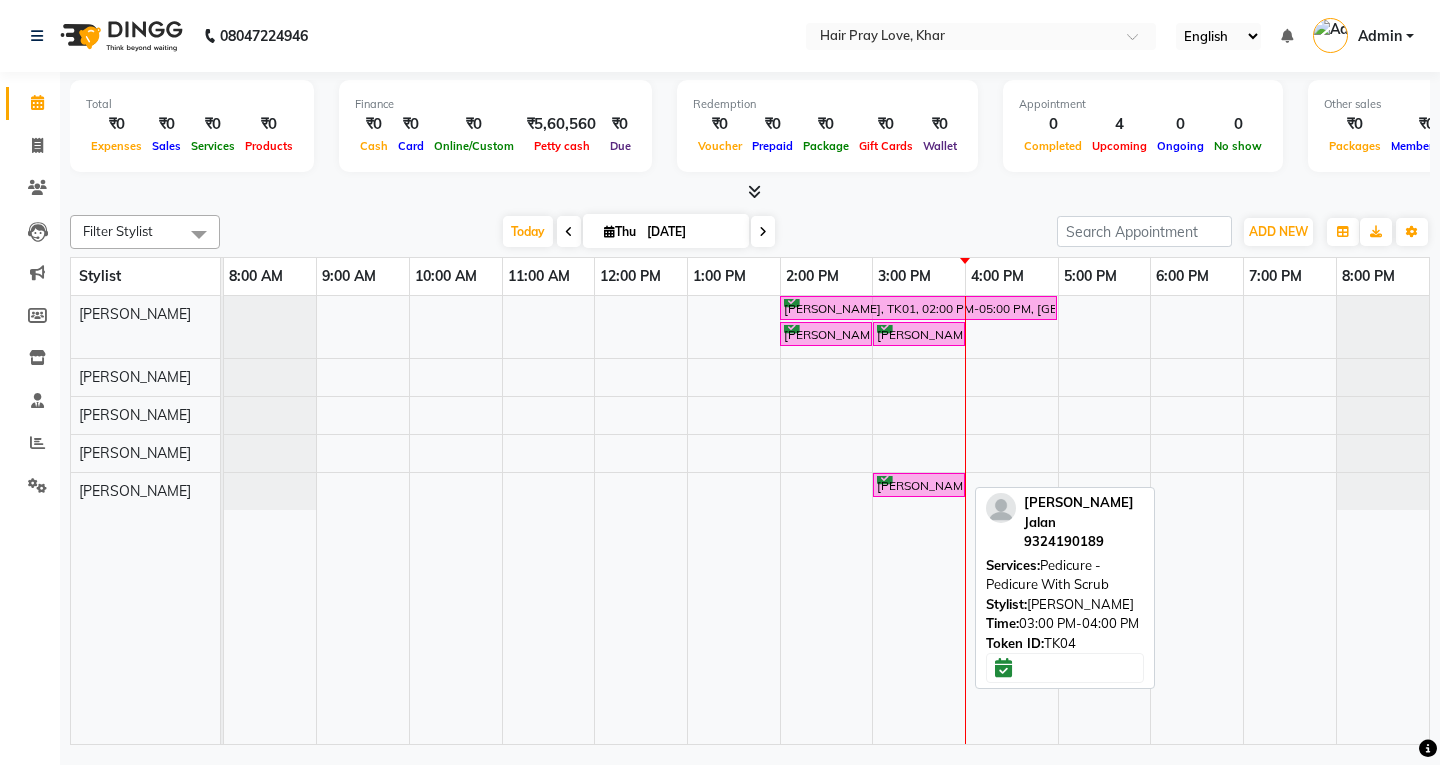 click on "[PERSON_NAME][GEOGRAPHIC_DATA], 03:00 PM-04:00 PM, Pedicure - Pedicure With Scrub" at bounding box center (919, 485) 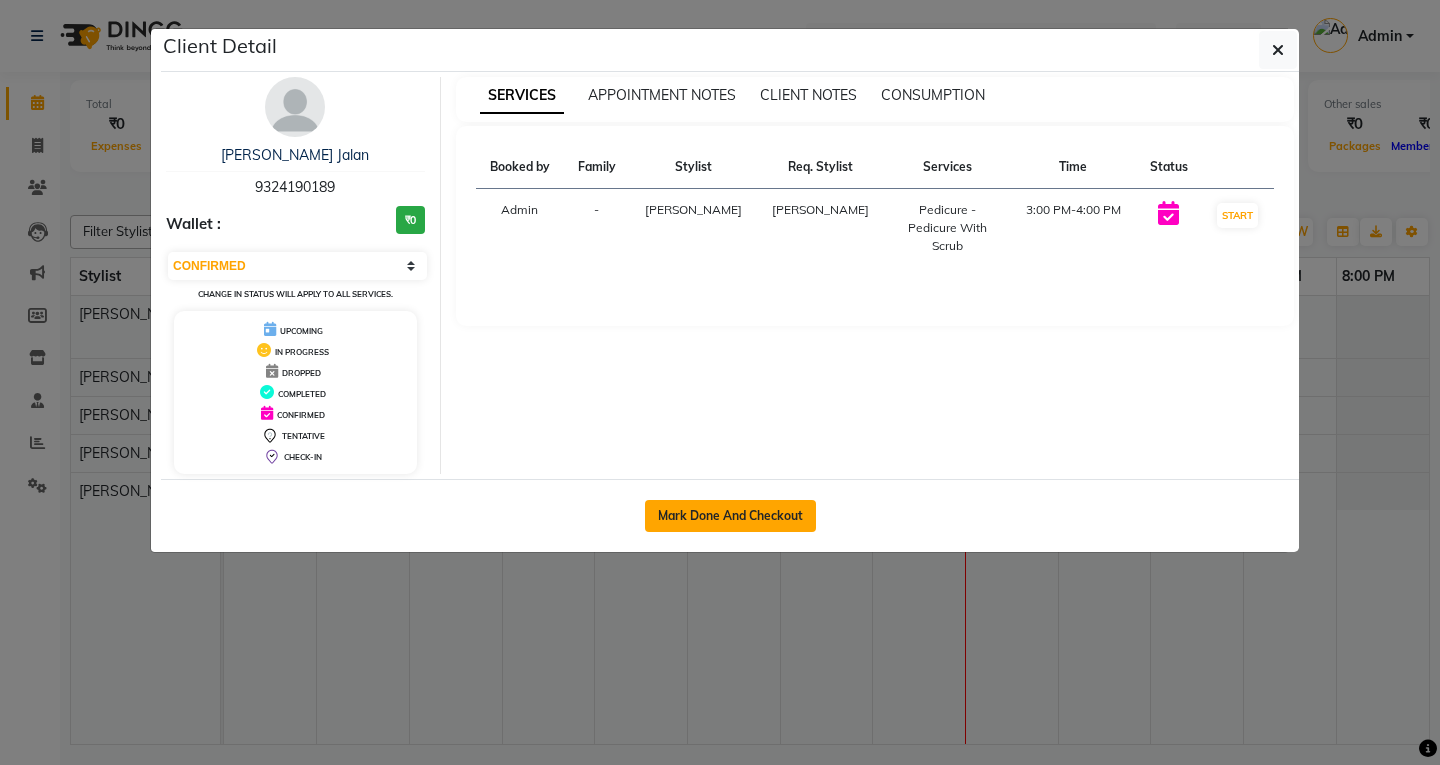 click on "Mark Done And Checkout" 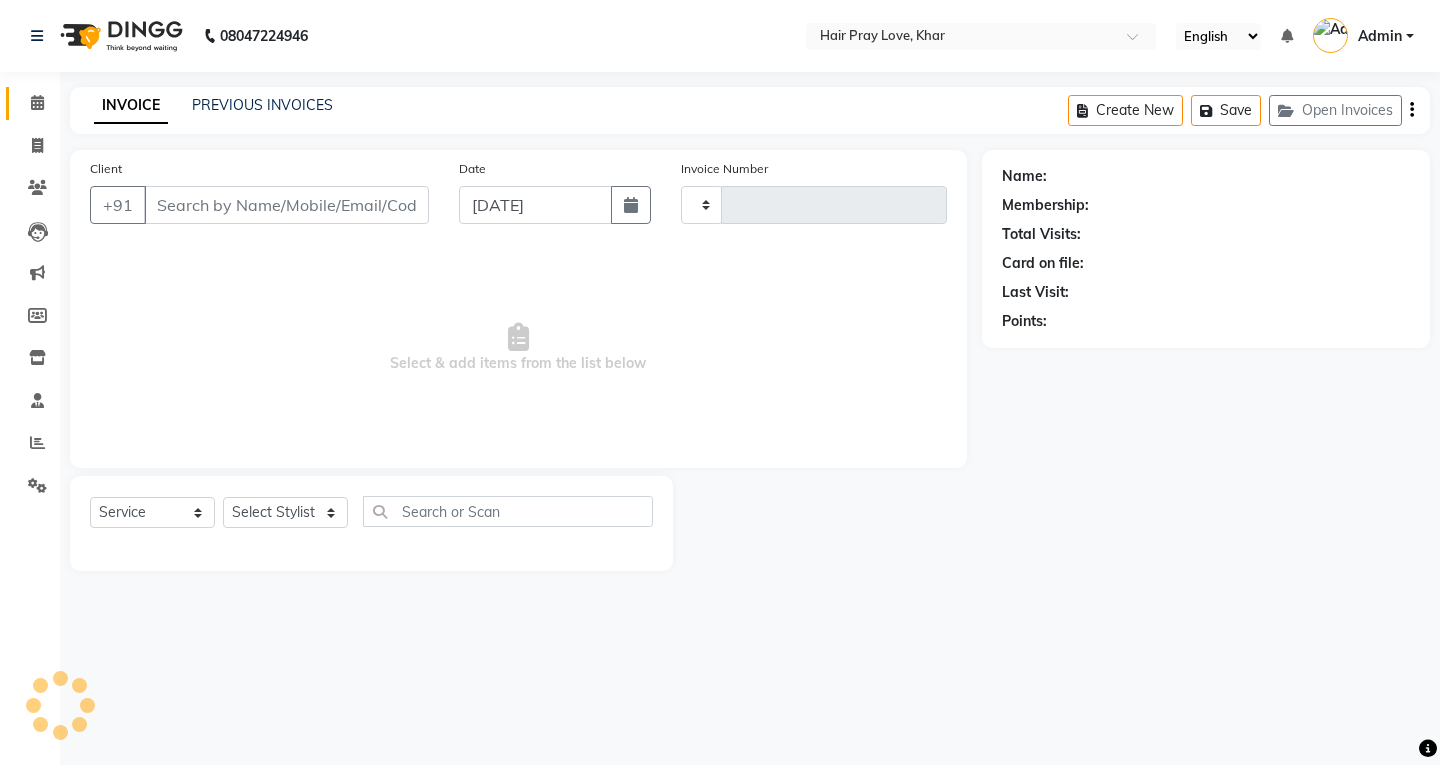 type on "0217" 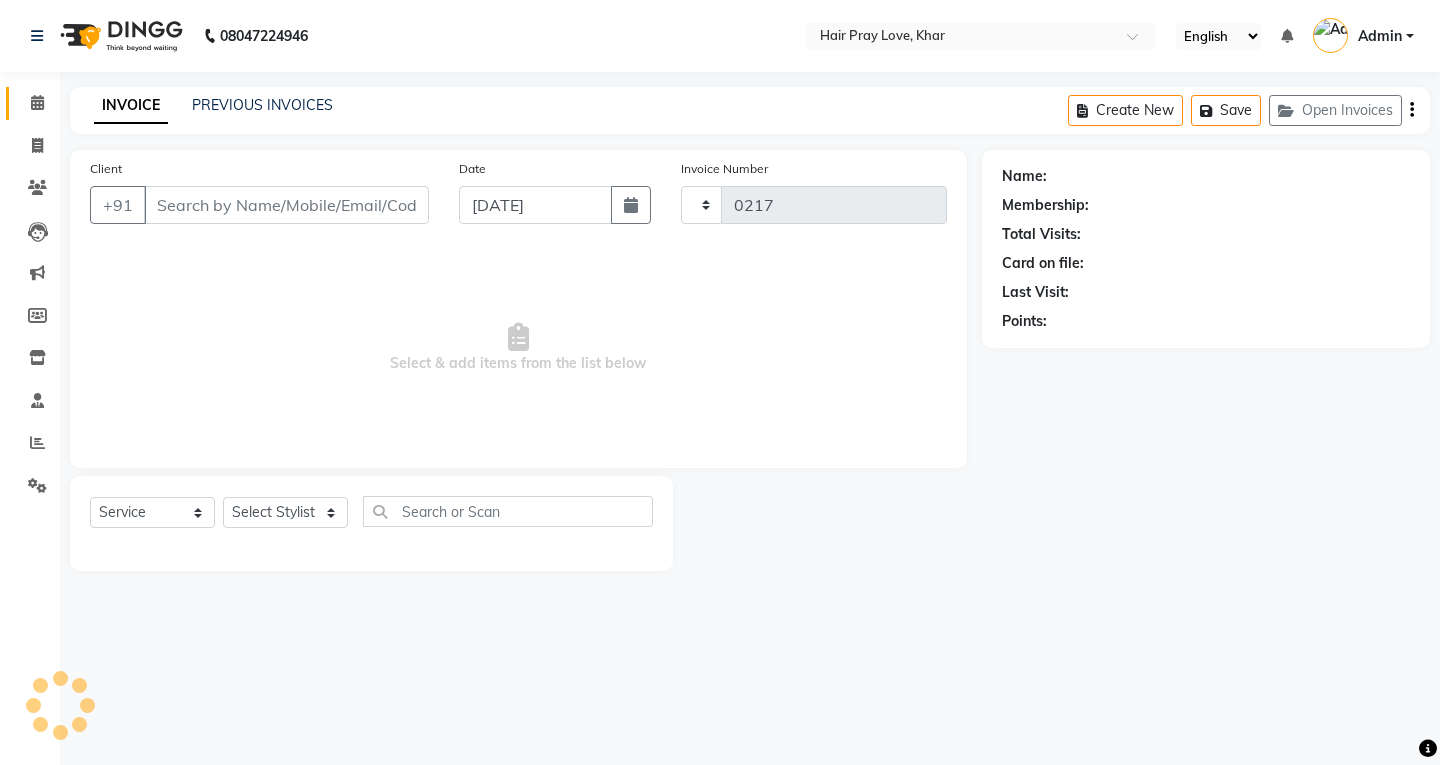 type on "9324190189" 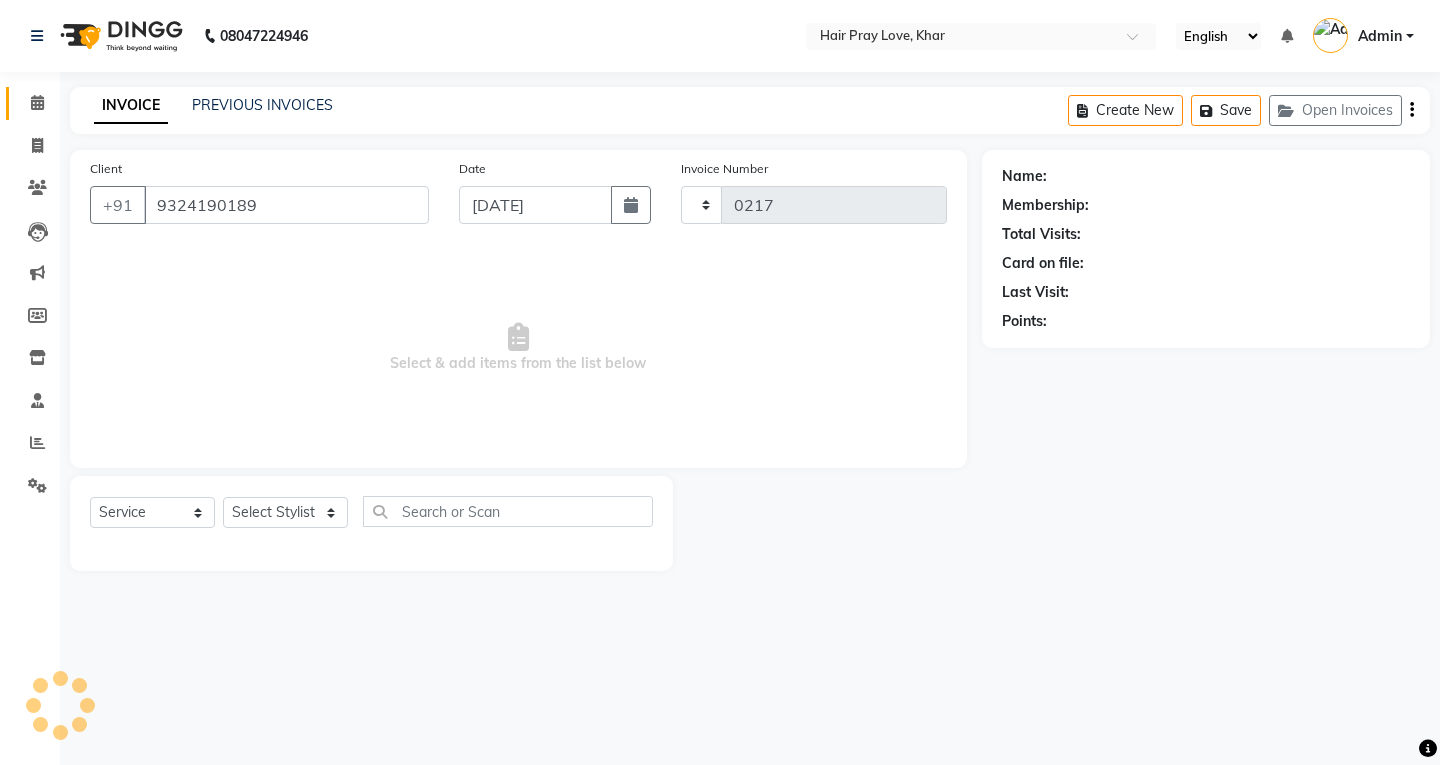 select on "6919" 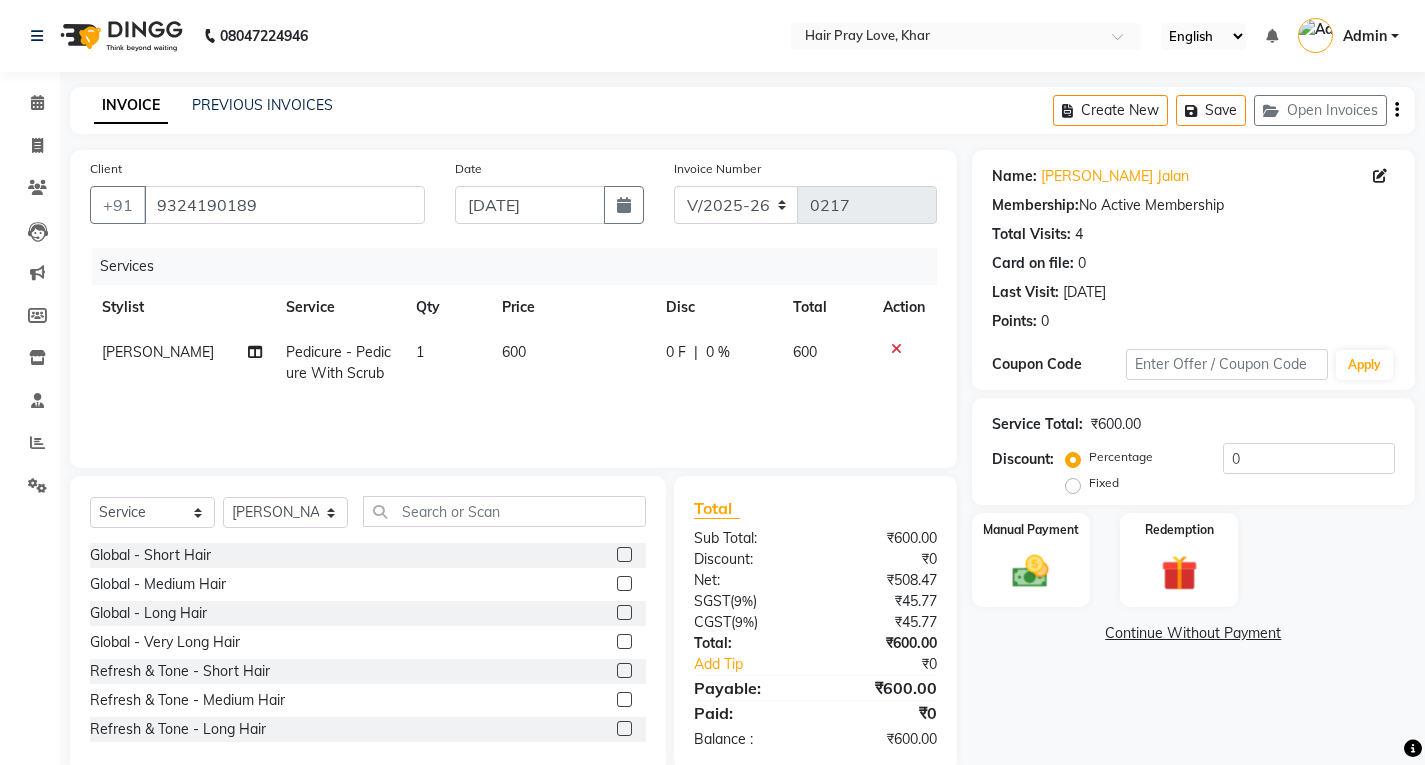 drag, startPoint x: 786, startPoint y: 73, endPoint x: 726, endPoint y: 176, distance: 119.20151 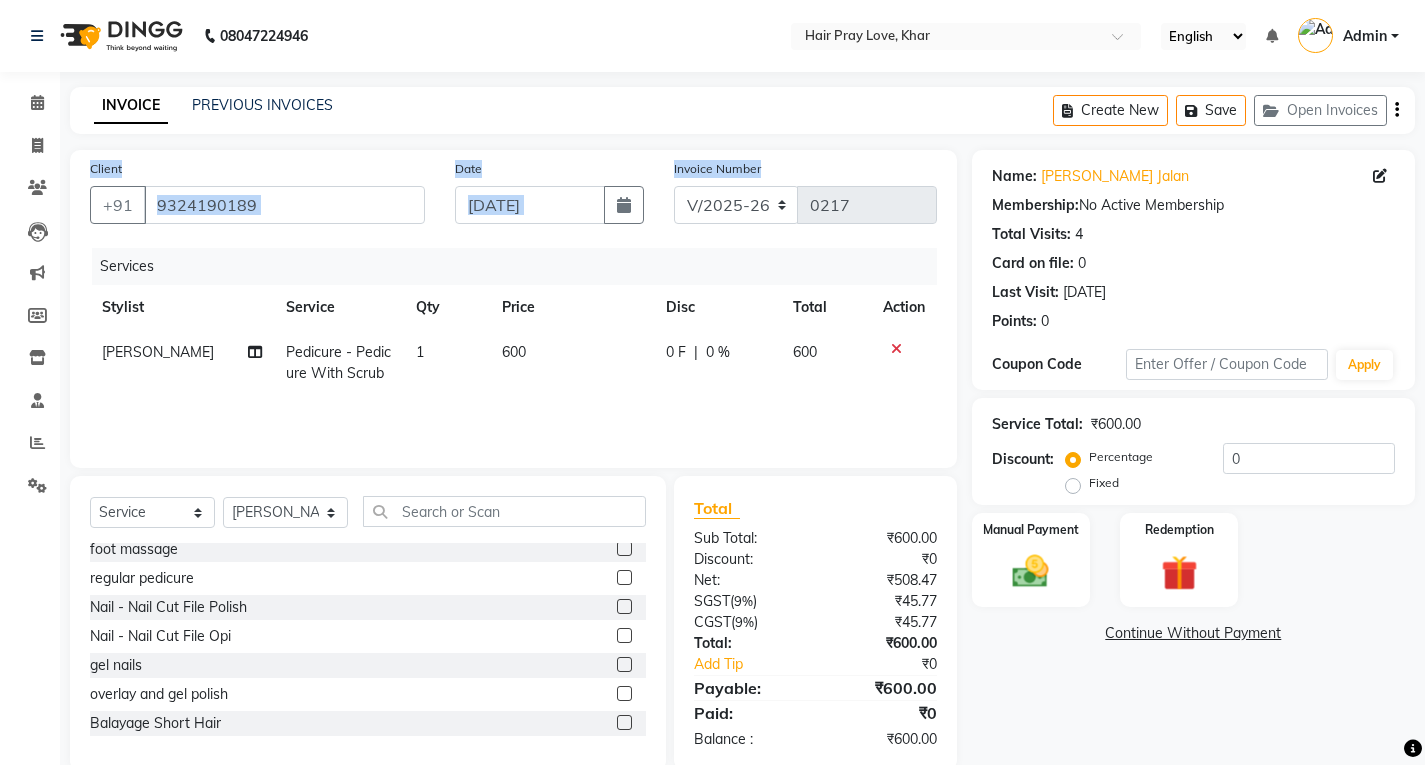 scroll, scrollTop: 1500, scrollLeft: 0, axis: vertical 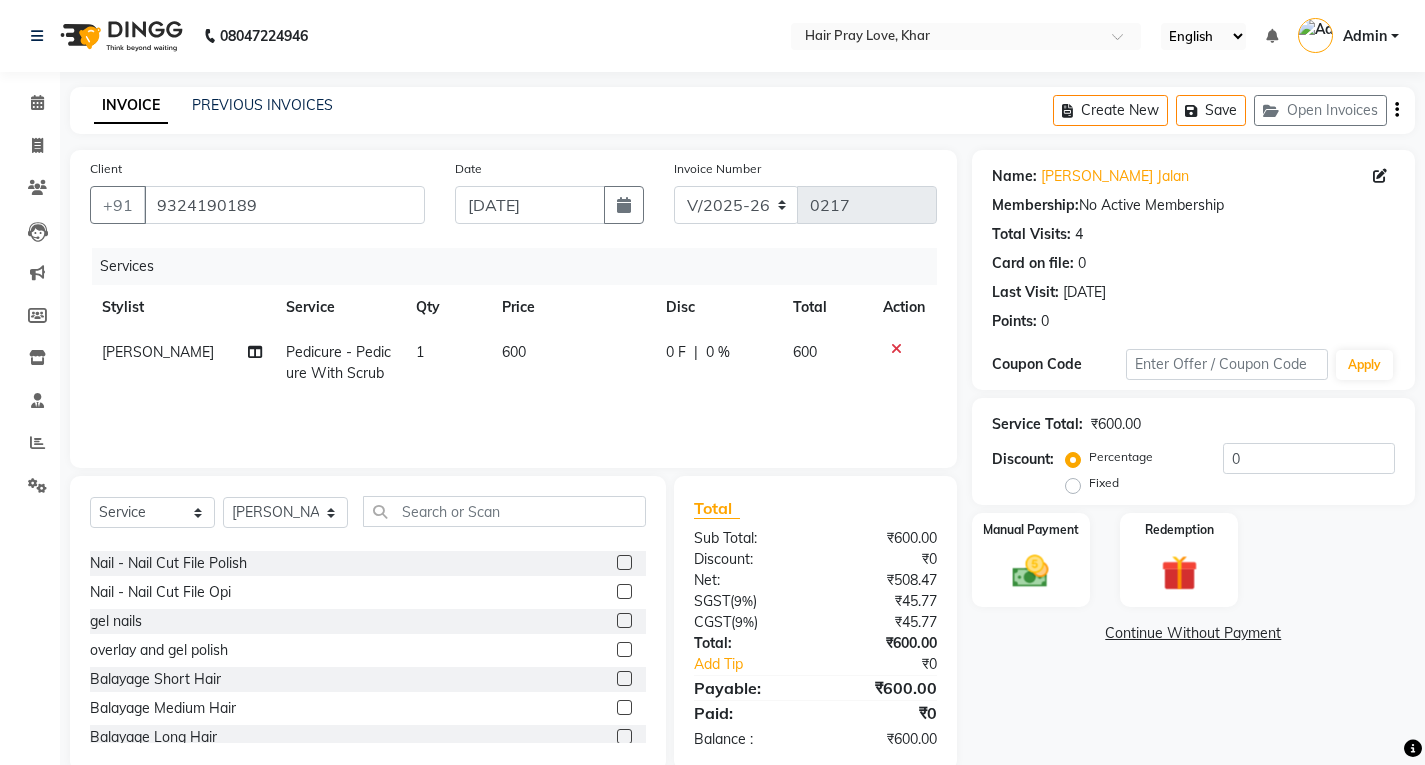 click 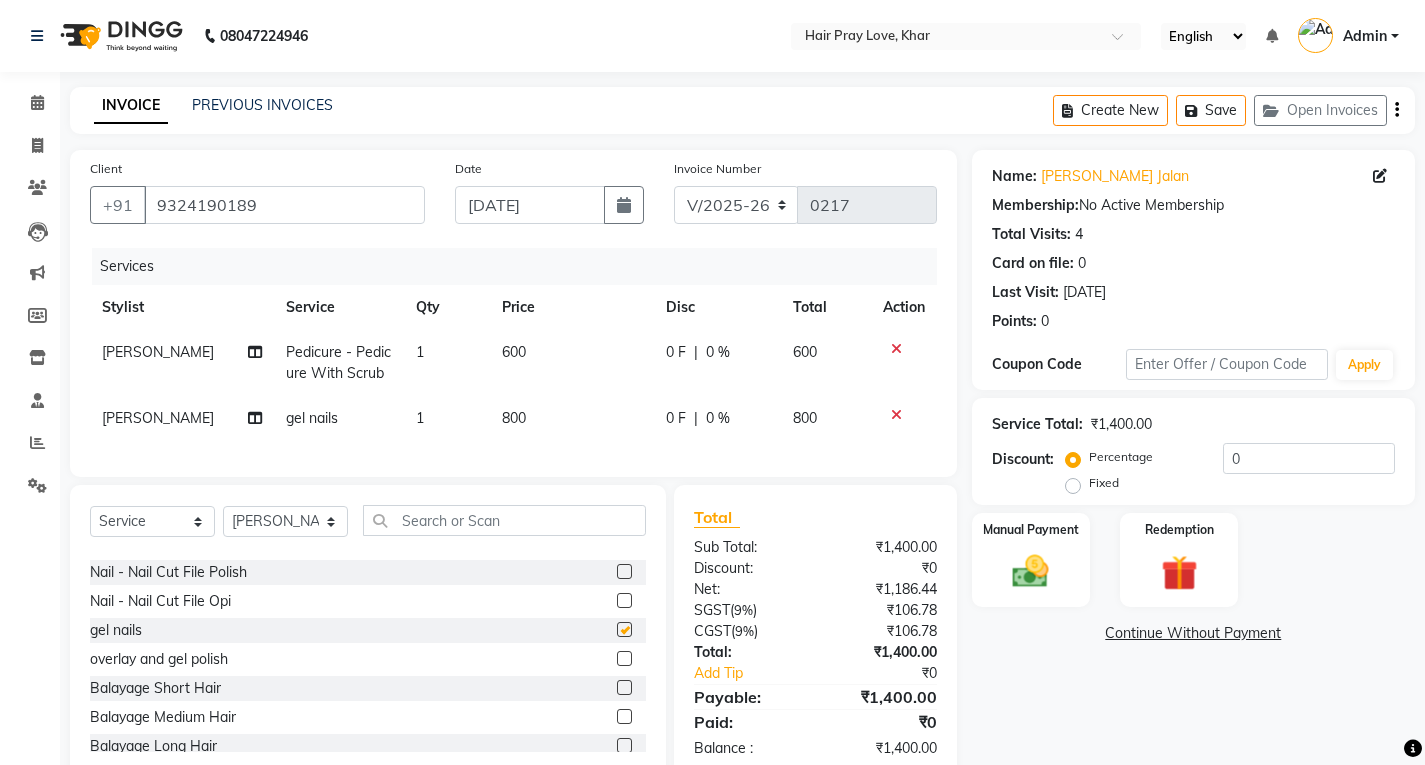 checkbox on "false" 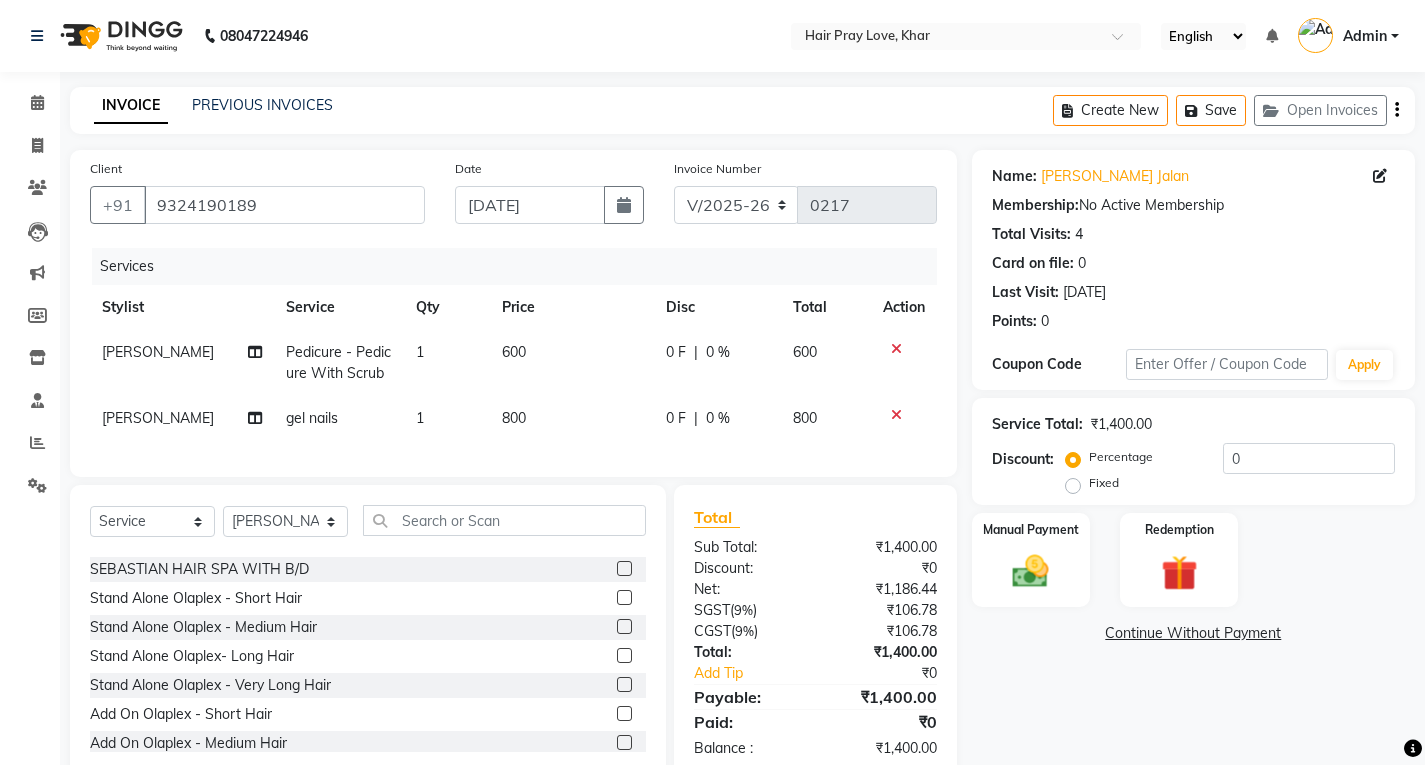 scroll, scrollTop: 939, scrollLeft: 0, axis: vertical 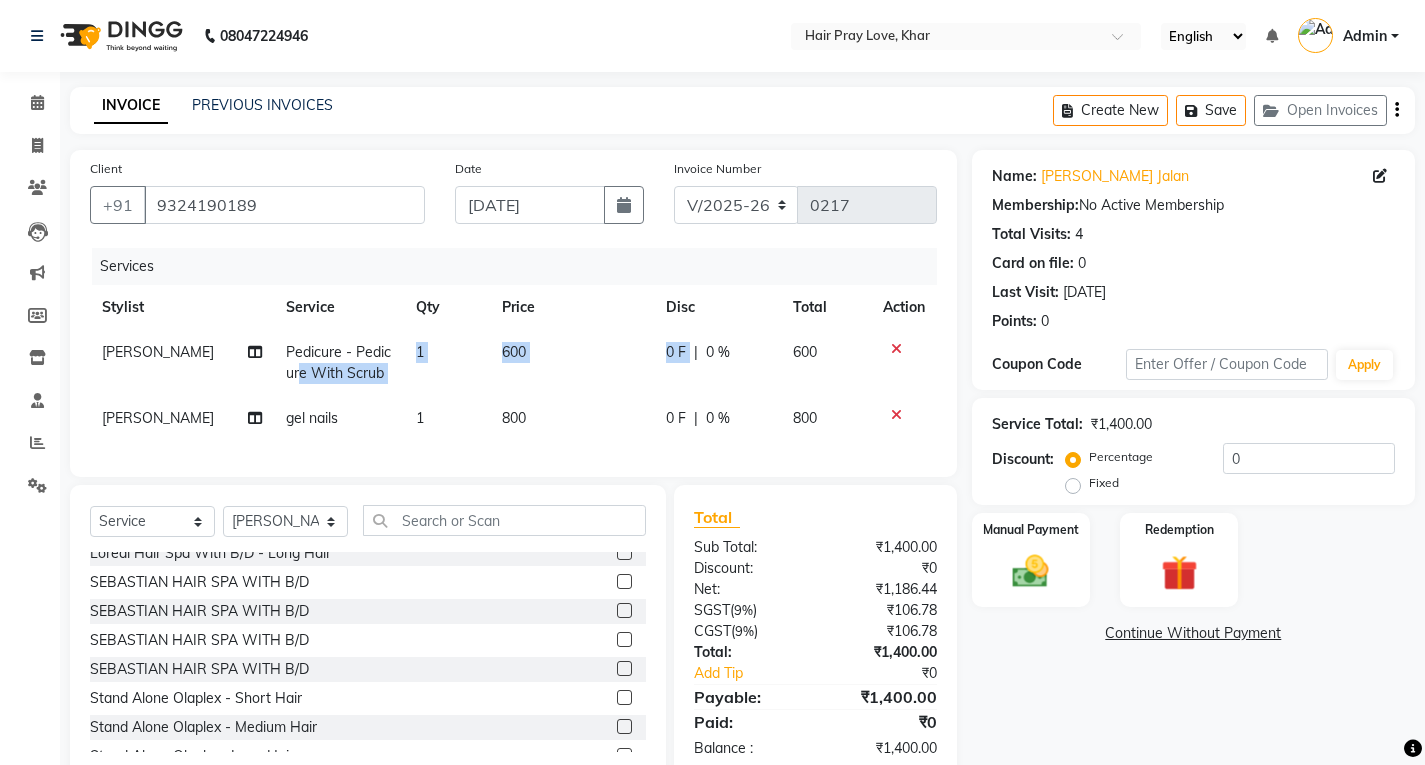 drag, startPoint x: 686, startPoint y: 394, endPoint x: 0, endPoint y: 359, distance: 686.8923 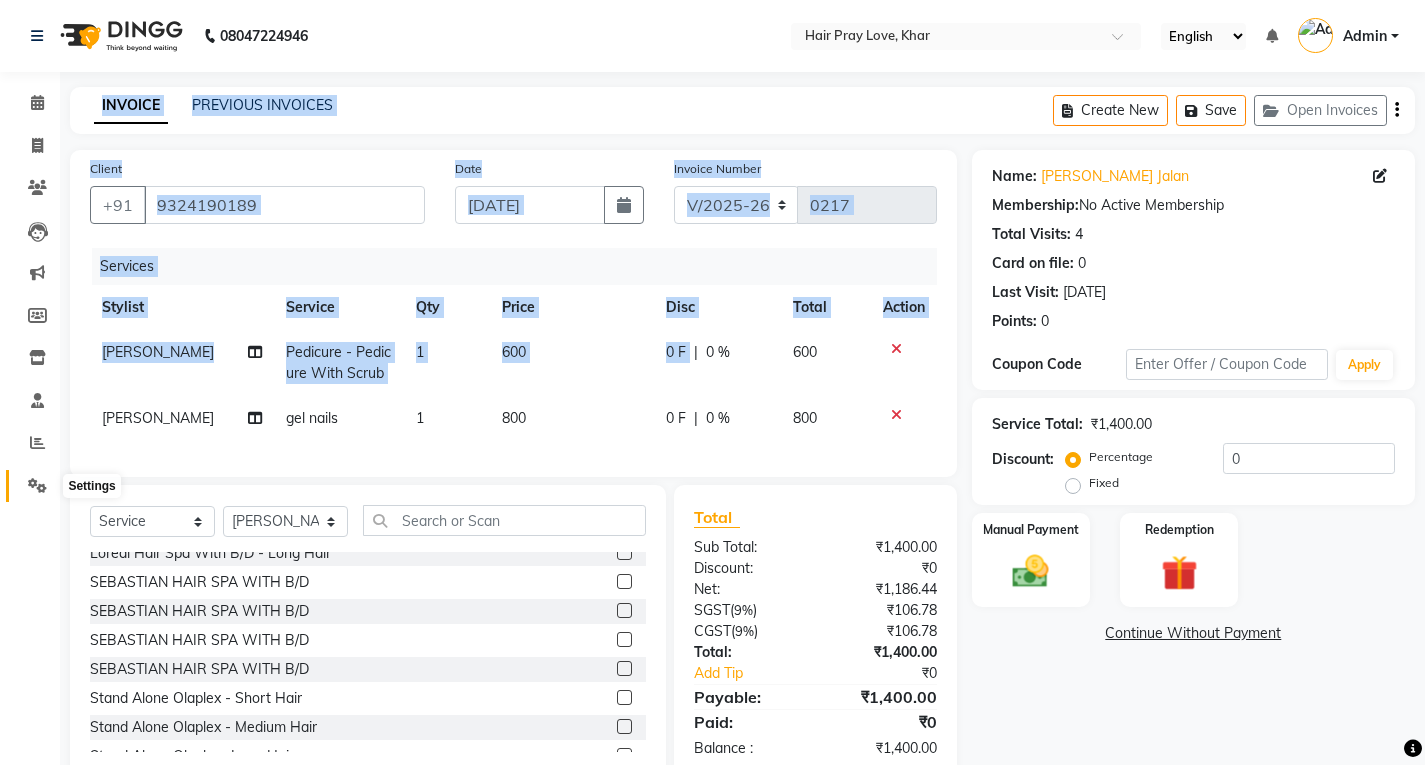 click 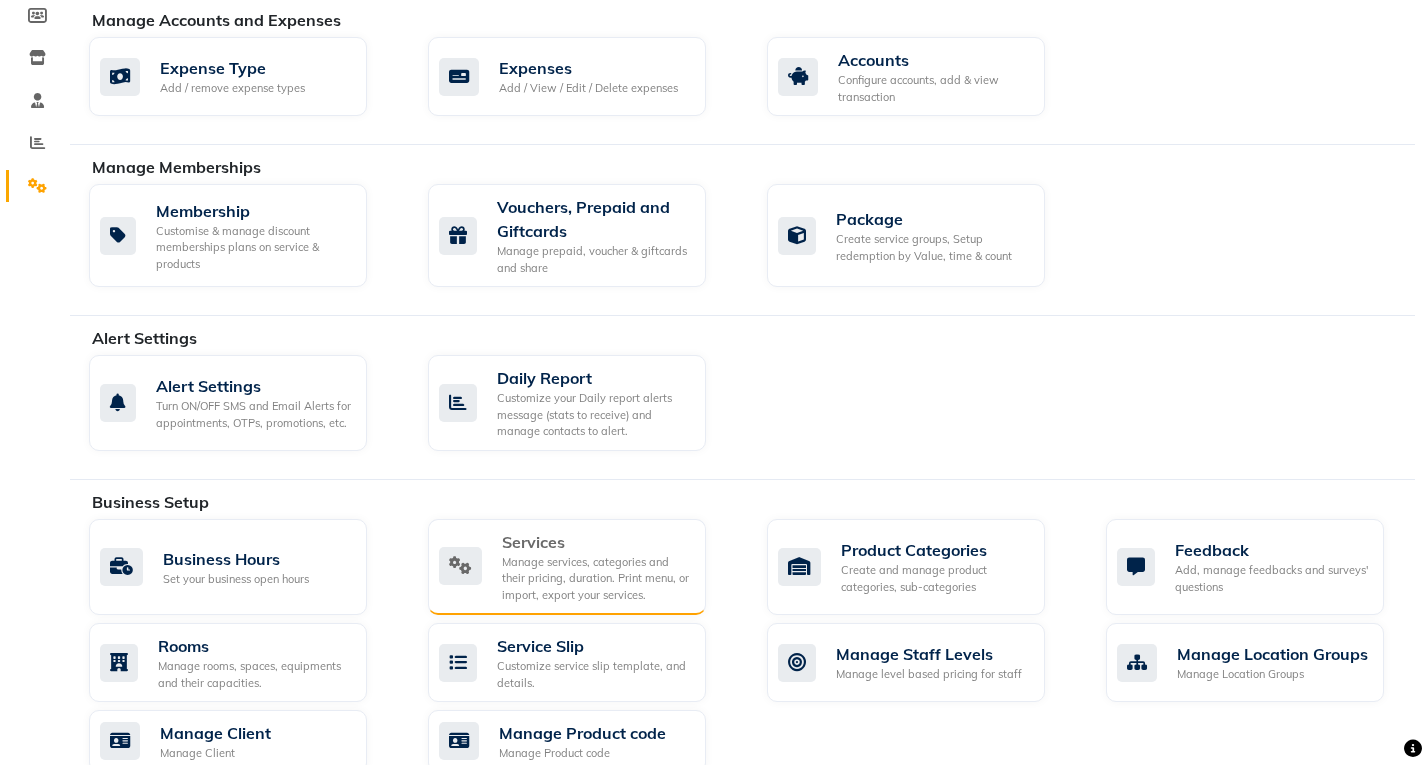 scroll, scrollTop: 500, scrollLeft: 0, axis: vertical 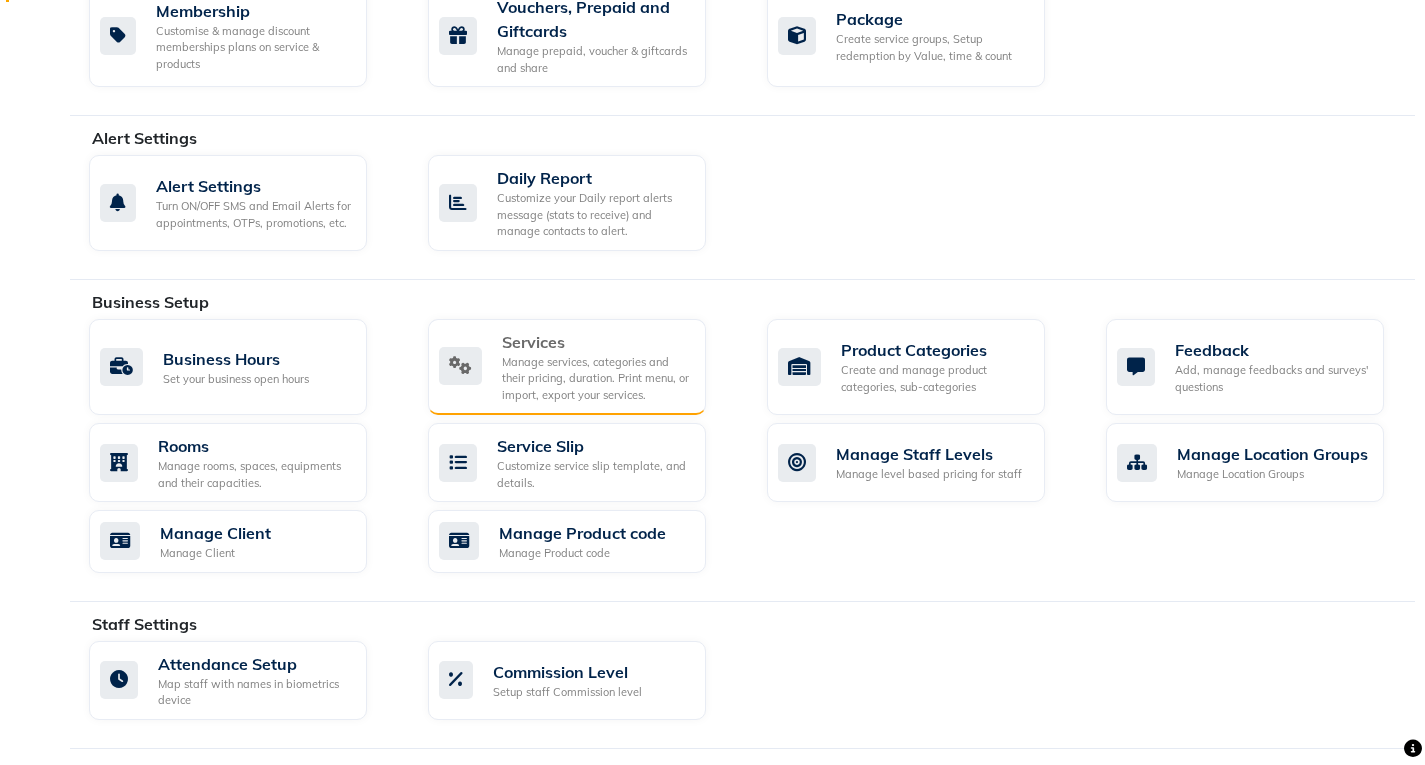 click on "Services  Manage services, categories and their pricing, duration. Print menu, or import, export your services." 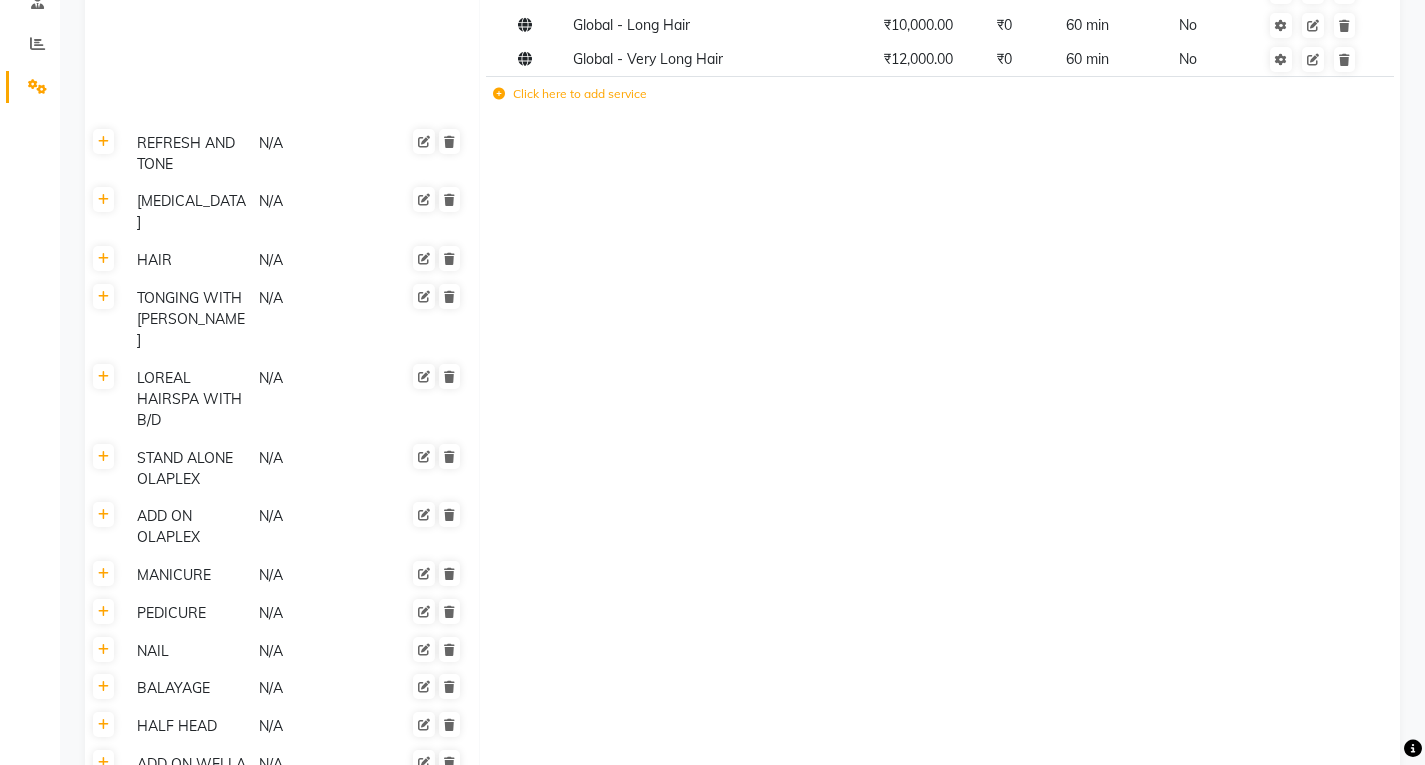 scroll, scrollTop: 400, scrollLeft: 0, axis: vertical 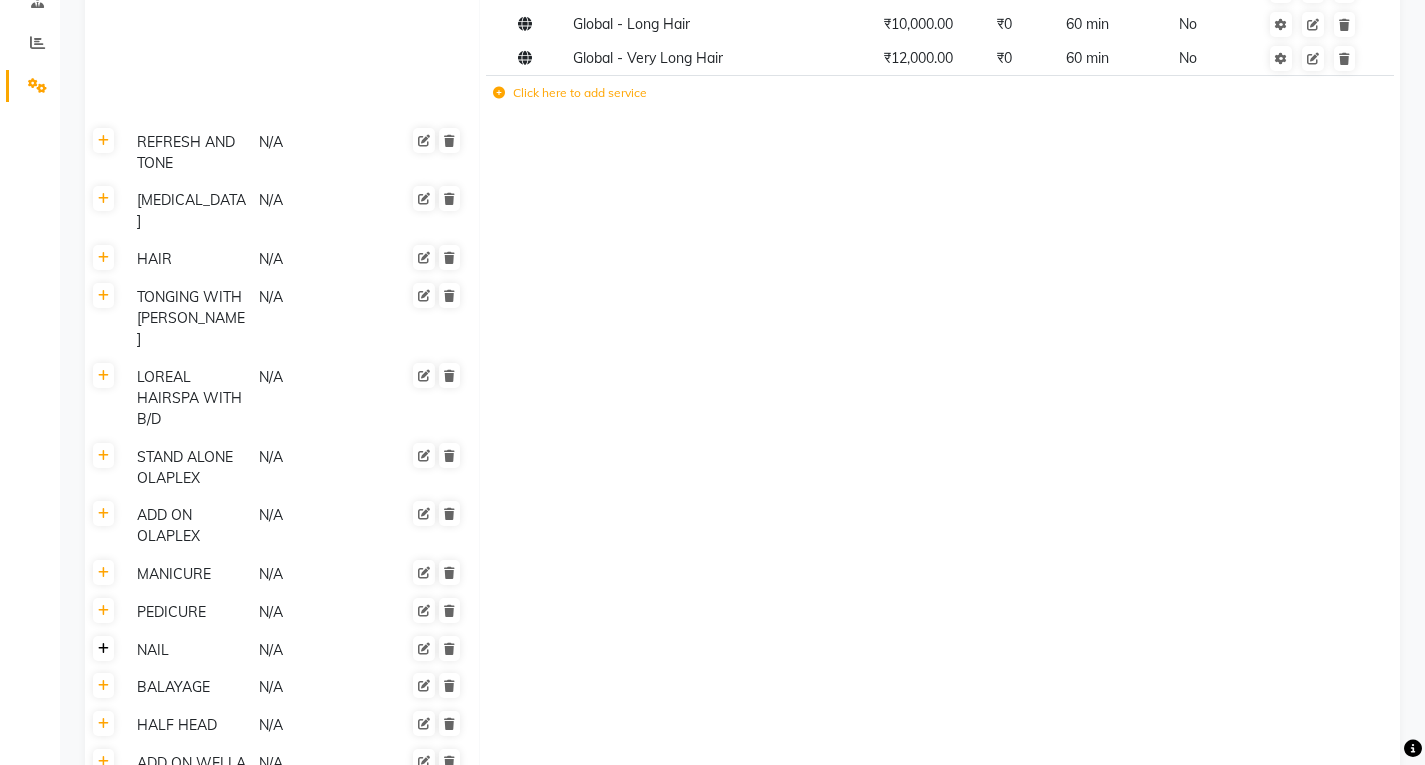 click 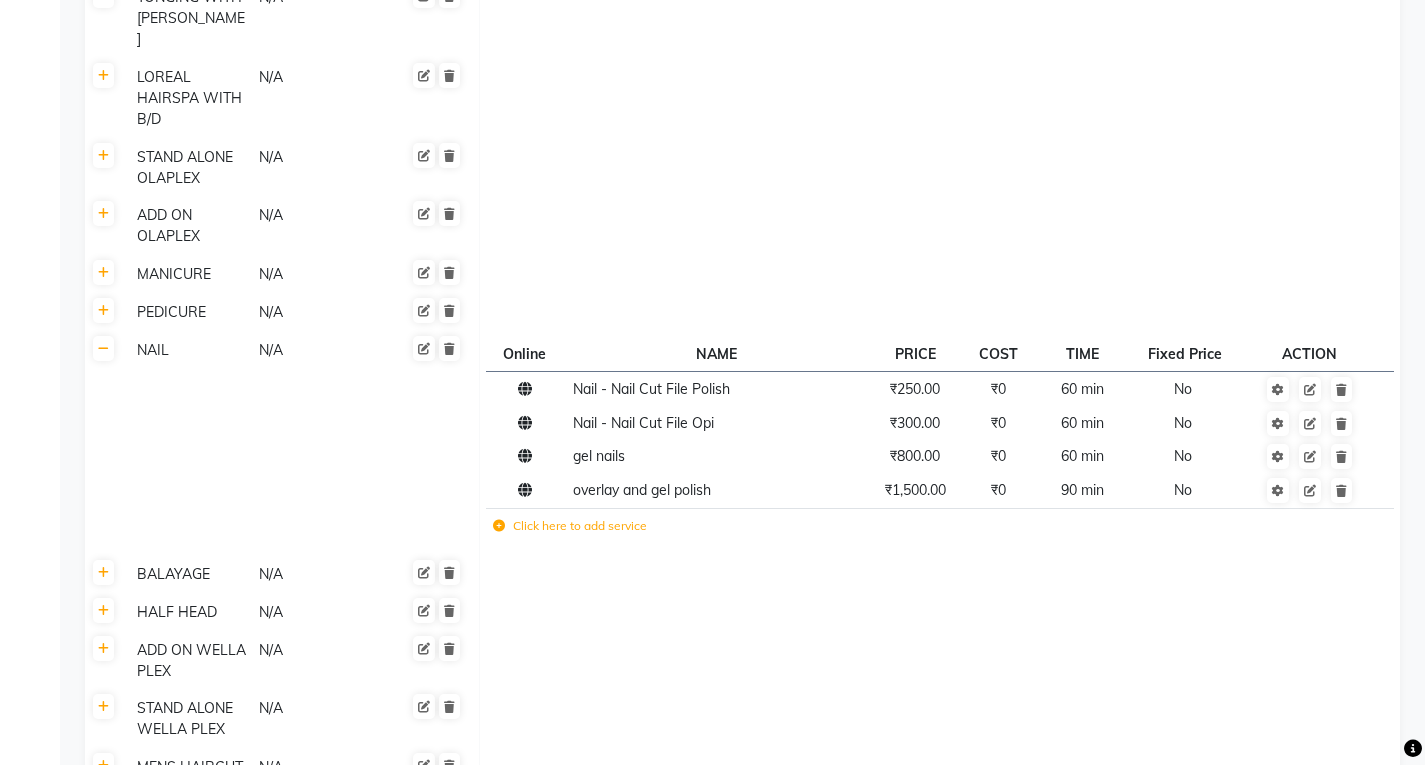 scroll, scrollTop: 800, scrollLeft: 0, axis: vertical 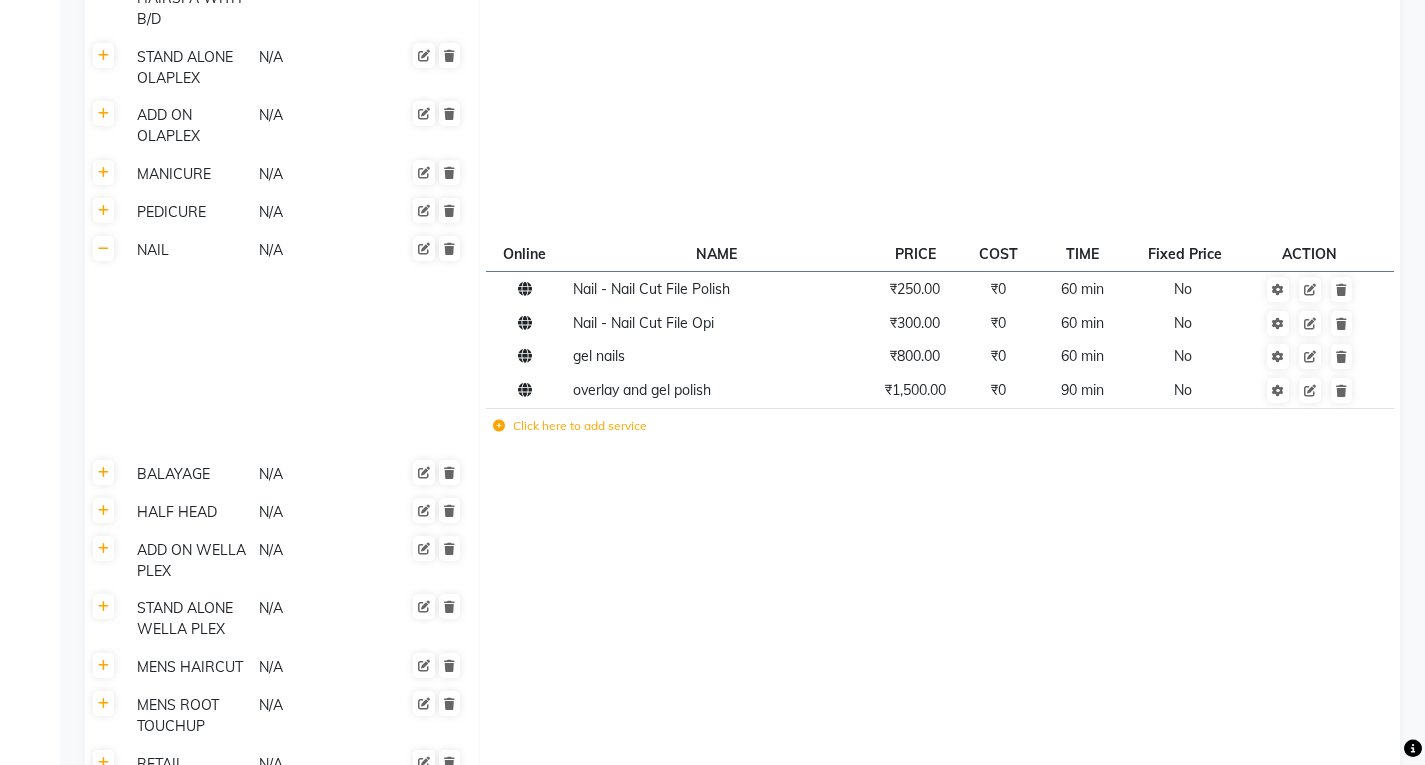 click on "Click here to add service" 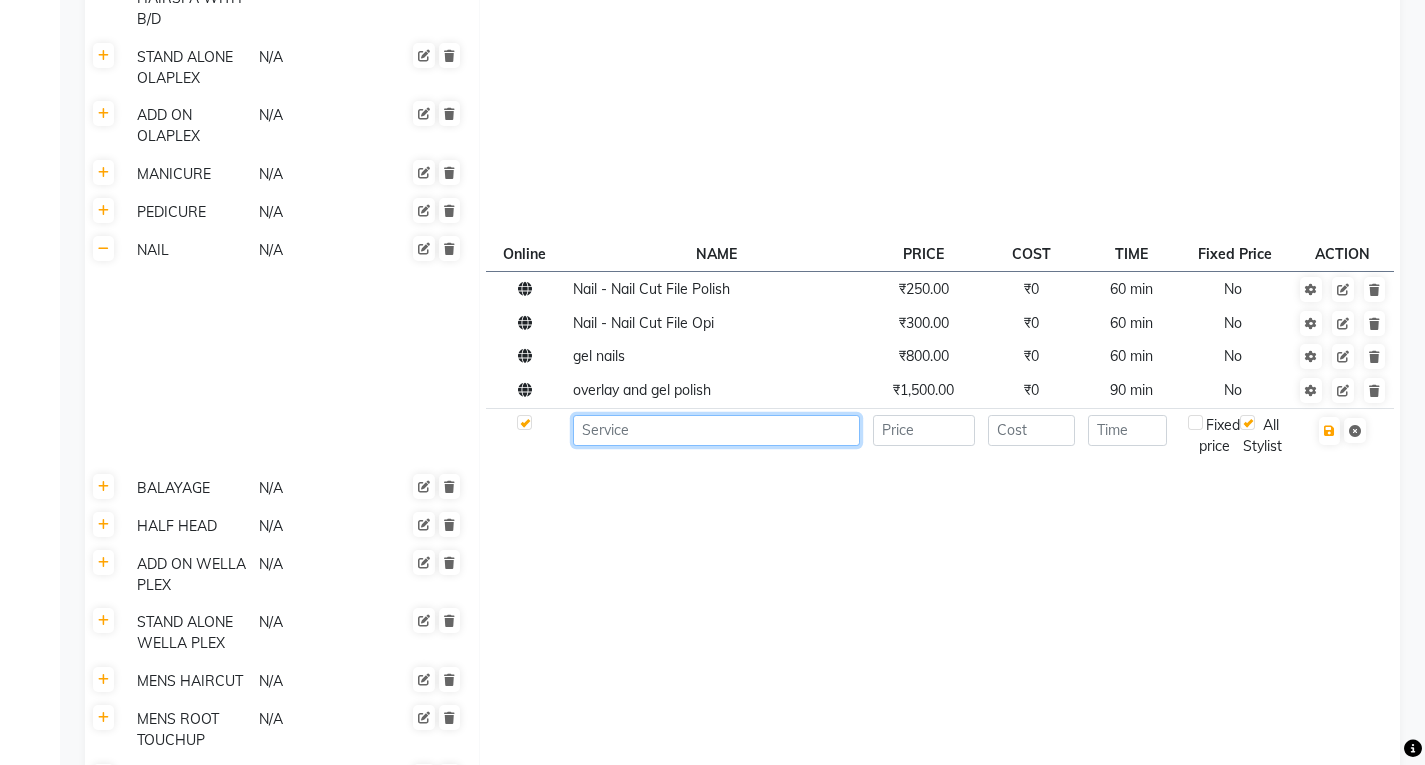 click 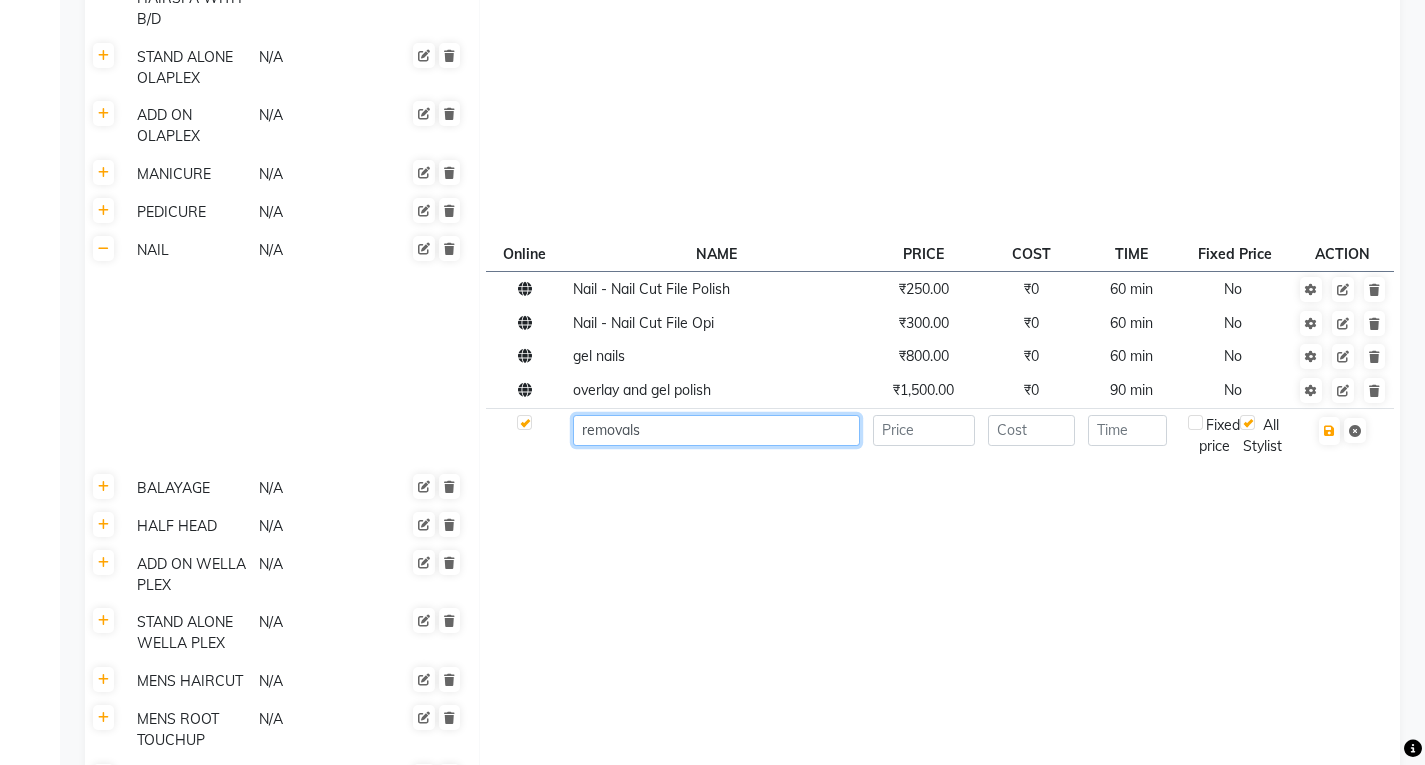 type on "removals" 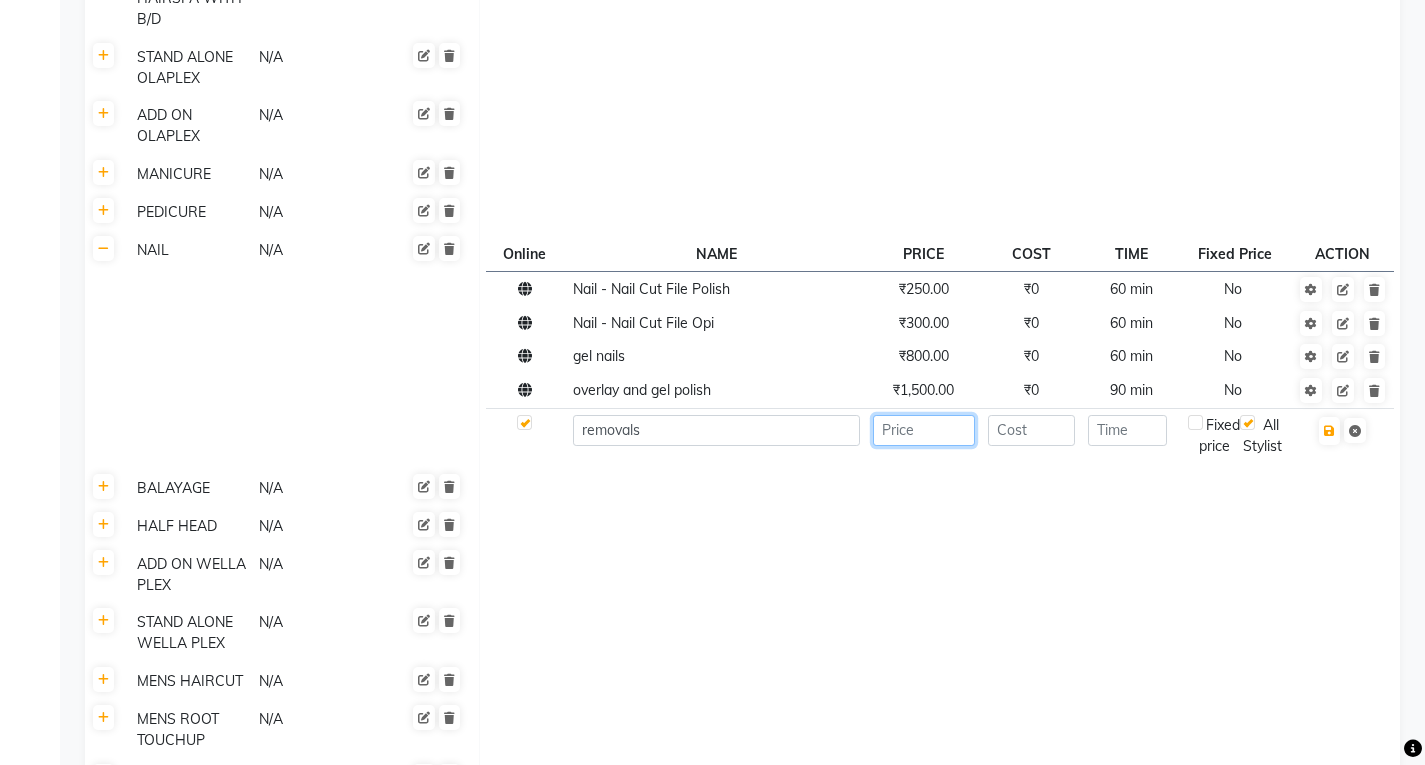 click 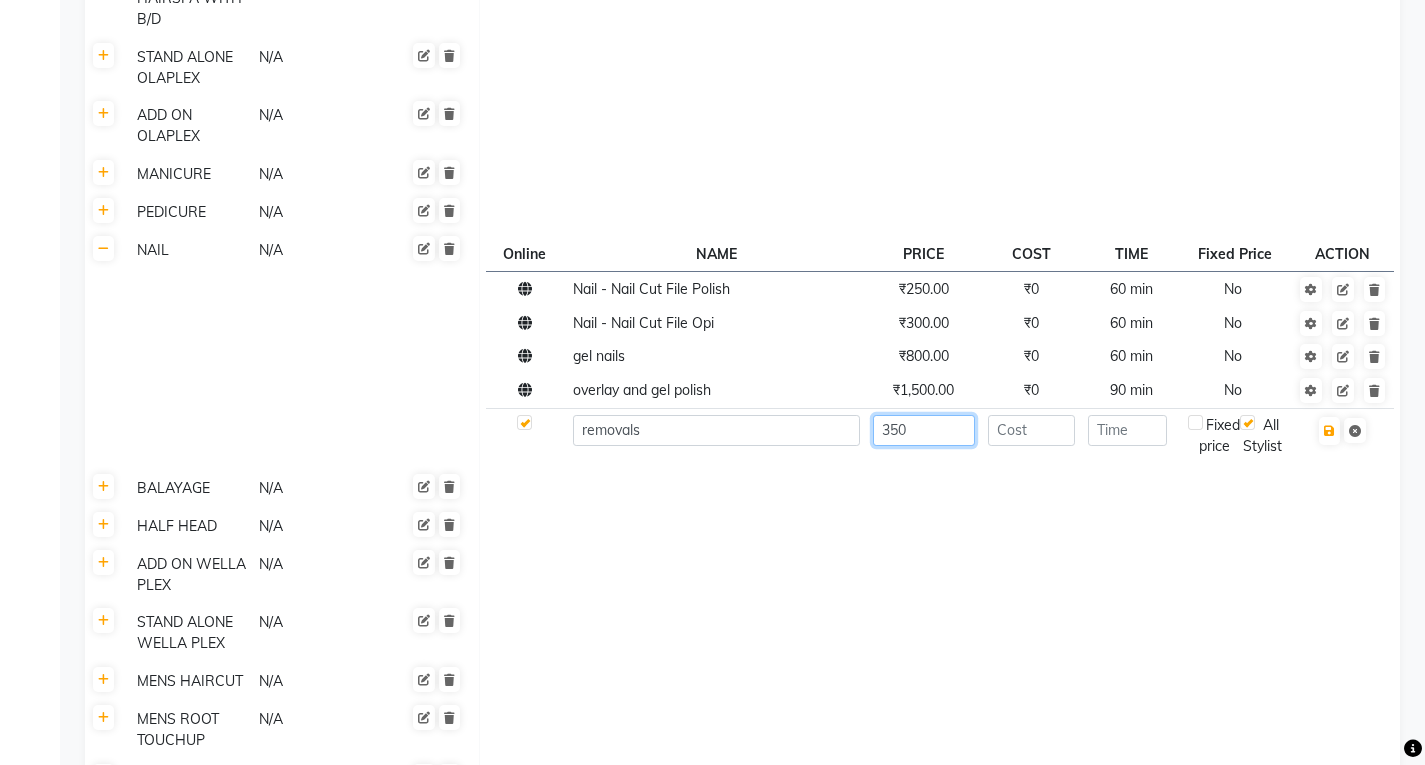 type on "350" 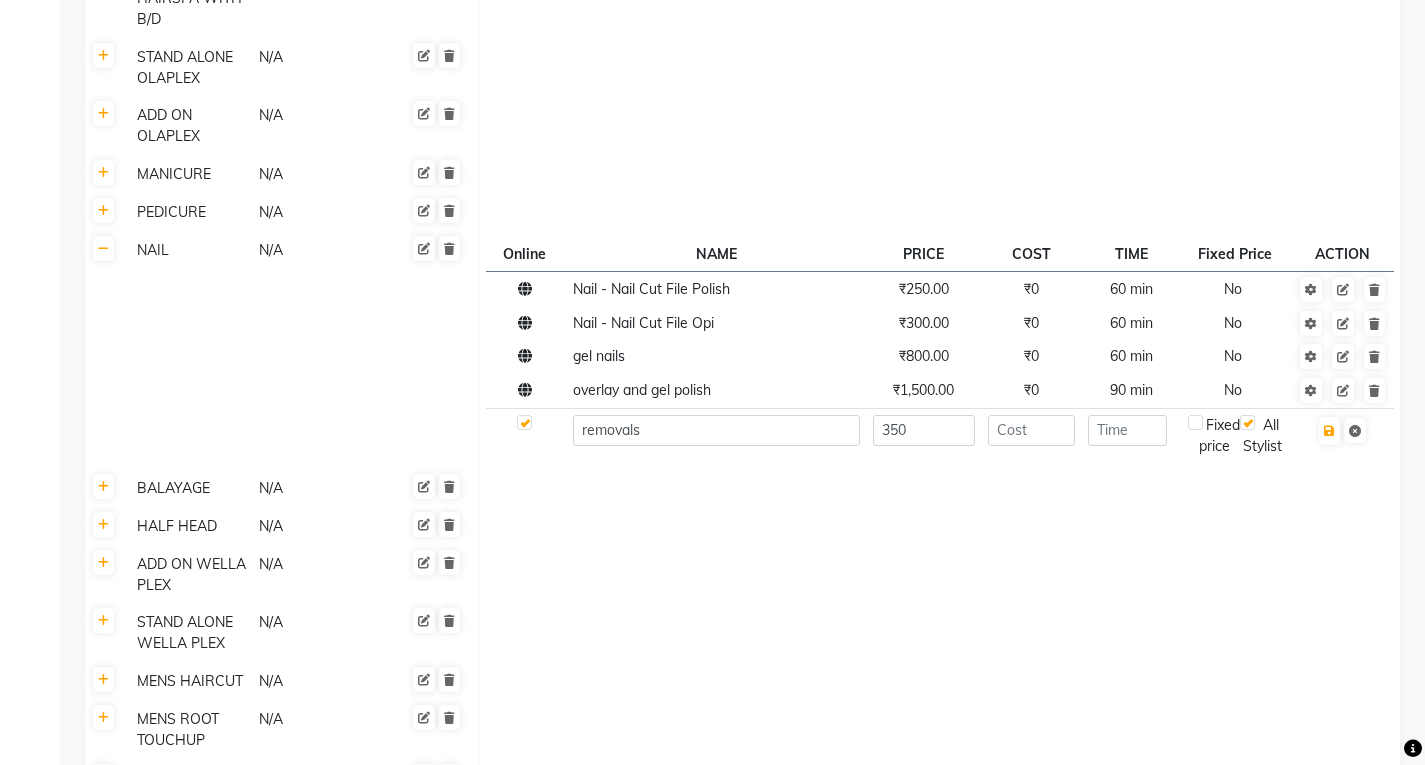 click 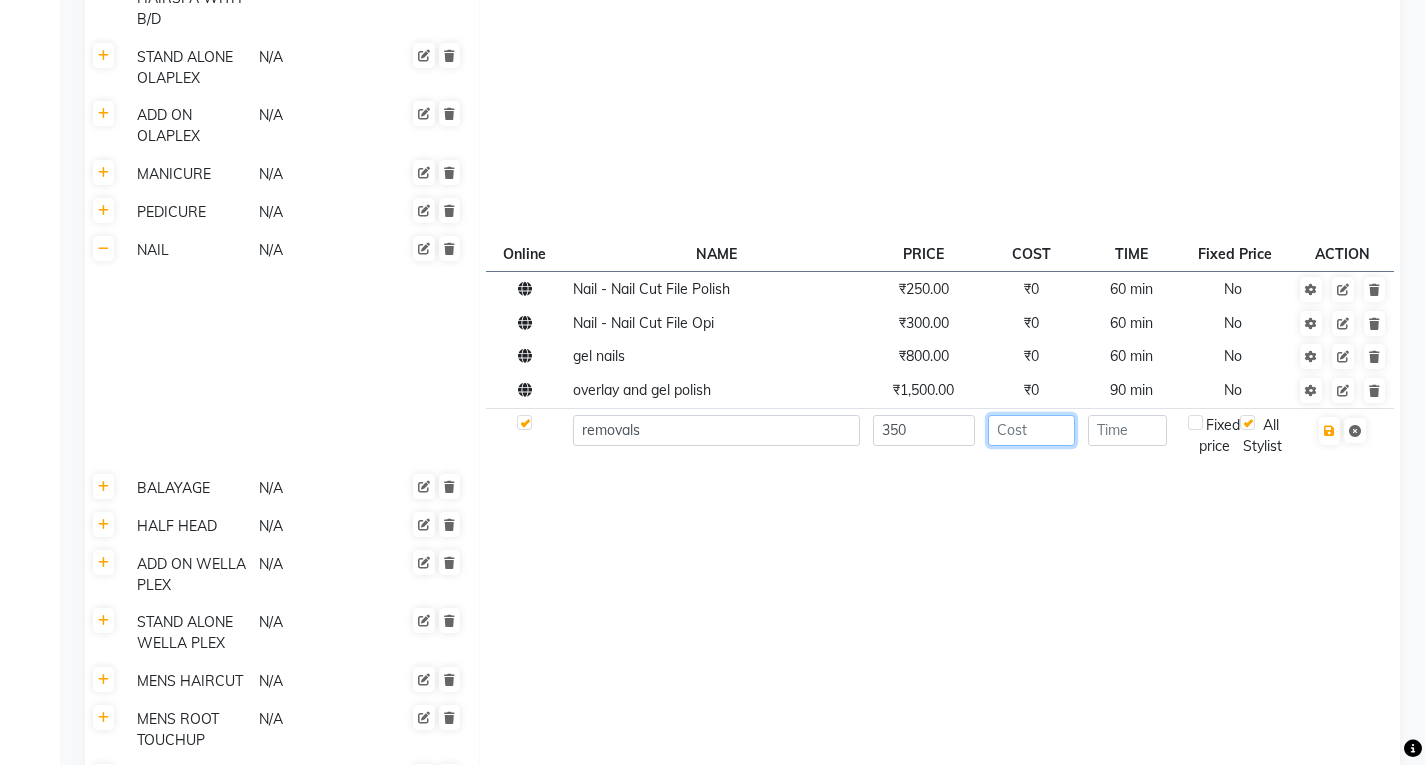 click 